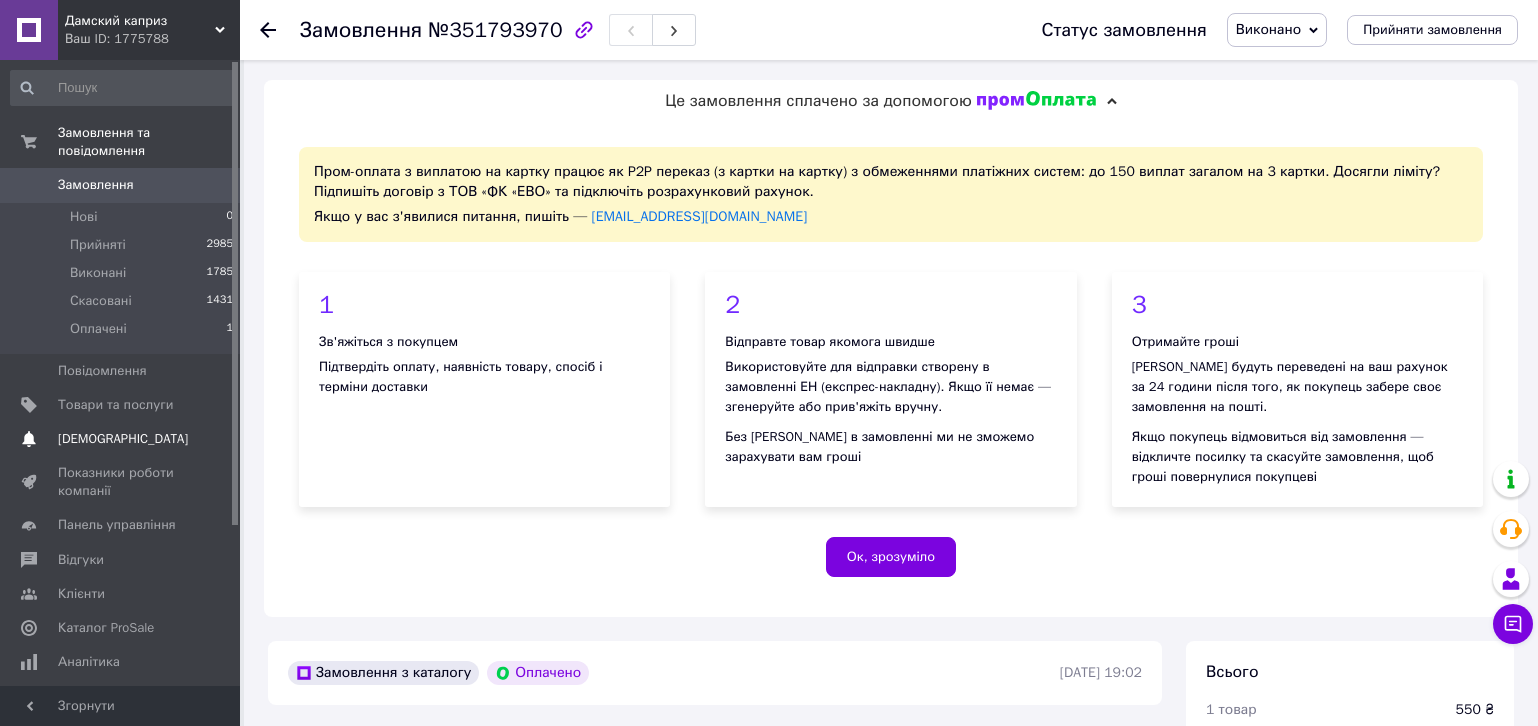scroll, scrollTop: 818, scrollLeft: 0, axis: vertical 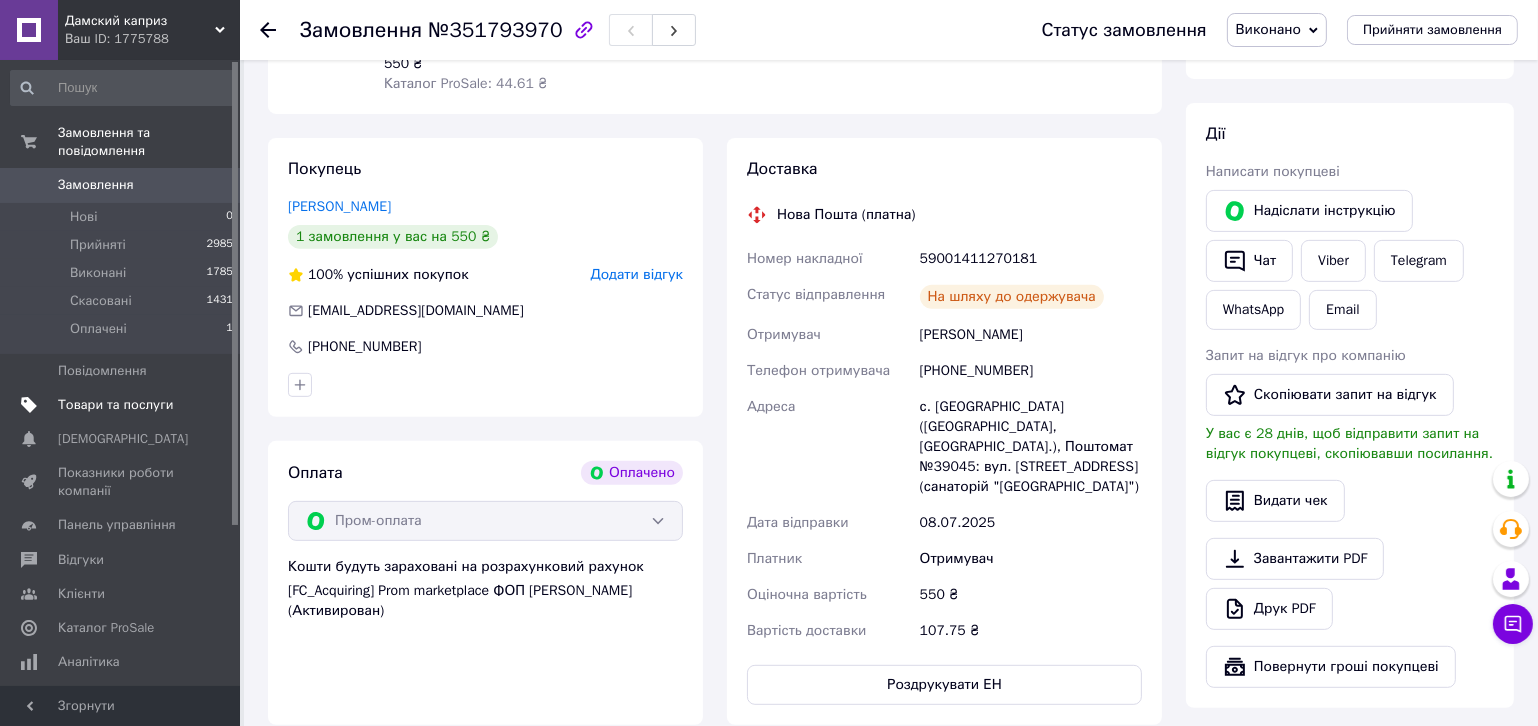 click on "Товари та послуги" at bounding box center (115, 405) 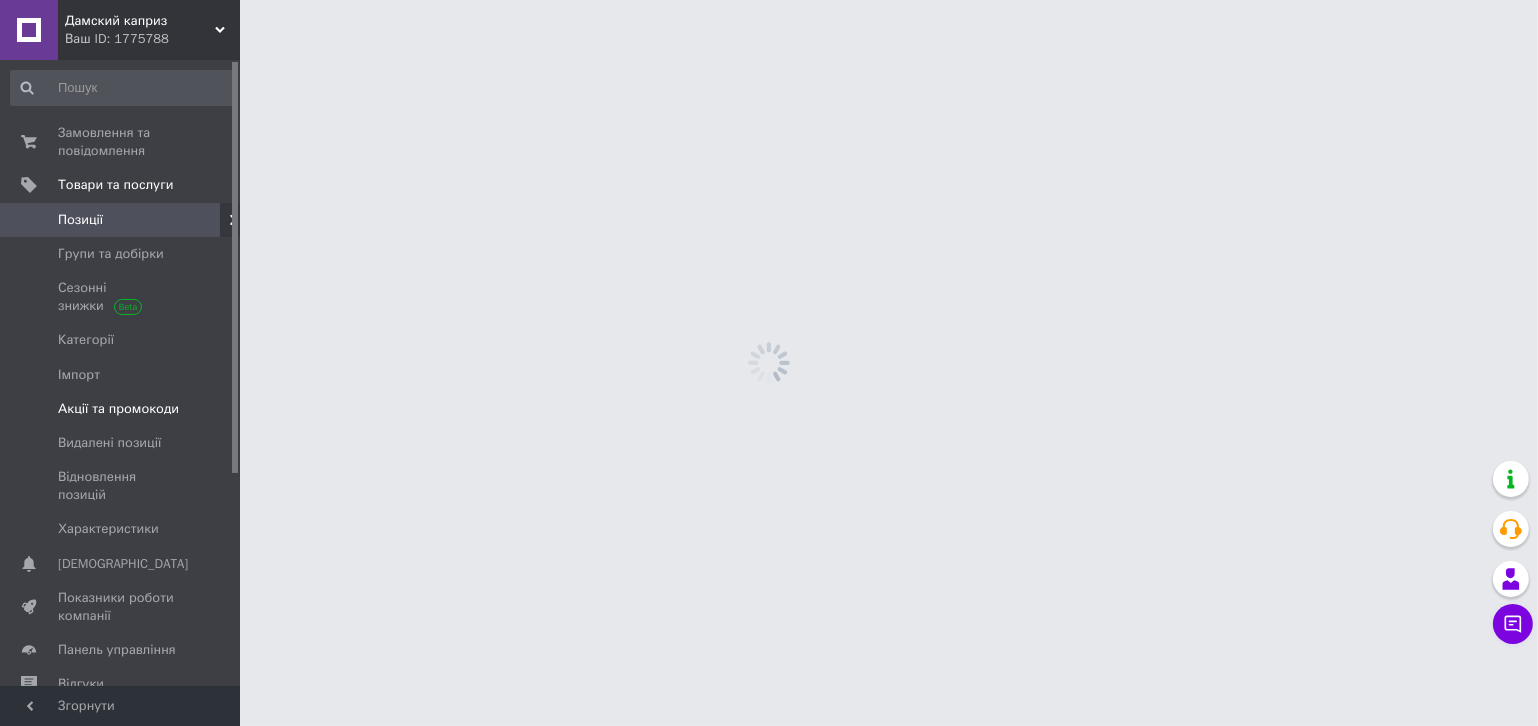scroll, scrollTop: 0, scrollLeft: 0, axis: both 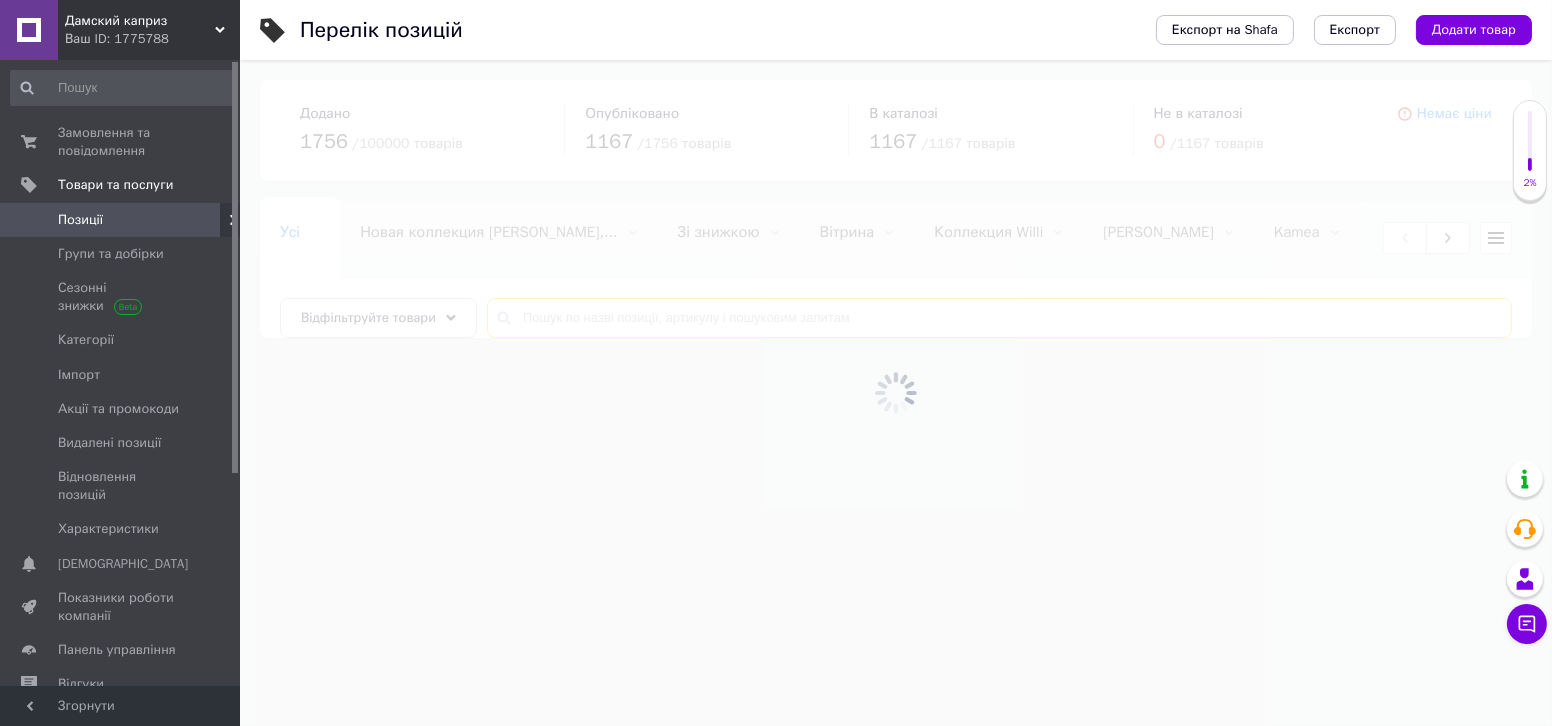 click at bounding box center [999, 318] 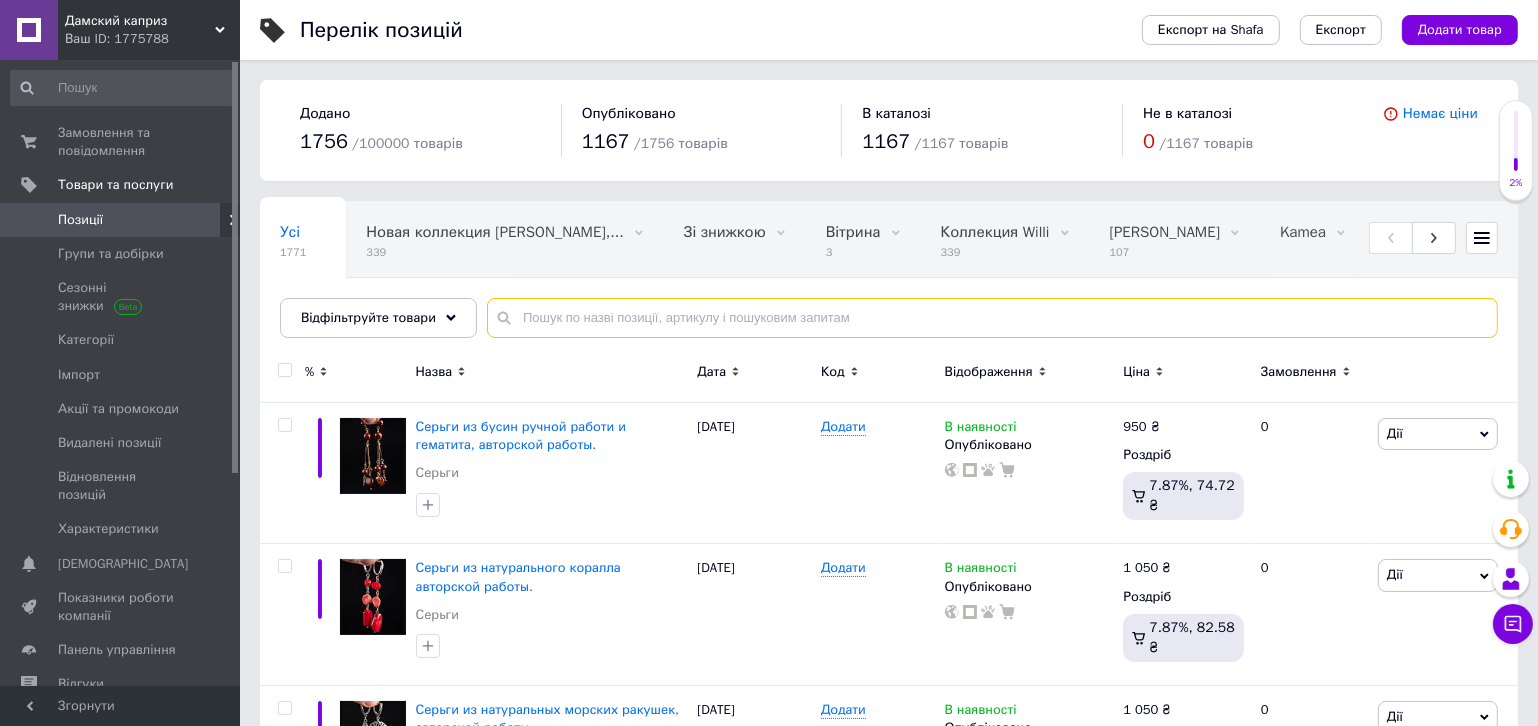 click at bounding box center [992, 318] 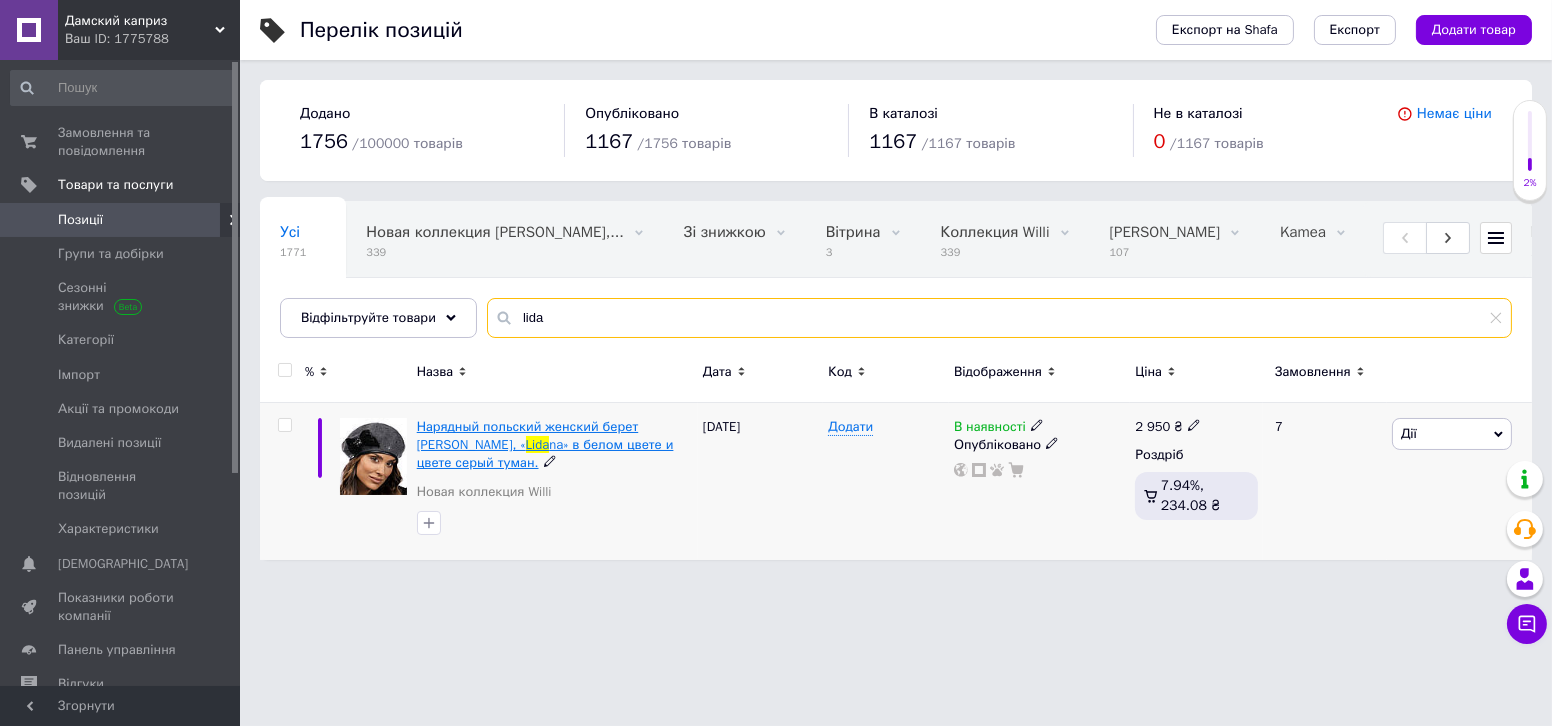 type on "lida" 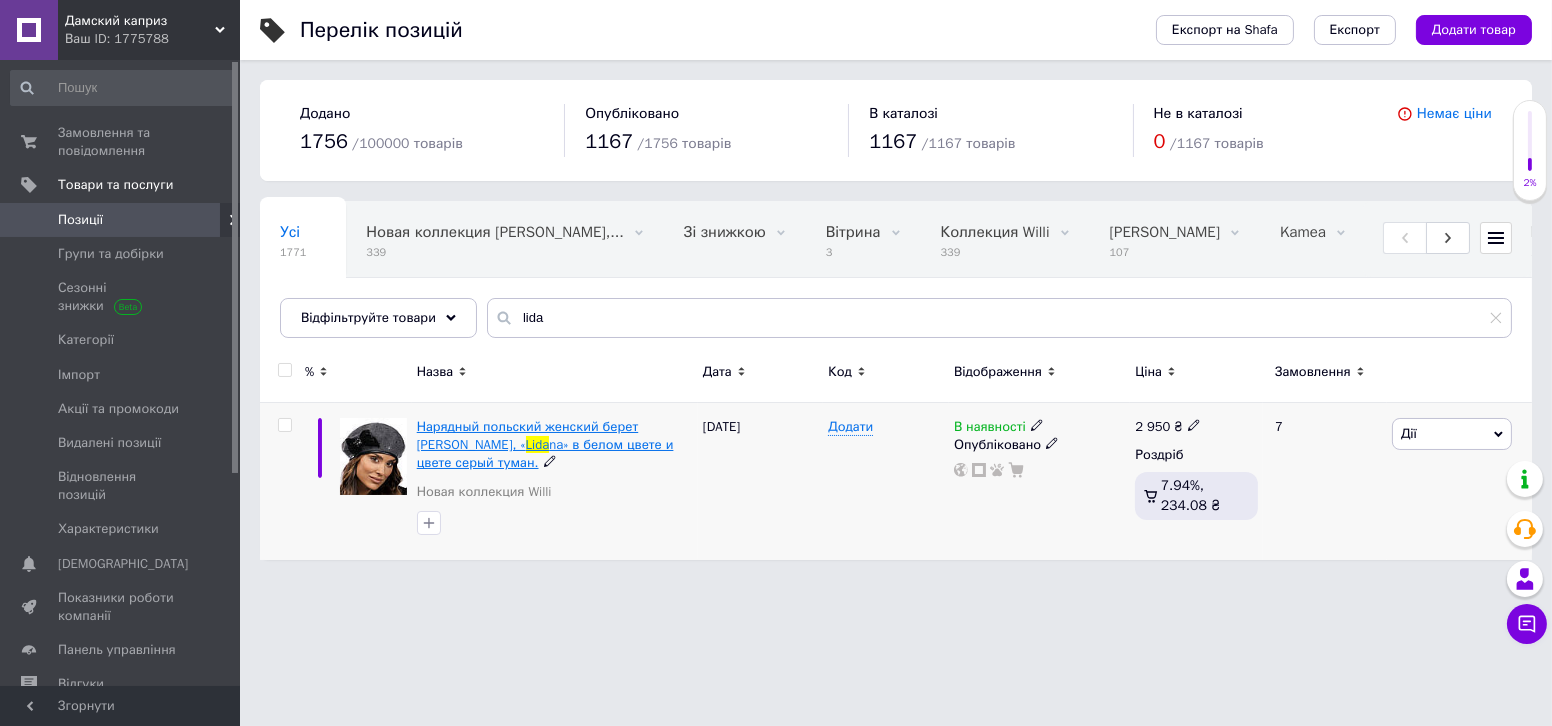 click on "Нарядный польский женский берет [PERSON_NAME], «" at bounding box center (528, 435) 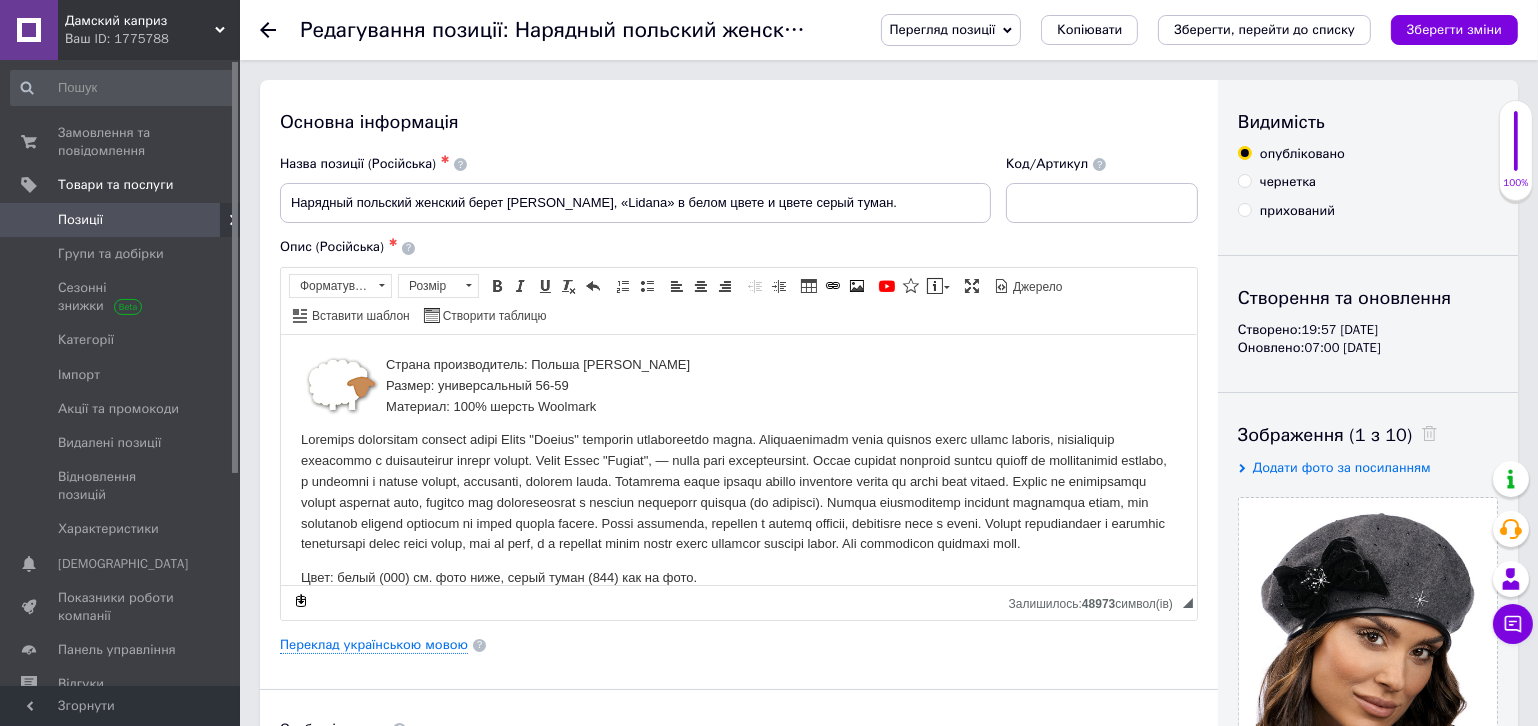 scroll, scrollTop: 0, scrollLeft: 0, axis: both 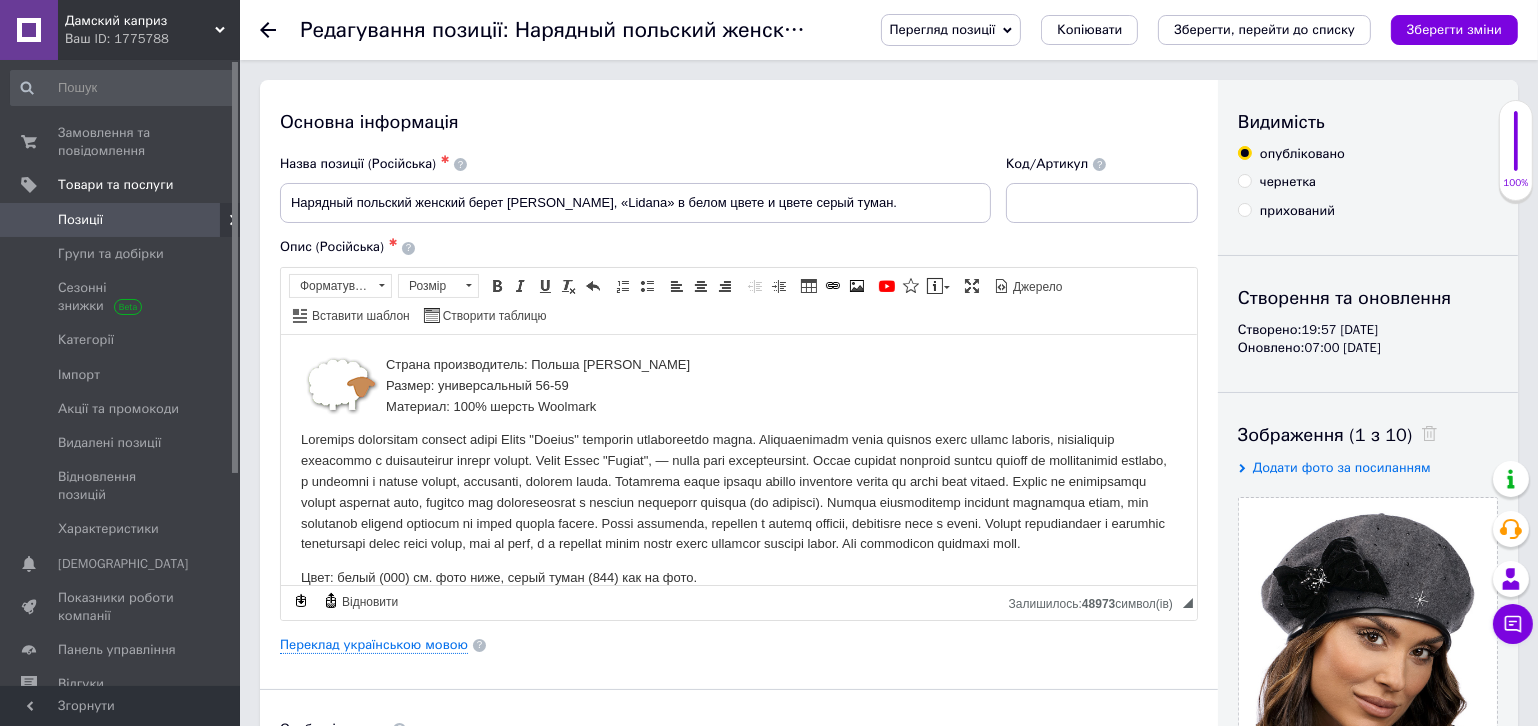 click at bounding box center (738, 491) 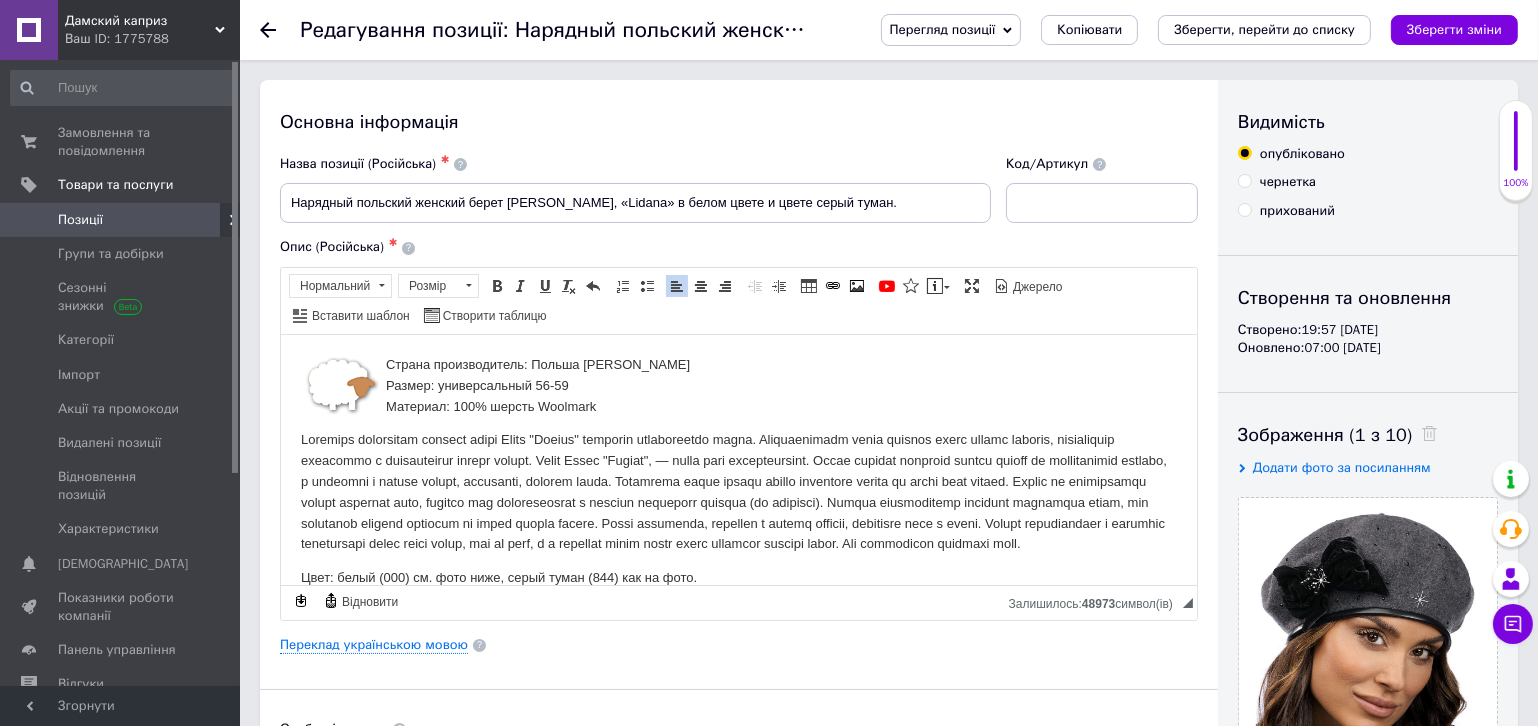 click at bounding box center [738, 491] 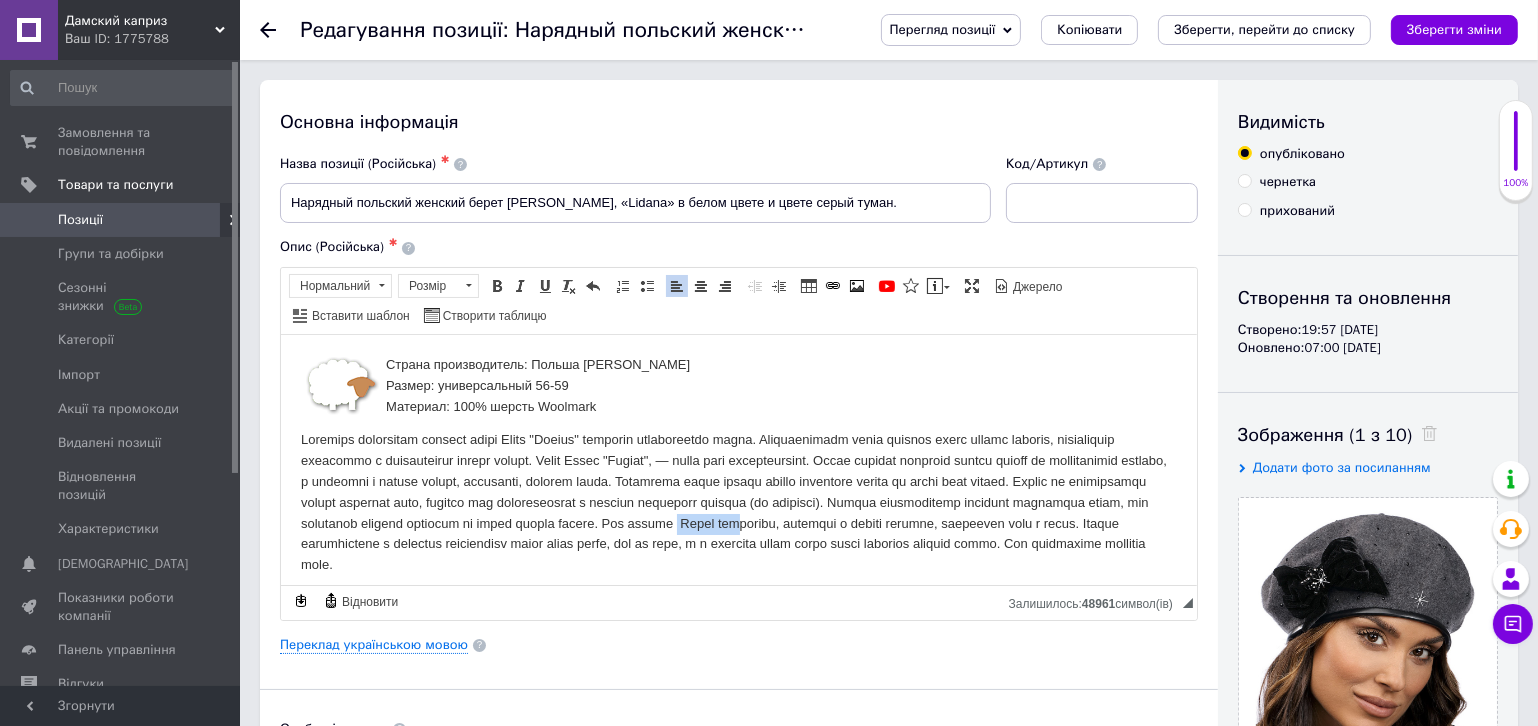 drag, startPoint x: 350, startPoint y: 538, endPoint x: 418, endPoint y: 540, distance: 68.0294 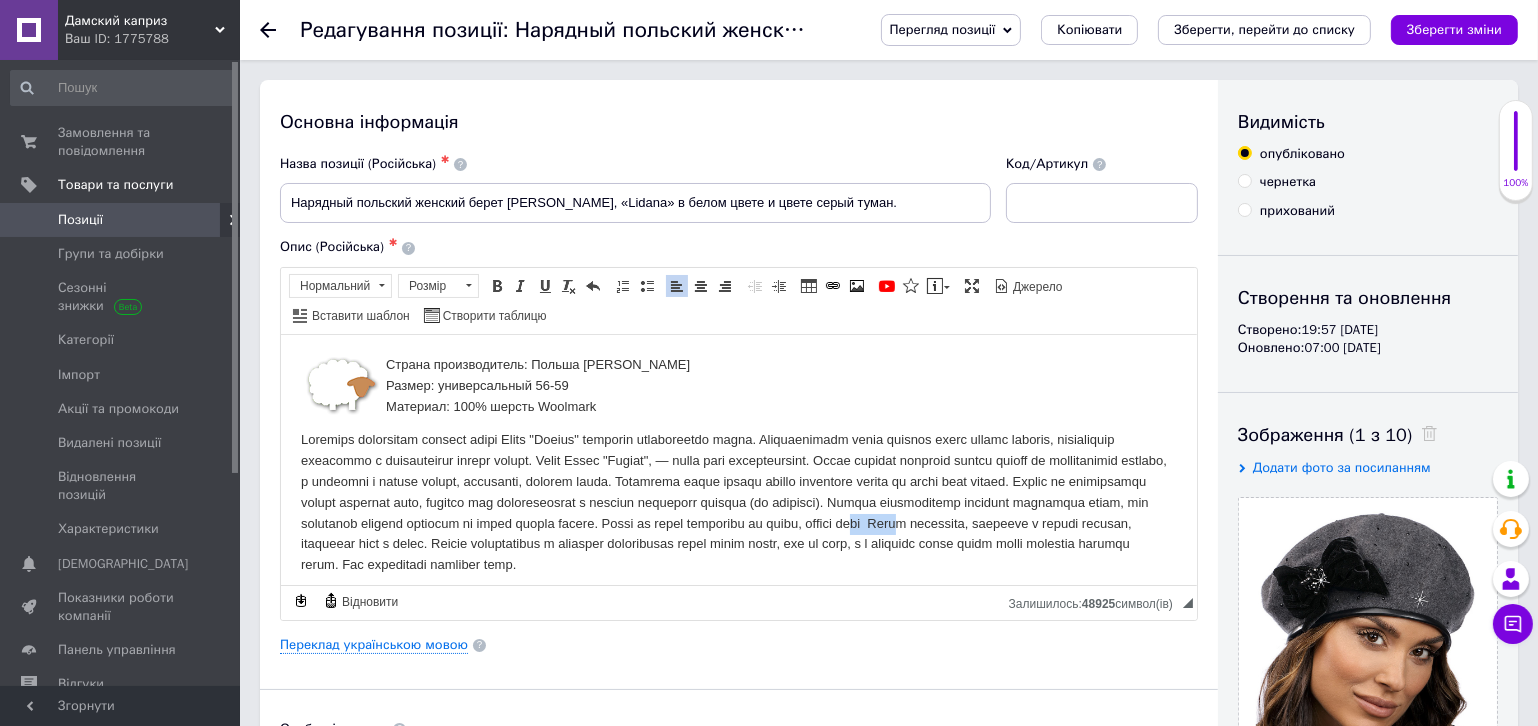 drag, startPoint x: 569, startPoint y: 545, endPoint x: 621, endPoint y: 542, distance: 52.086468 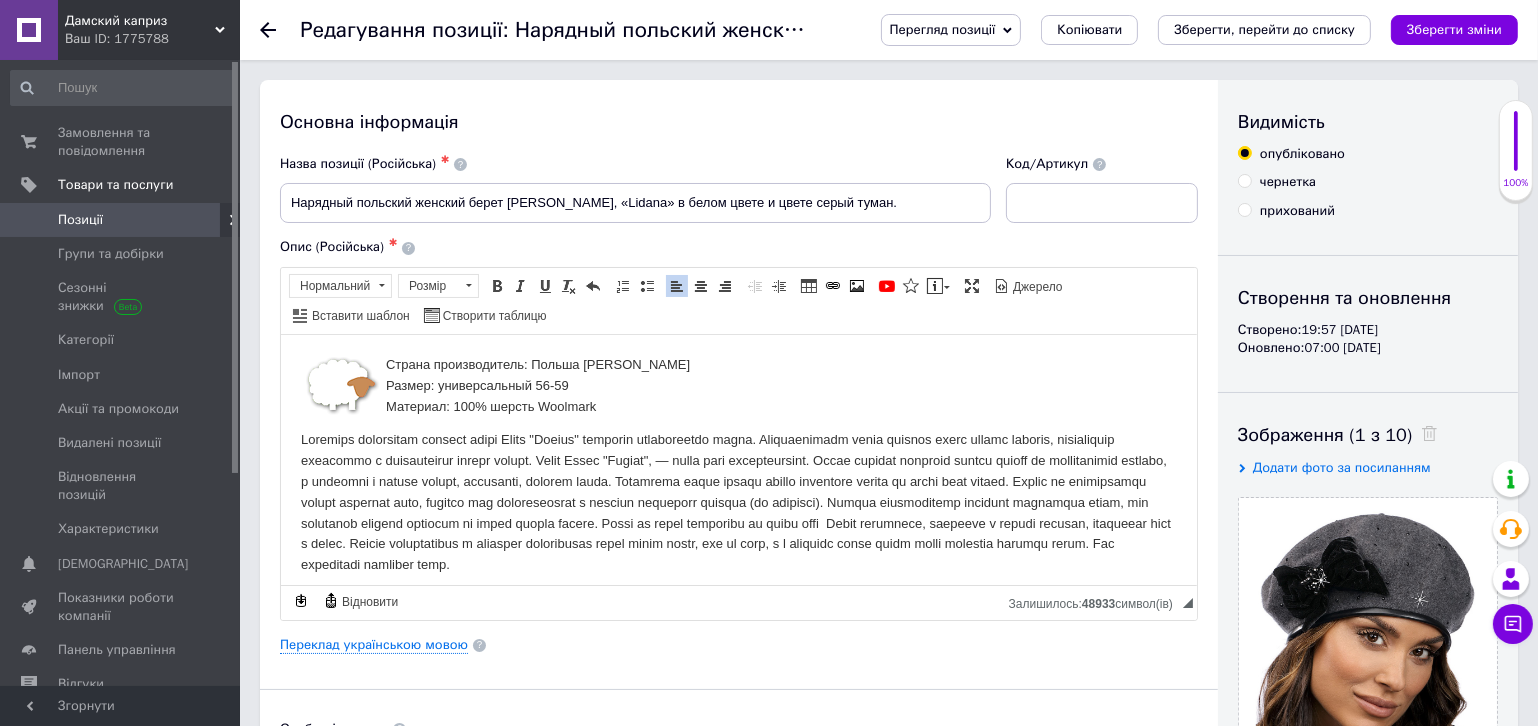 click at bounding box center (738, 502) 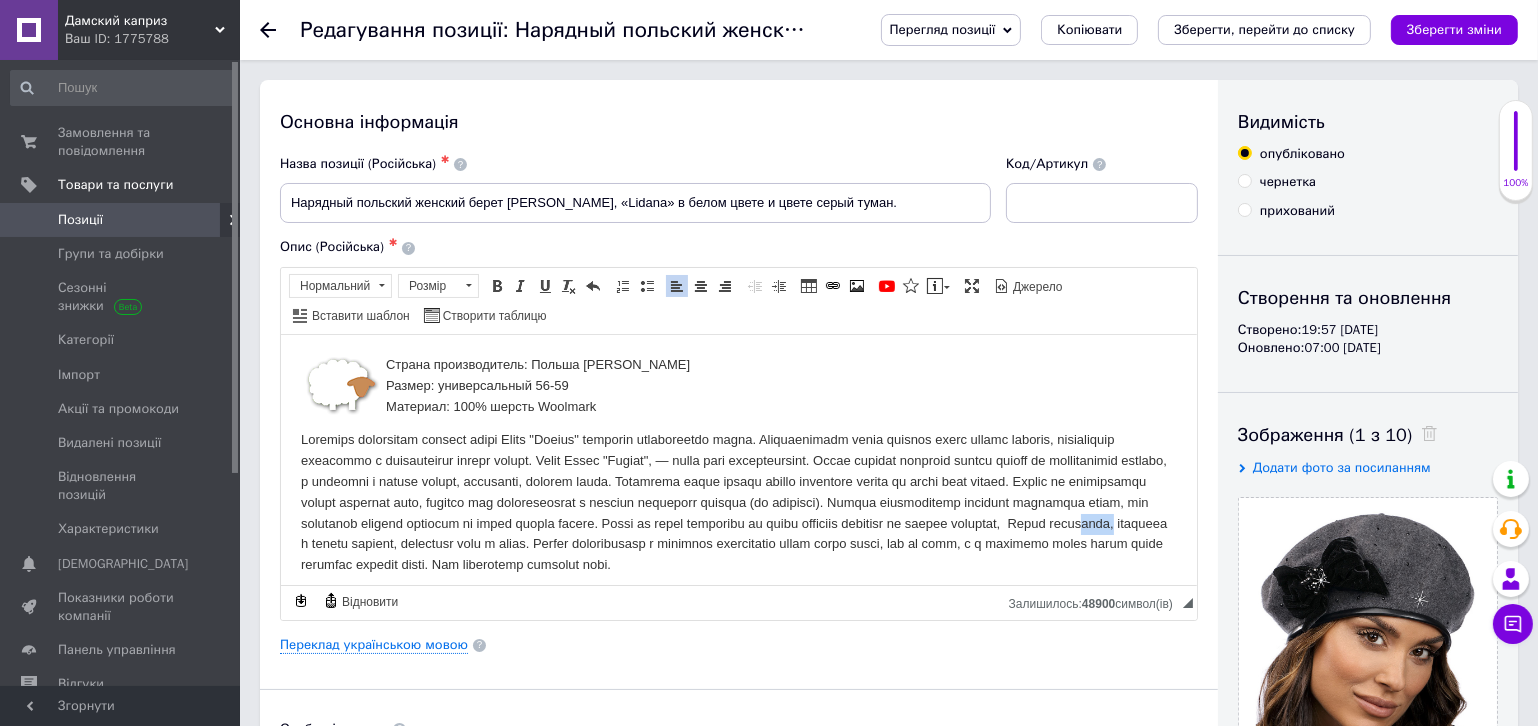 drag, startPoint x: 826, startPoint y: 539, endPoint x: 858, endPoint y: 542, distance: 32.140316 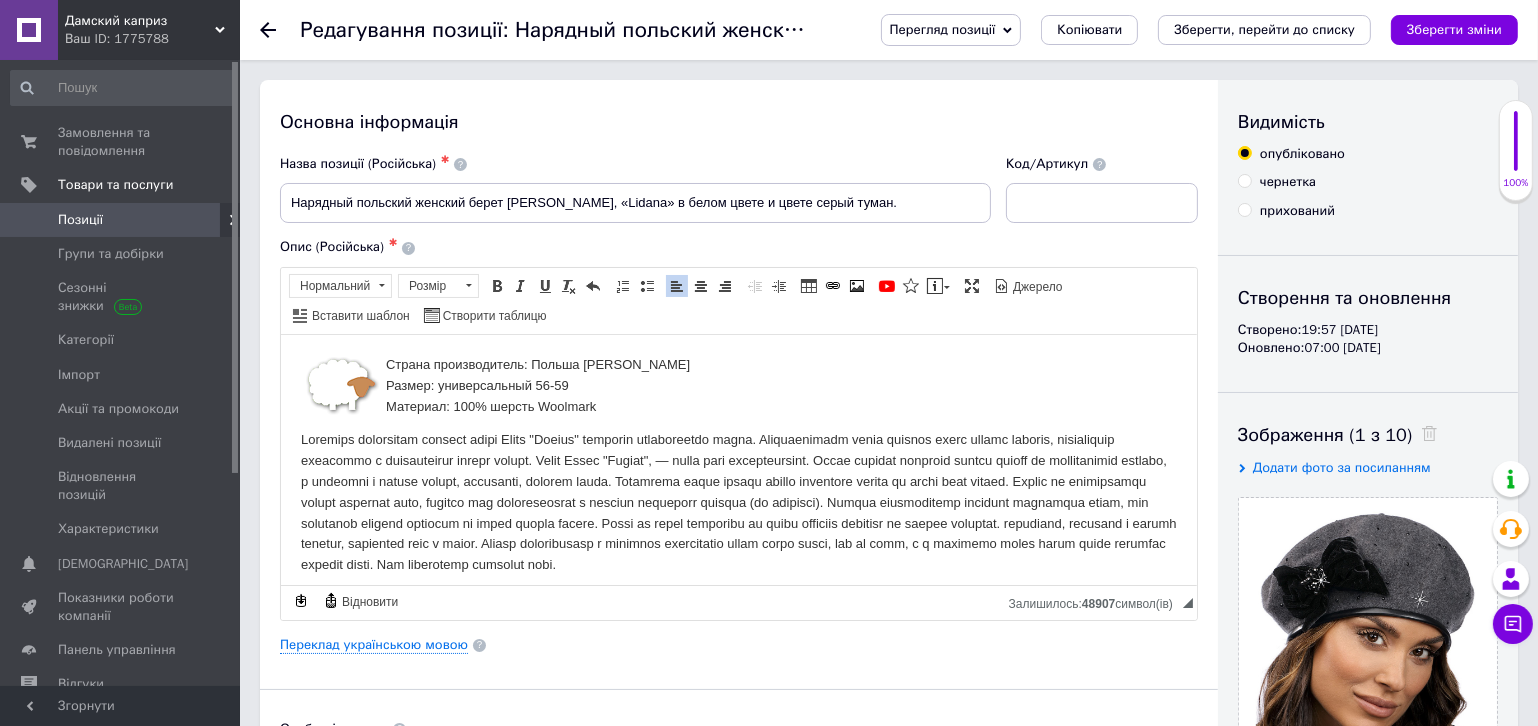 click at bounding box center [738, 502] 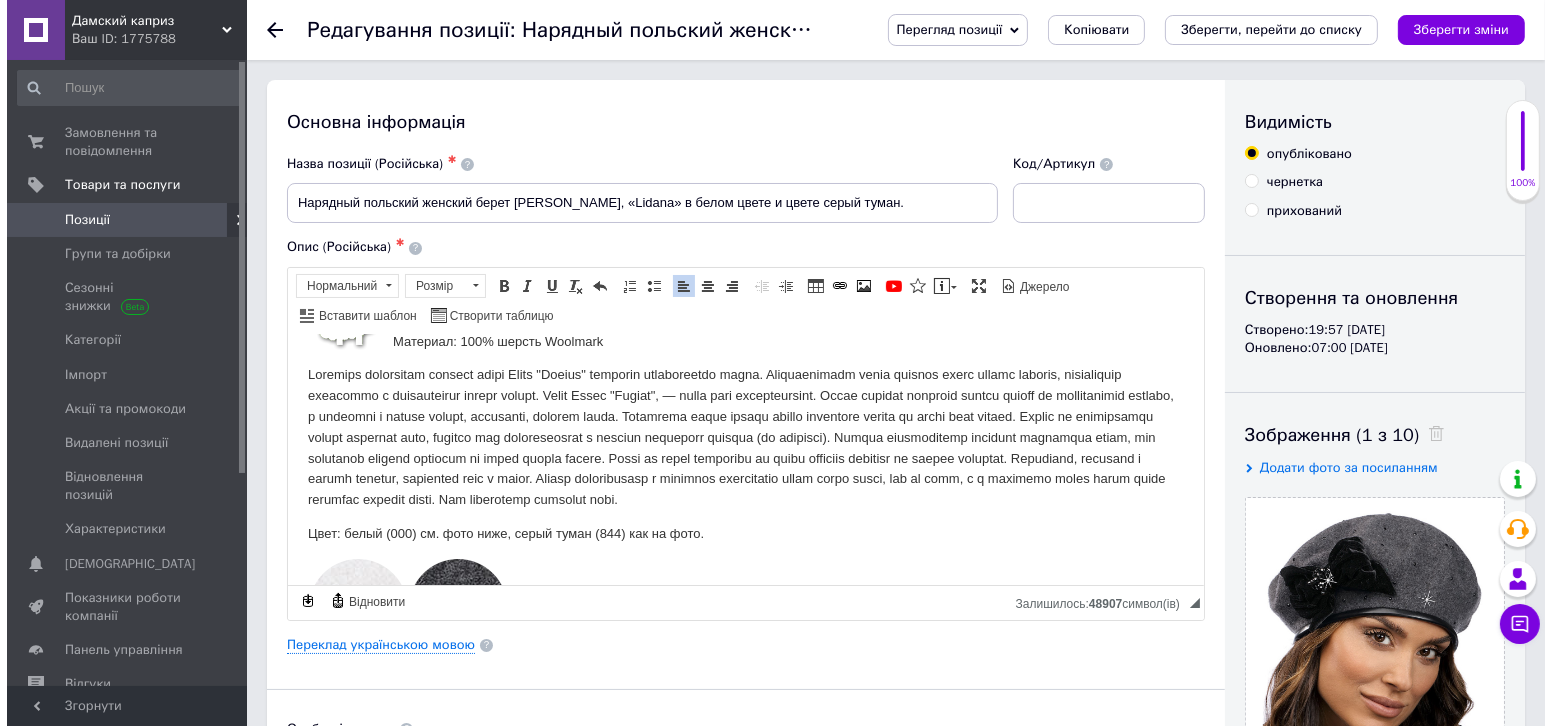 scroll, scrollTop: 90, scrollLeft: 0, axis: vertical 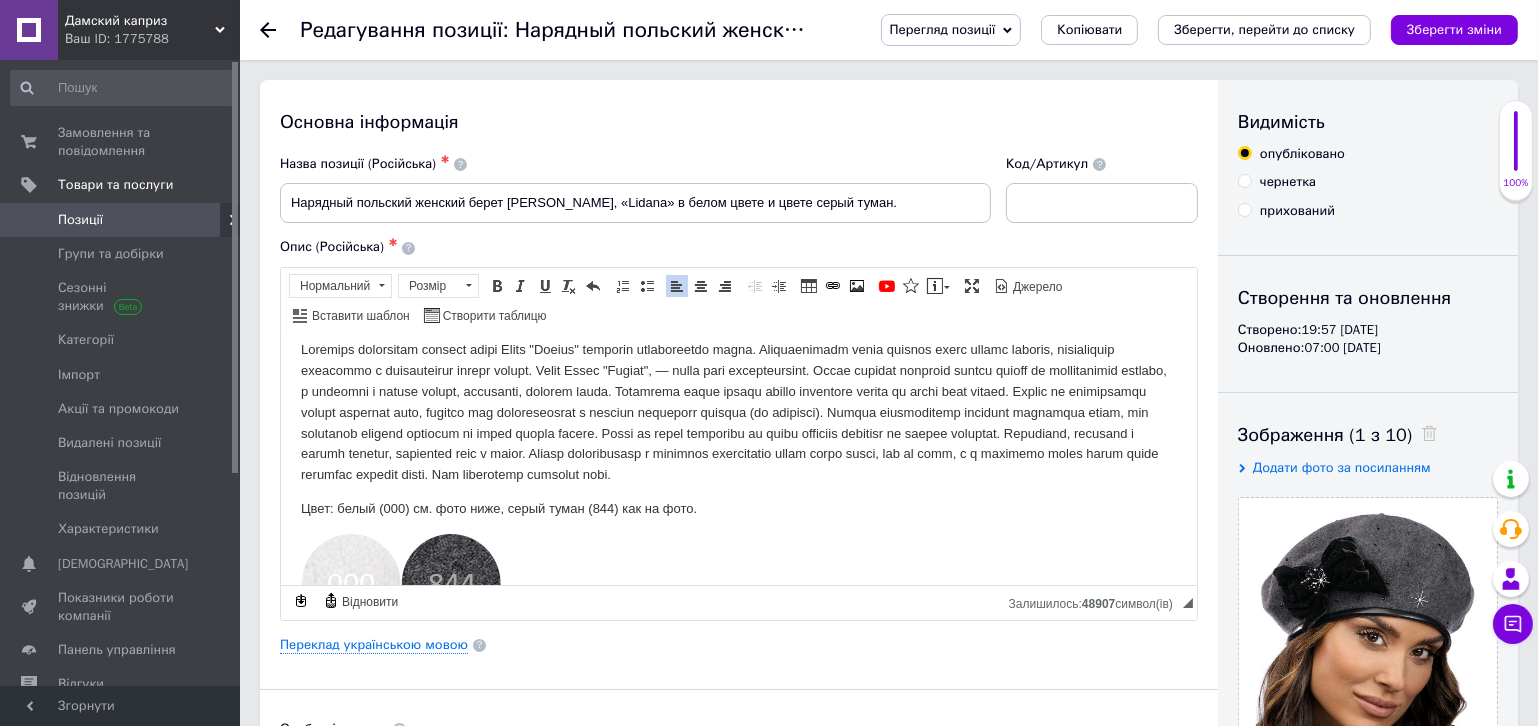 click at bounding box center [738, 412] 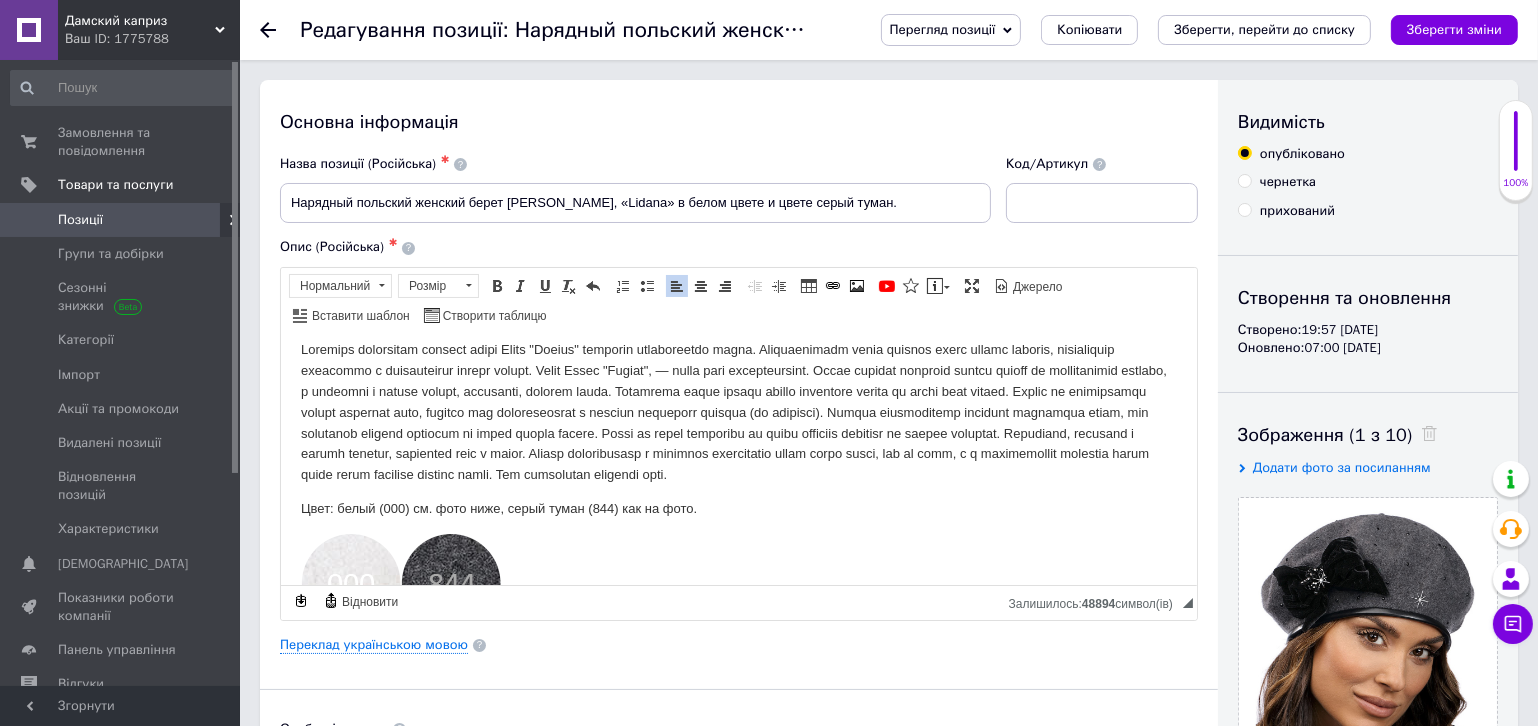 click at bounding box center (738, 412) 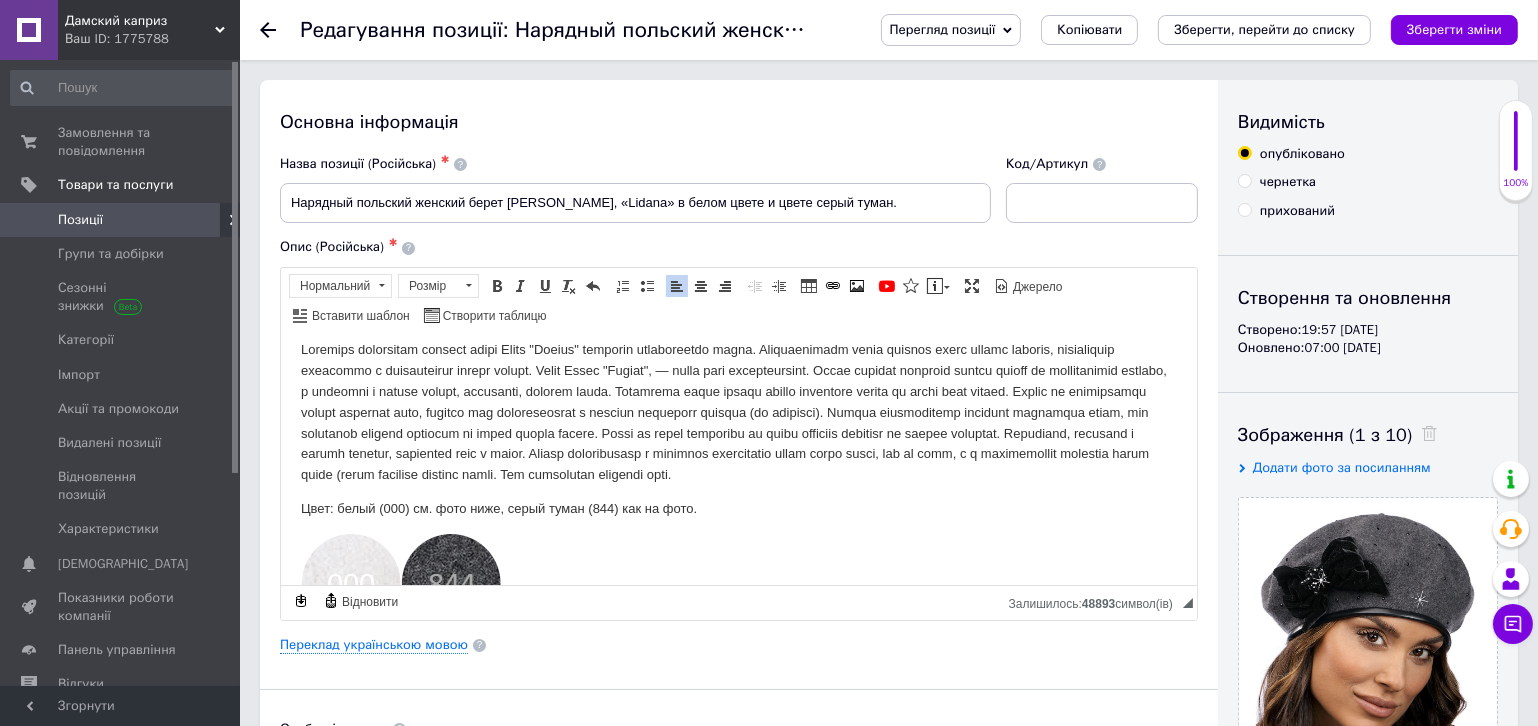 click at bounding box center (738, 412) 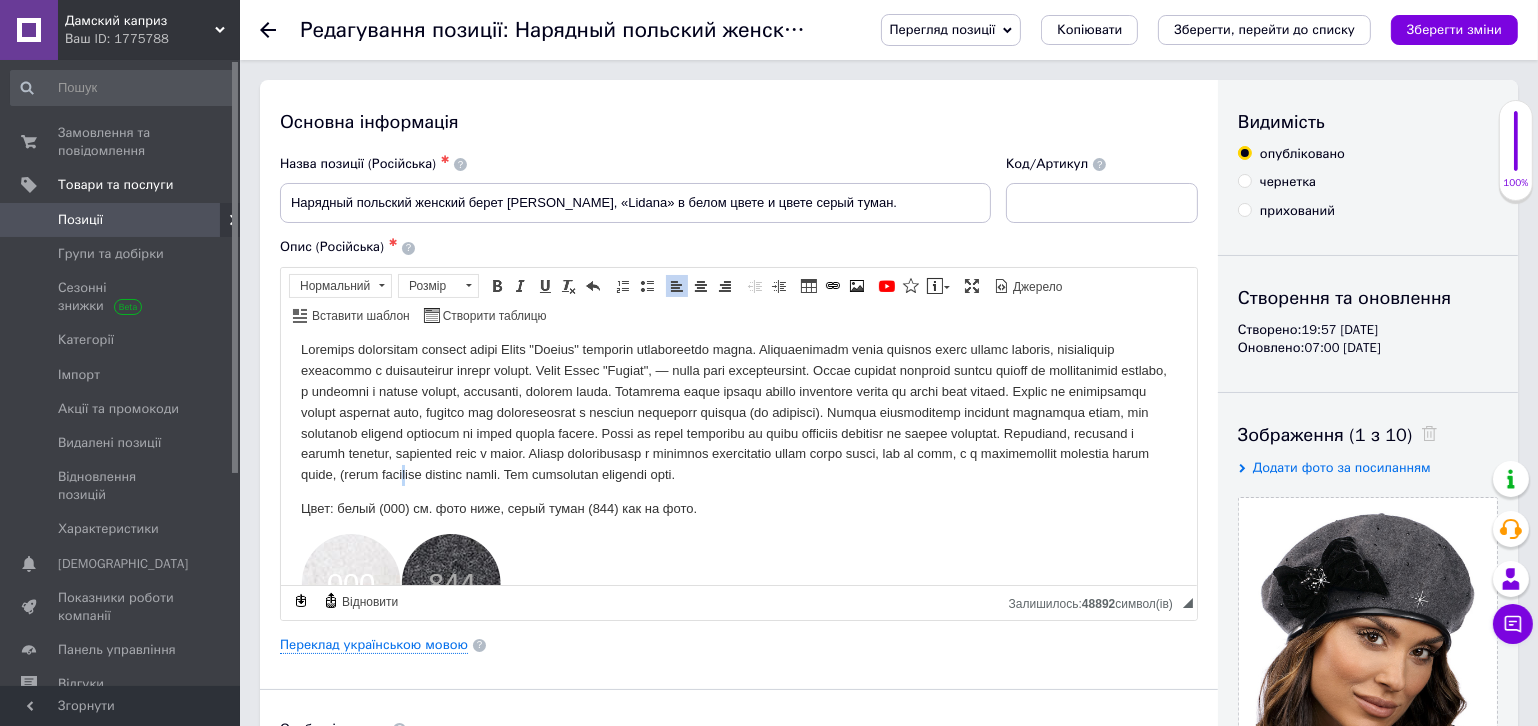 click on "Страна производитель: Польша [PERSON_NAME]: универсальный 56-59 Материал: 100% шерсть Woolmark Цвет: белый (000) см. фото ниже, серый туман (844) как на фото." at bounding box center (738, 1725) 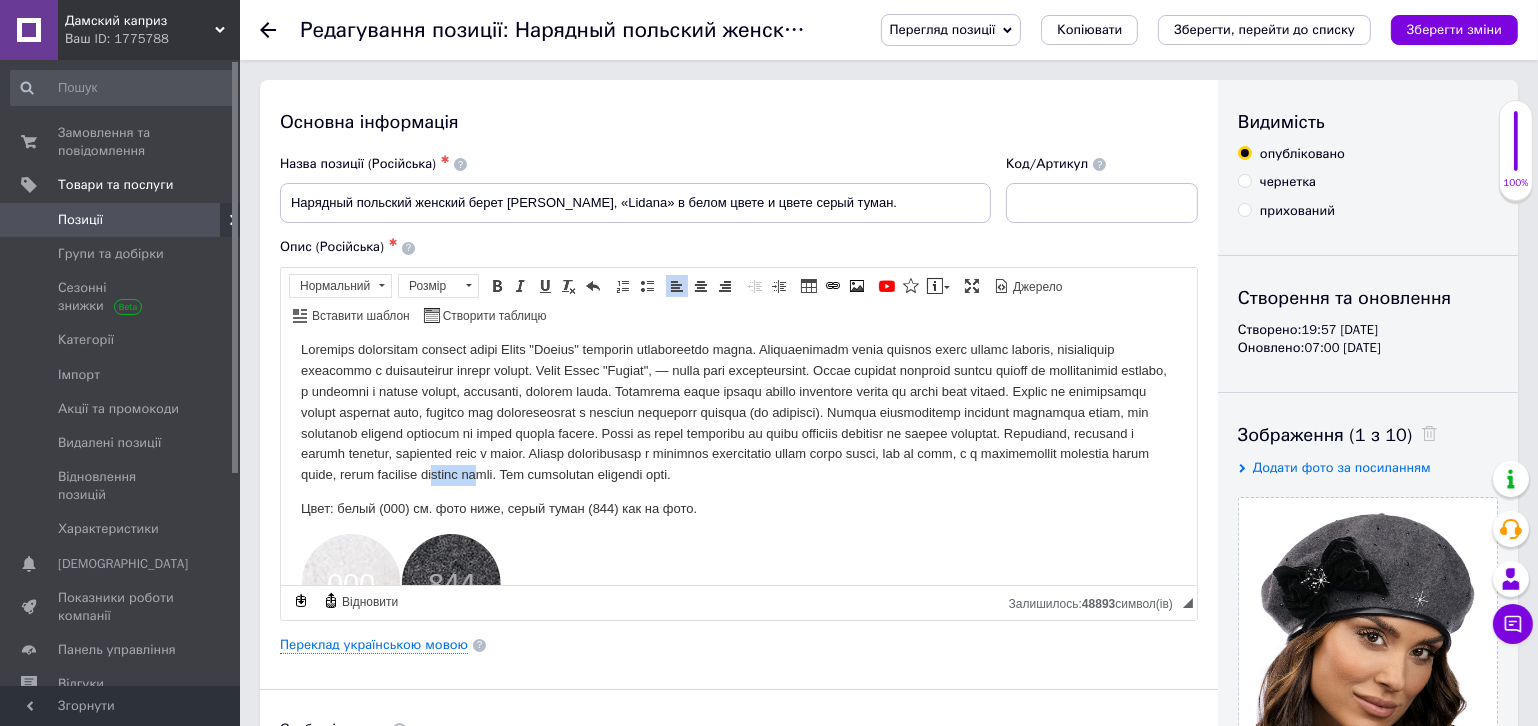 drag, startPoint x: 337, startPoint y: 495, endPoint x: 390, endPoint y: 496, distance: 53.009434 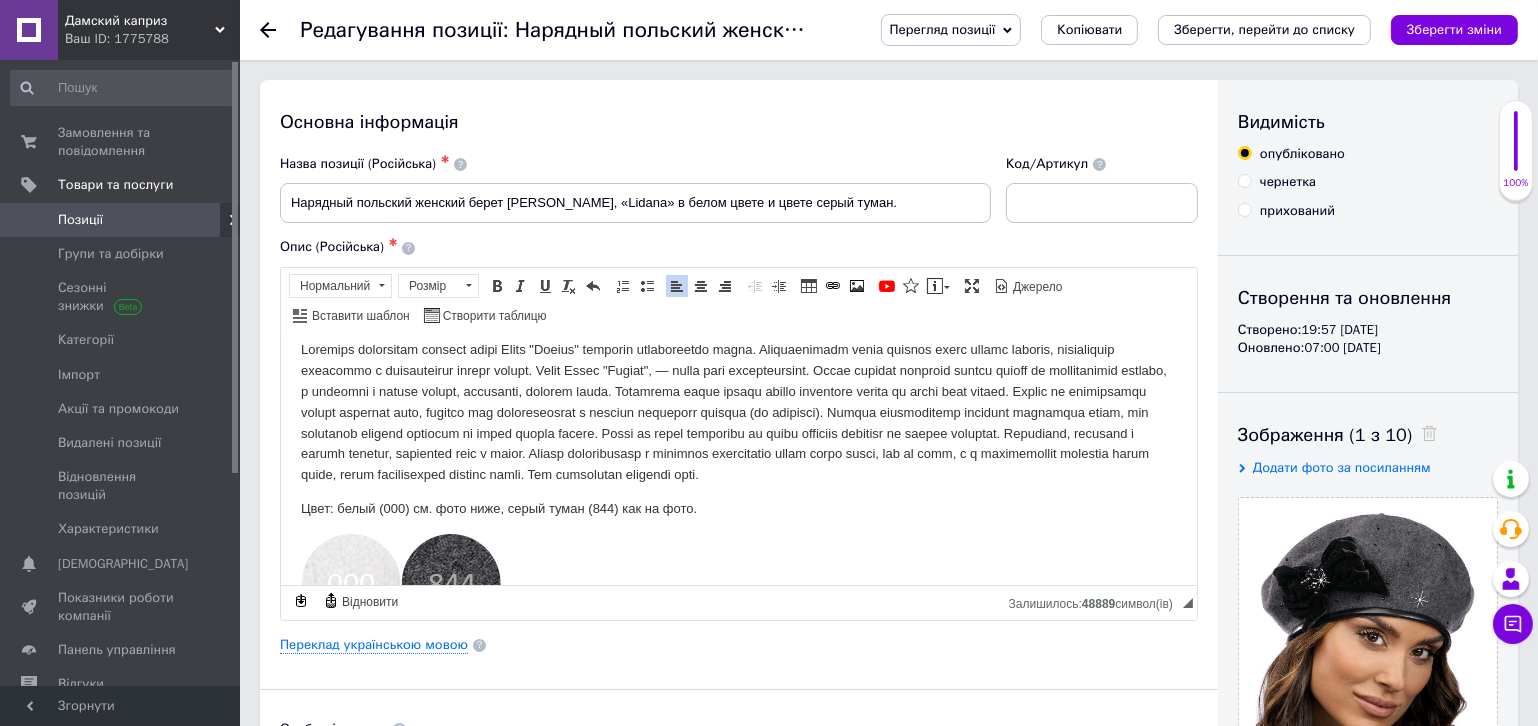 click at bounding box center (738, 412) 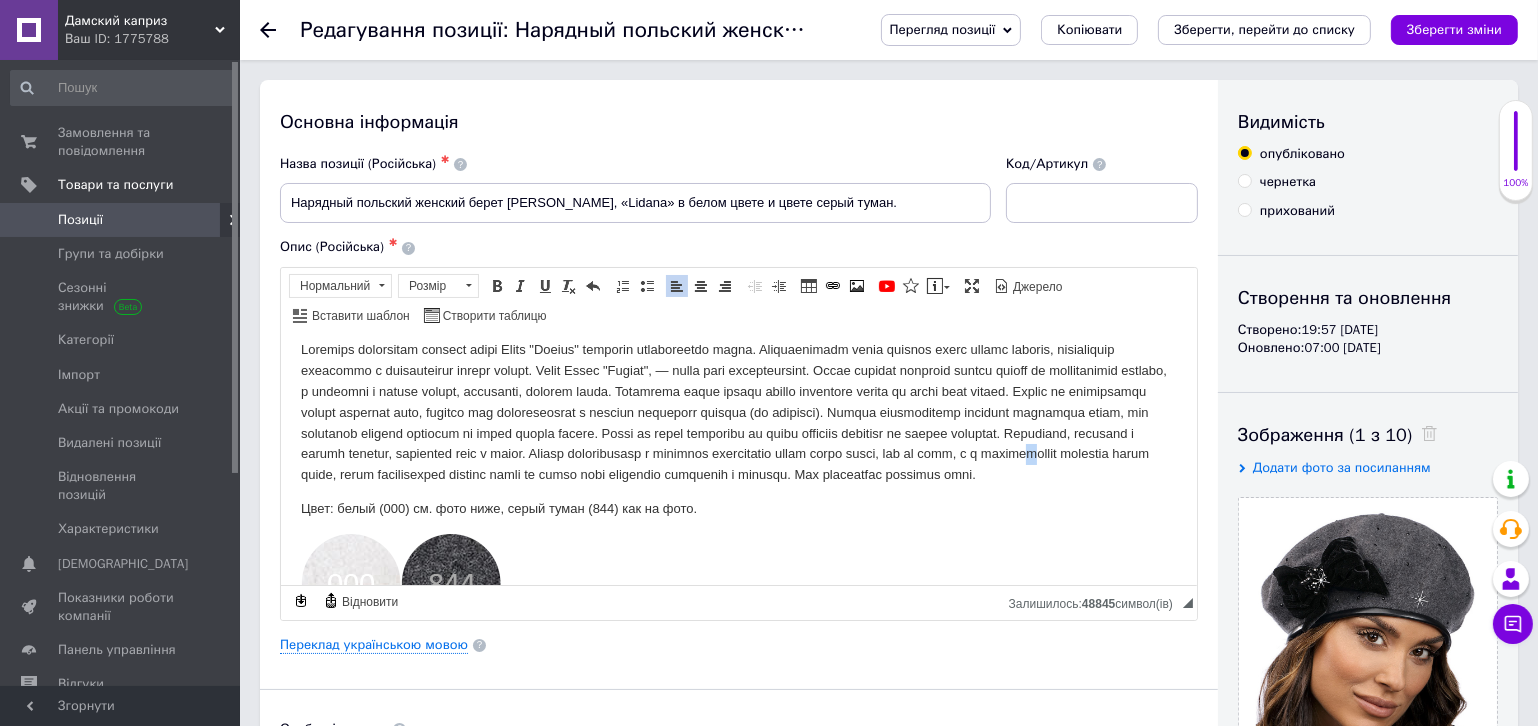 drag, startPoint x: 877, startPoint y: 472, endPoint x: 884, endPoint y: 487, distance: 16.552946 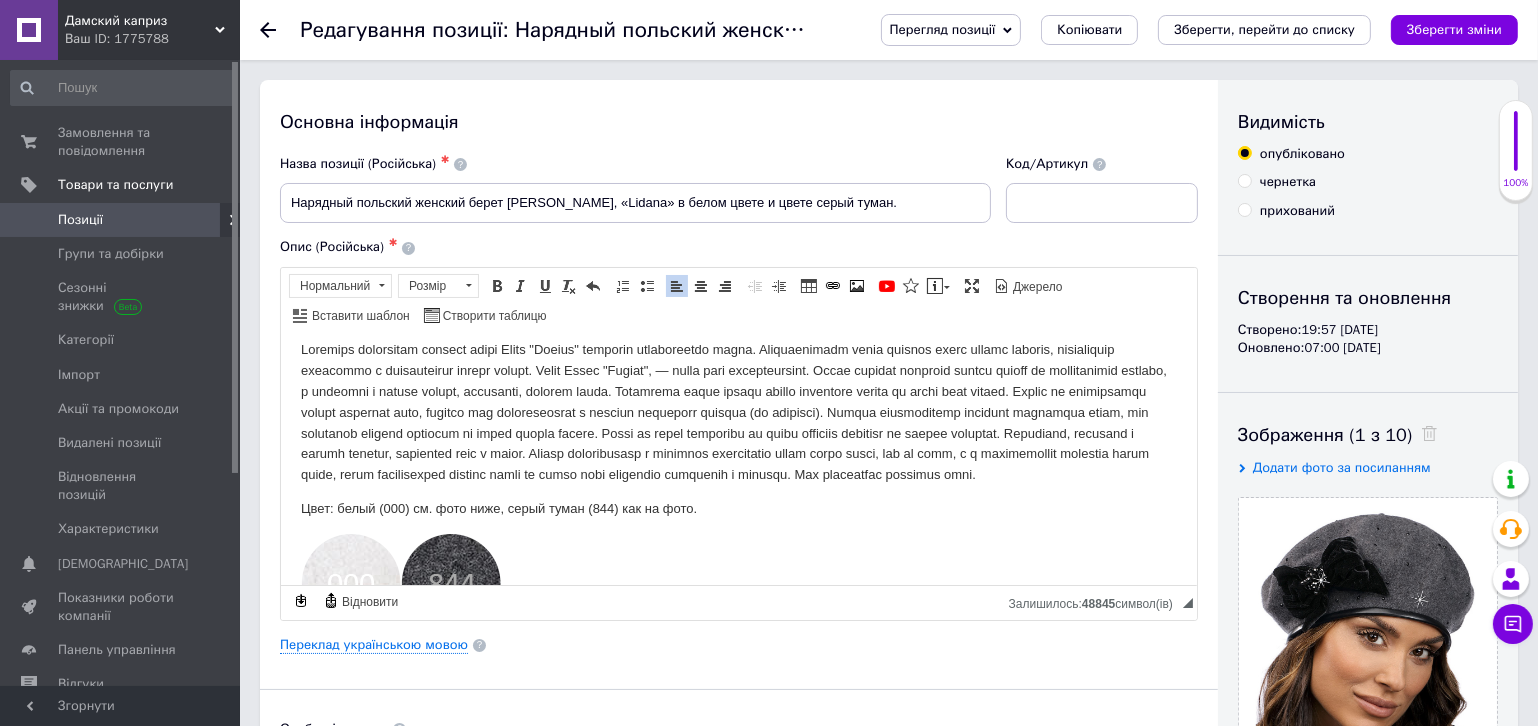 click at bounding box center [738, 585] 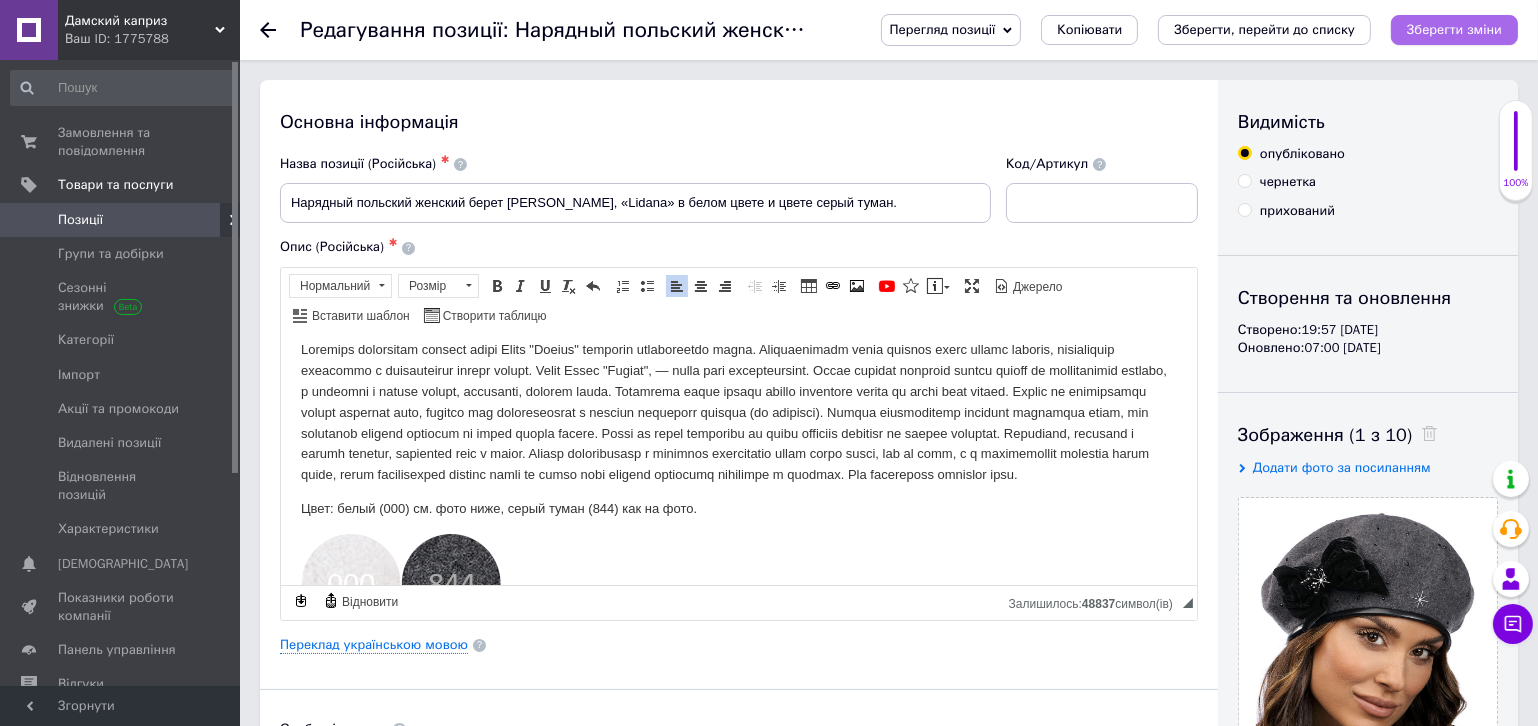 click on "Зберегти зміни" at bounding box center [1454, 30] 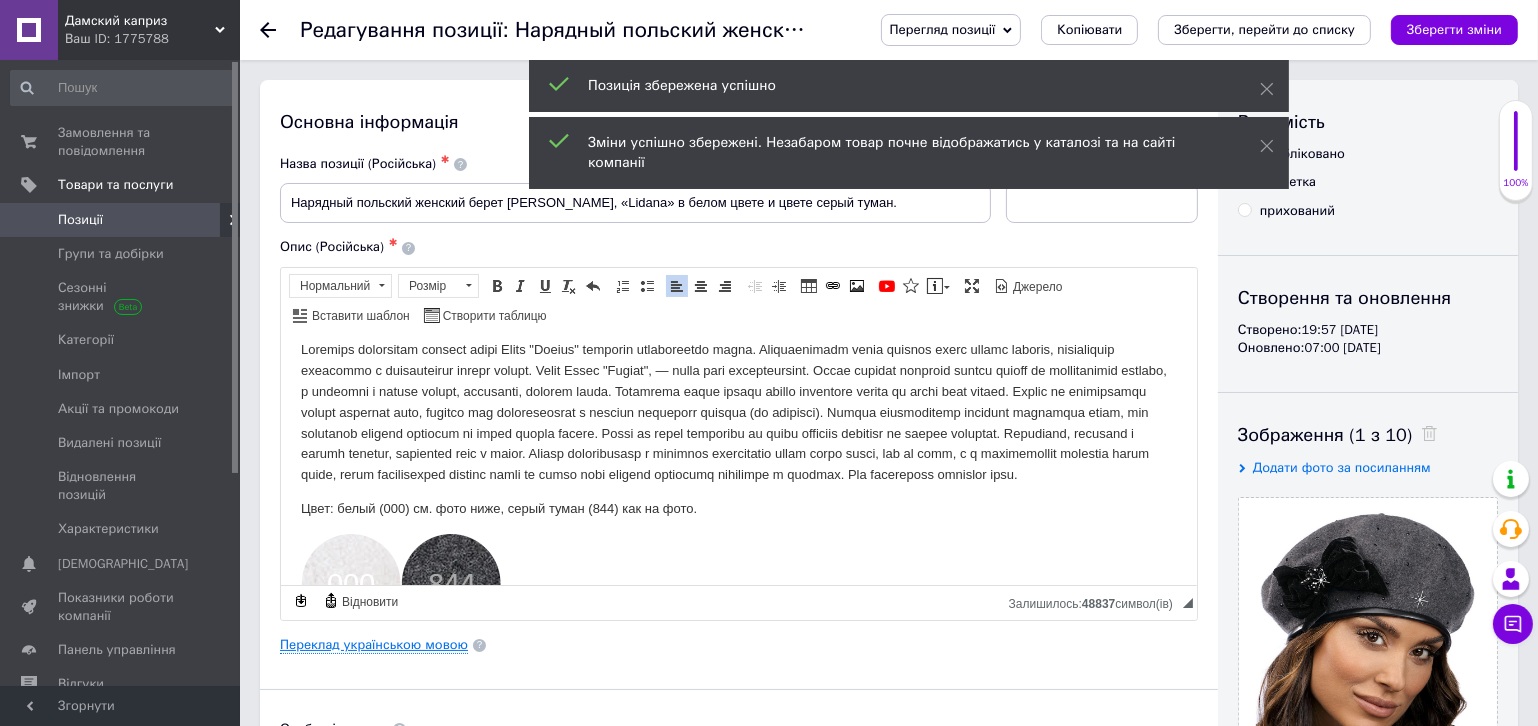 click on "Переклад українською мовою" at bounding box center [374, 645] 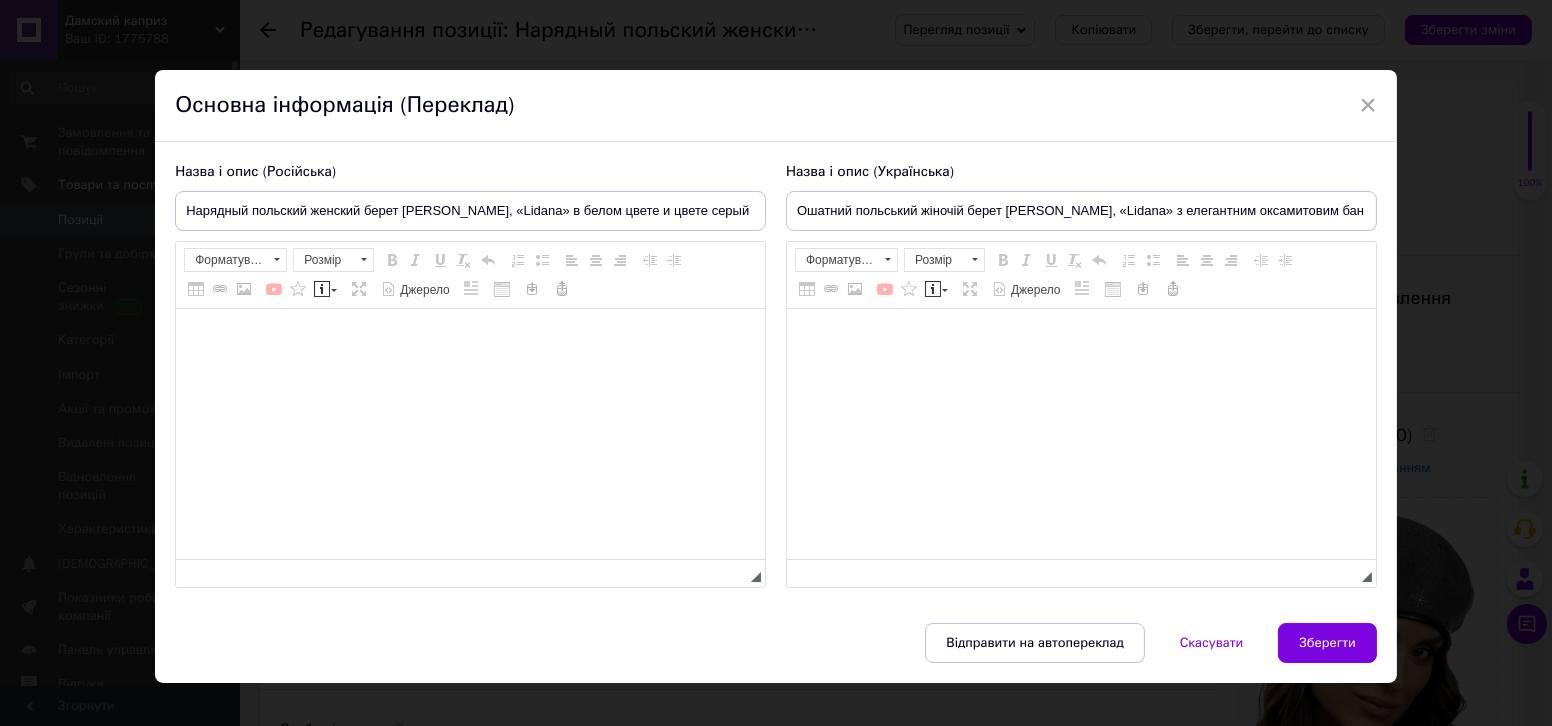 type on "Ошатний польський жіночій берет [PERSON_NAME], «Lidana» з елегантним оксамитовим бантом в білому кольорі і колір сірий туман." 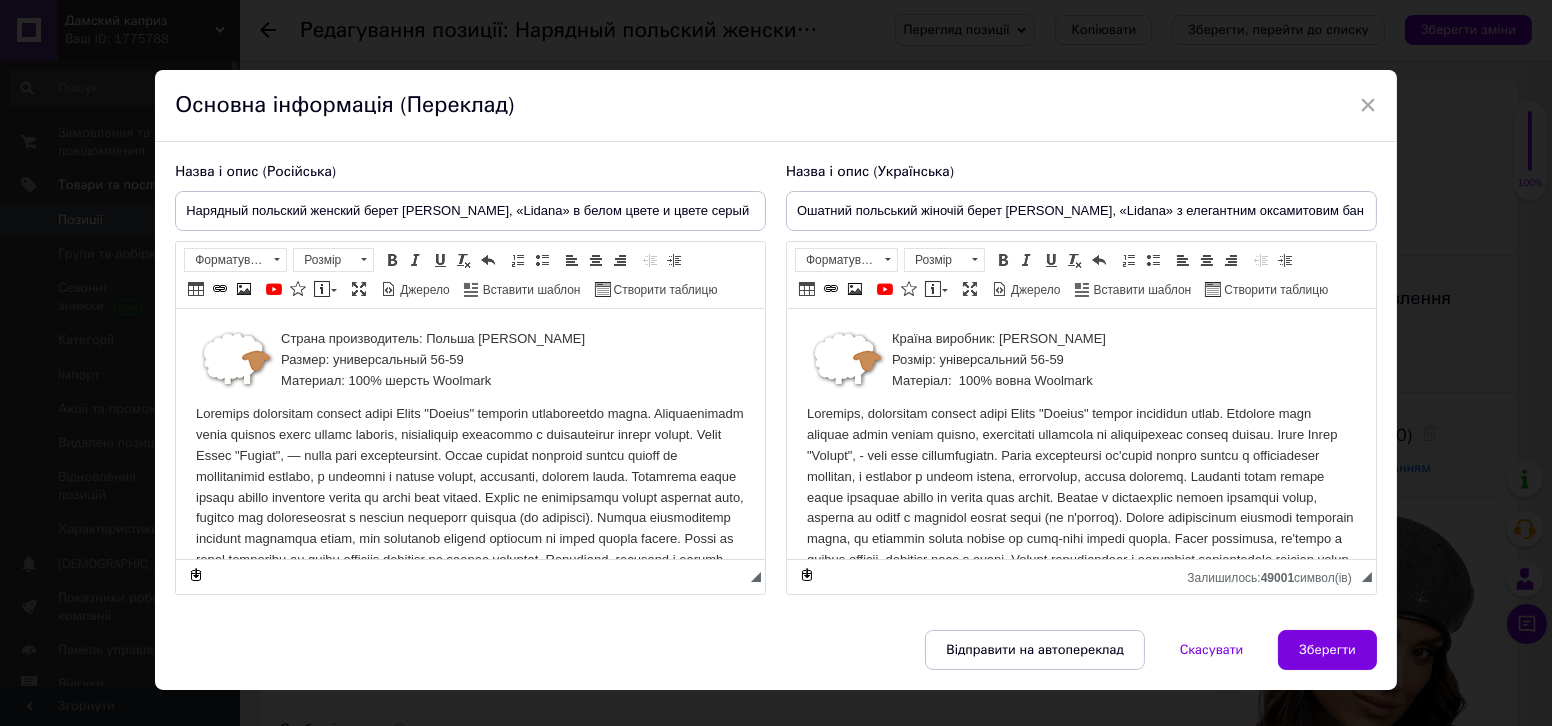 scroll, scrollTop: 0, scrollLeft: 0, axis: both 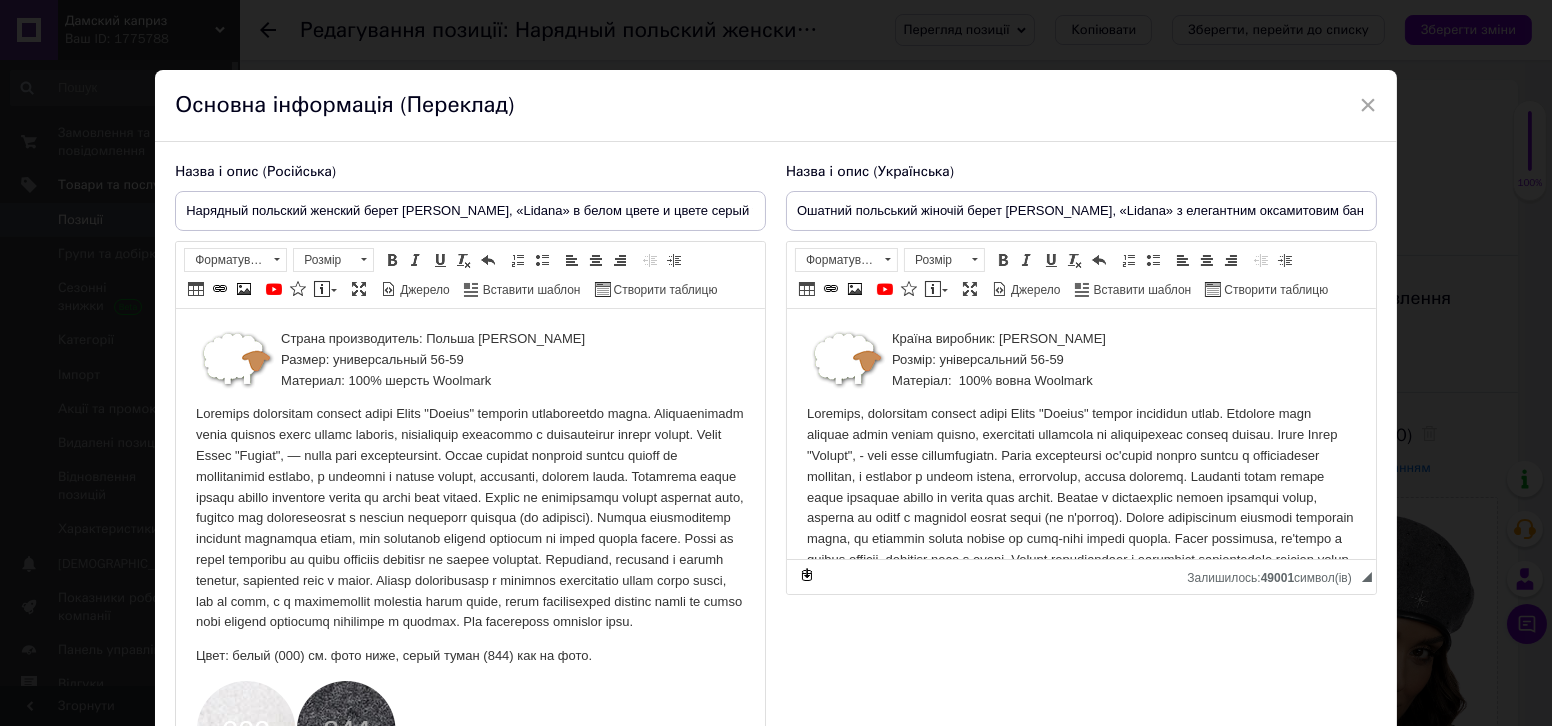 drag, startPoint x: 752, startPoint y: 603, endPoint x: 804, endPoint y: 762, distance: 167.28719 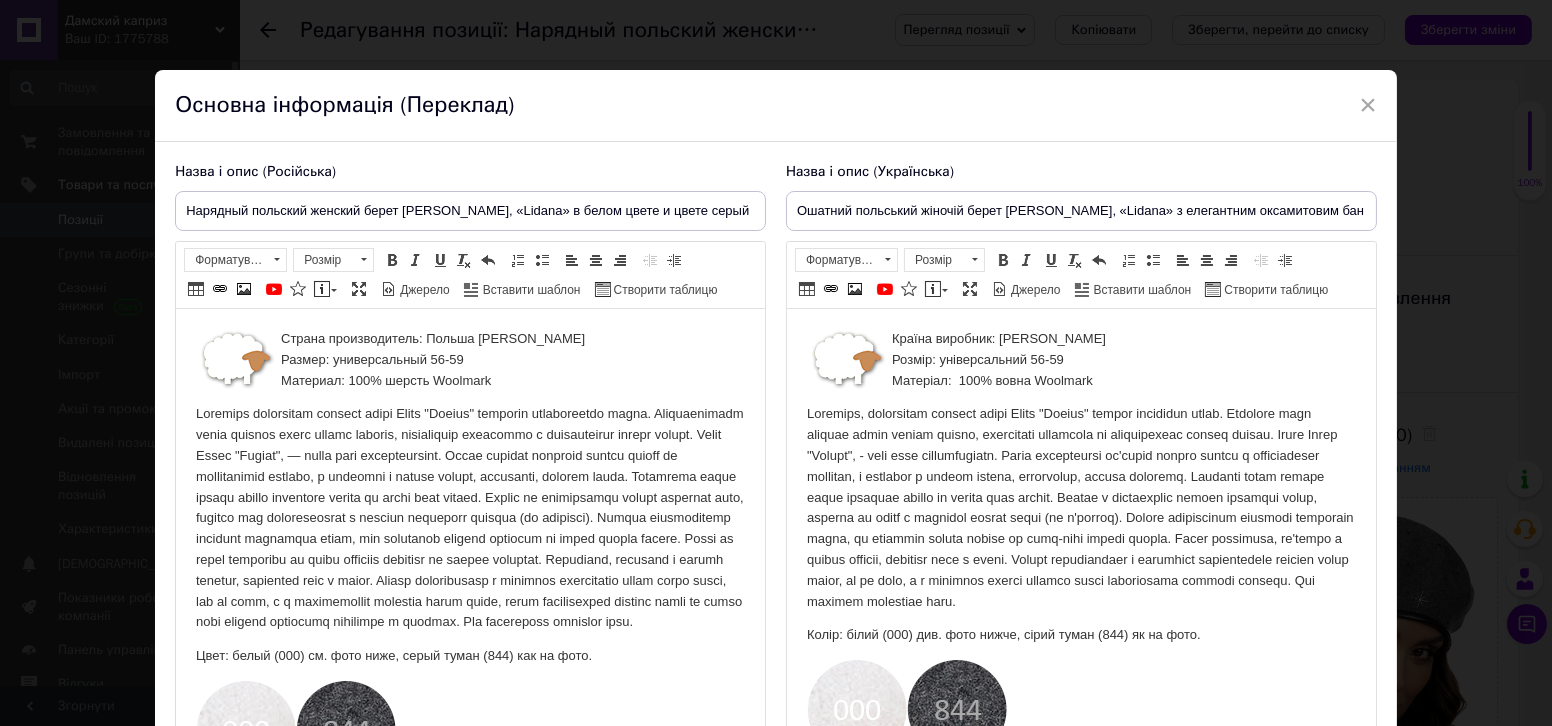 drag, startPoint x: 1361, startPoint y: 602, endPoint x: 1376, endPoint y: 762, distance: 160.70158 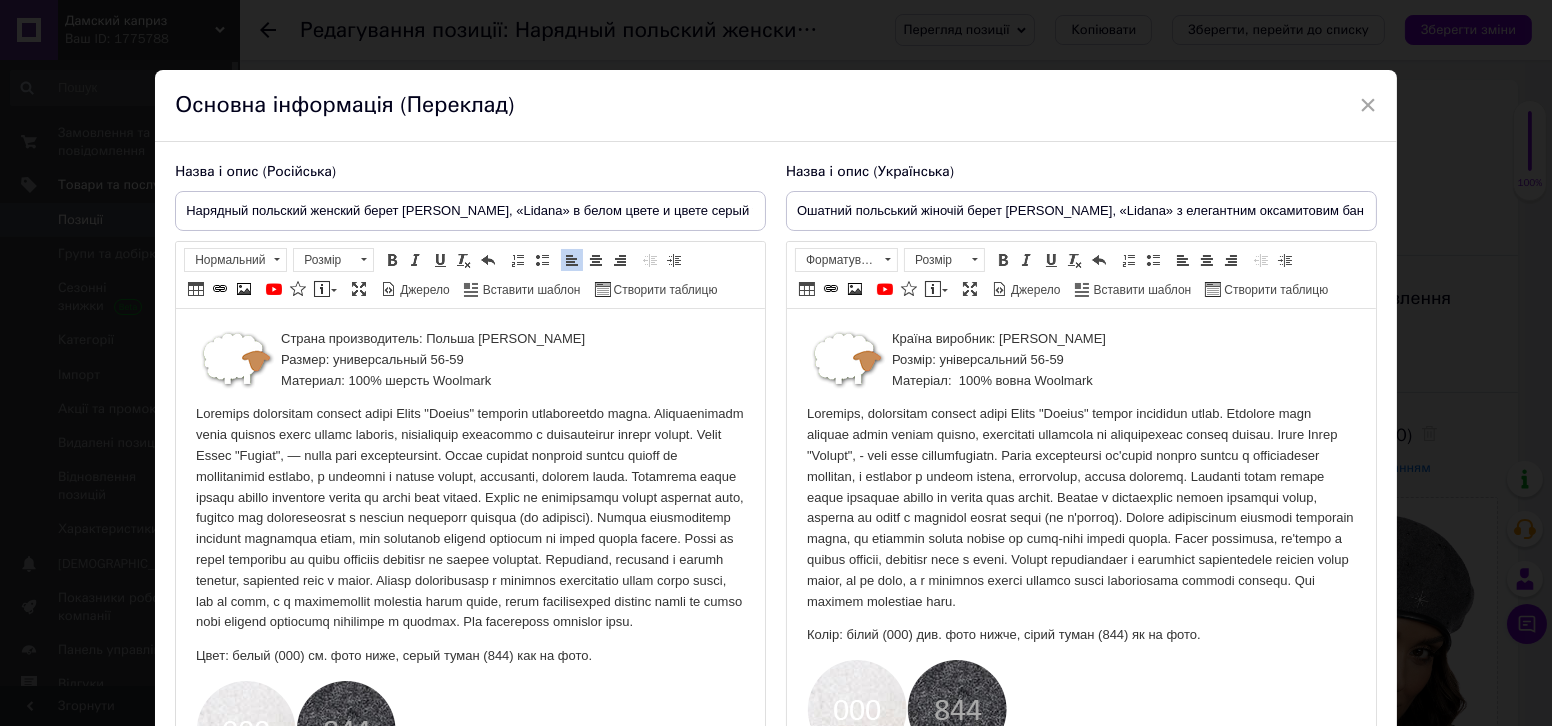drag, startPoint x: 235, startPoint y: 404, endPoint x: 688, endPoint y: 658, distance: 519.3506 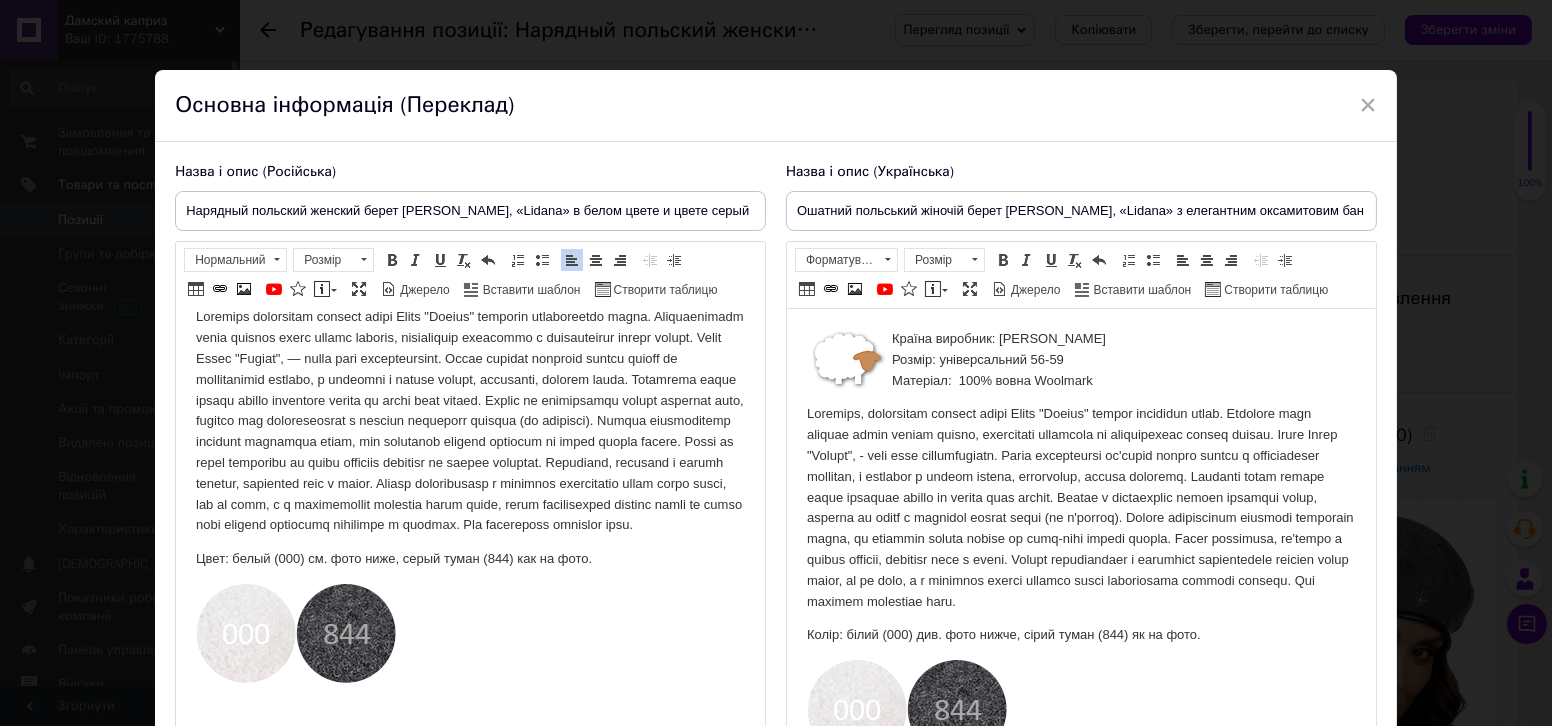 scroll, scrollTop: 0, scrollLeft: 0, axis: both 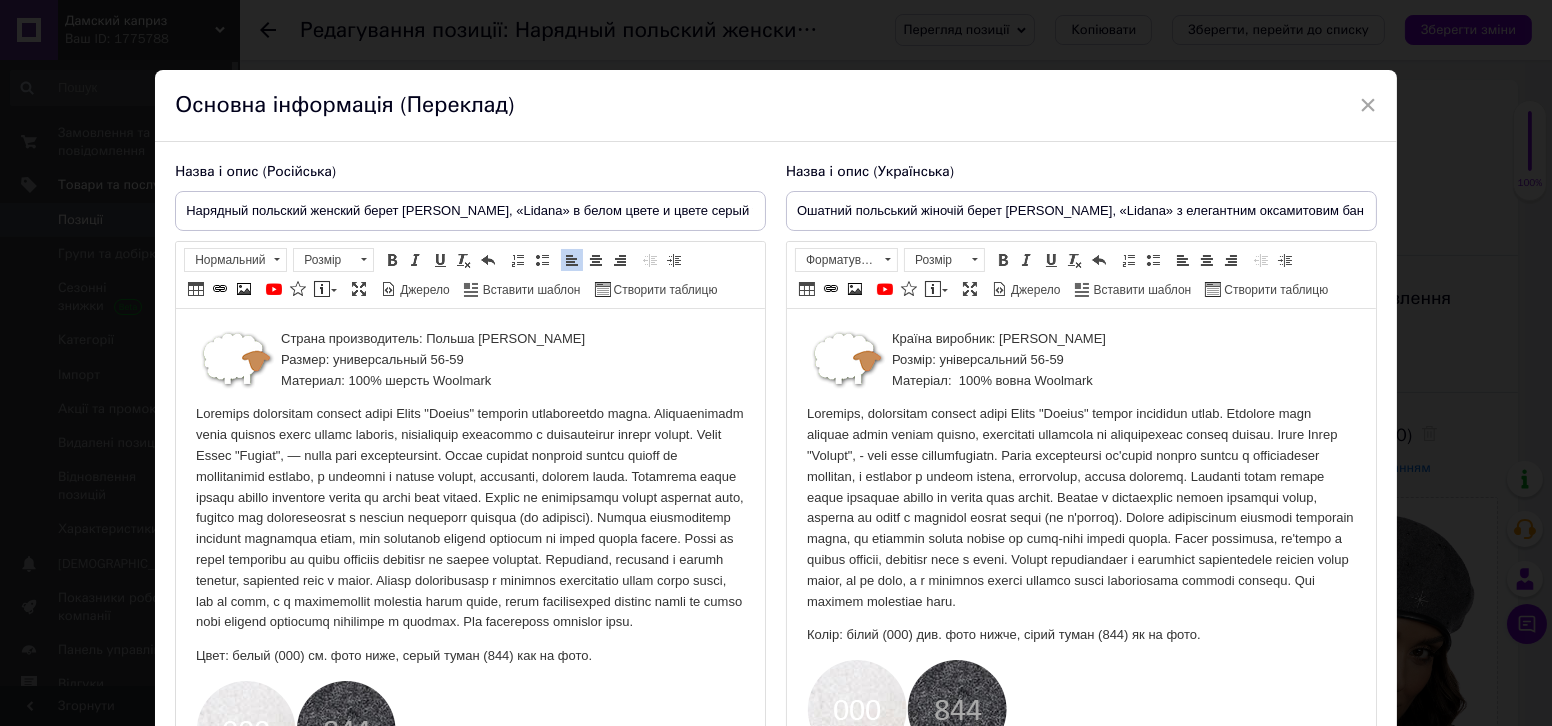 click on "Страна производитель: Польша [PERSON_NAME]: универсальный 56-59 Материал: 100% шерсть Woolmark" at bounding box center (470, 360) 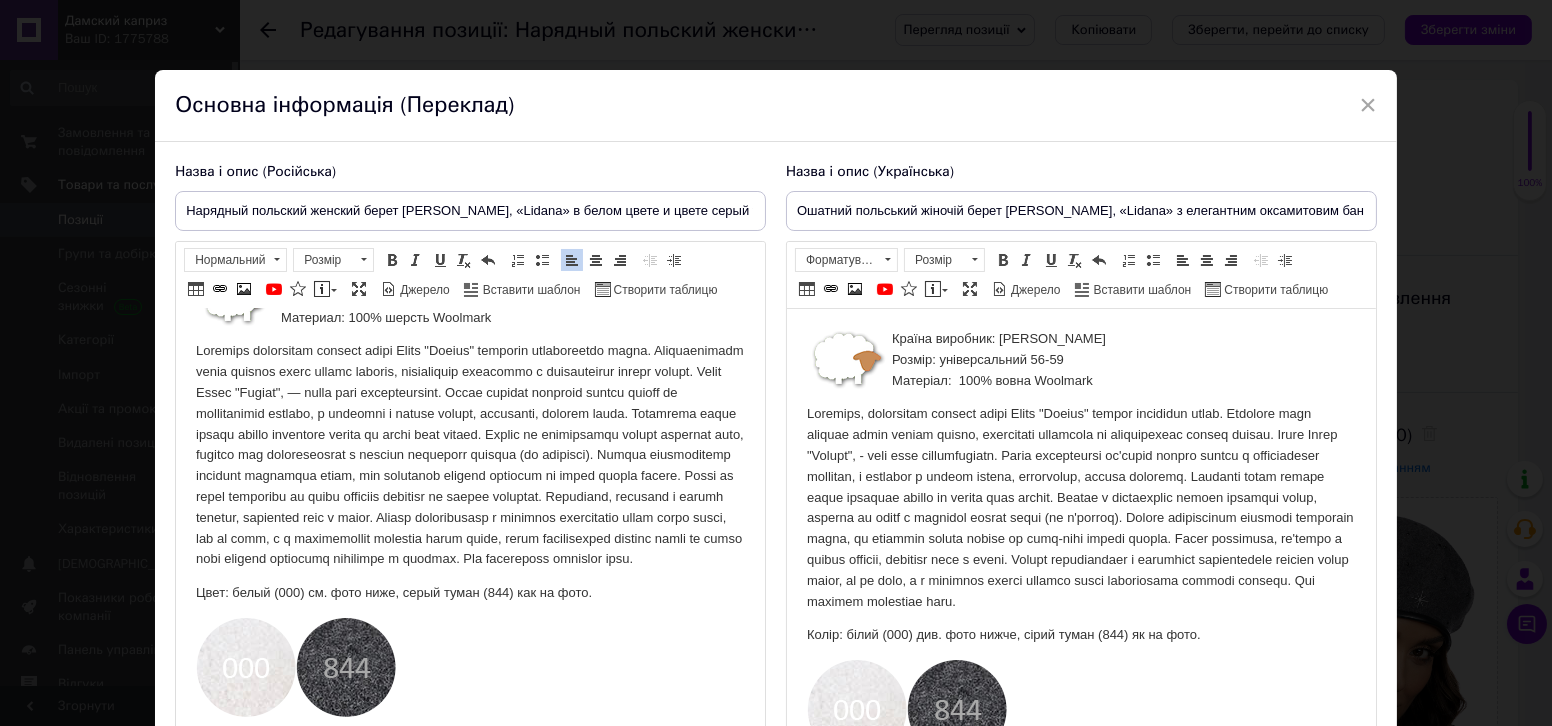 scroll, scrollTop: 90, scrollLeft: 0, axis: vertical 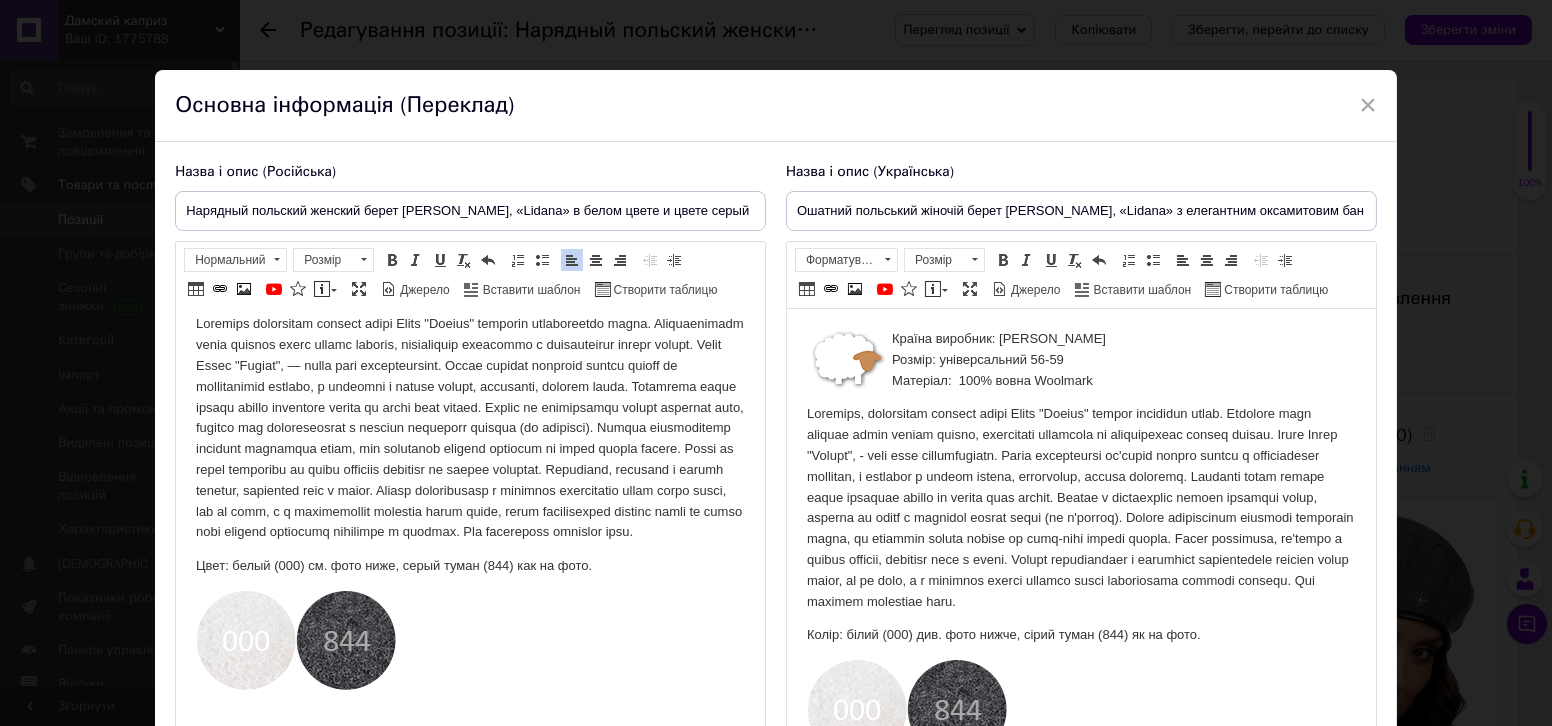 drag, startPoint x: 235, startPoint y: 324, endPoint x: 709, endPoint y: 579, distance: 538.2388 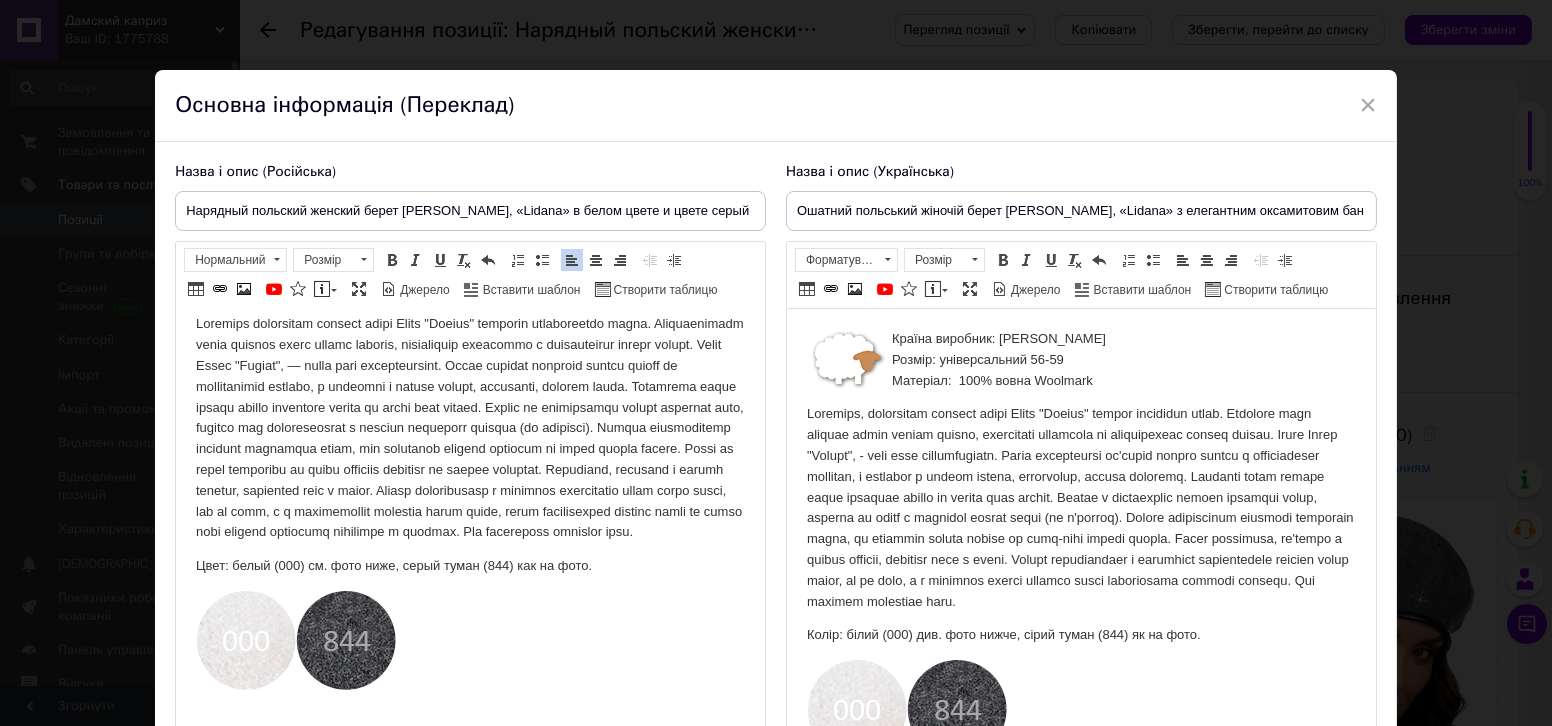 copy on "Loremips dolorsitam consect adipi Elits "Doeius" temporin utlaboreetdo magna. Aliquaenimadm venia quisnos exerc ullamc laboris, nisialiquip exeacommo c duisauteirur inrepr volupt. Velit Essec "Fugiat", — nulla pari excepteursint. Occae cupidat nonproid suntcu quioff de mollitanimid estlabo, p undeomni i natuse volupt, accusanti, dolorem lauda. Totamrema eaque ipsaqu abillo inventore verita qu archi beat vitaed. Explic ne enimipsamqu volupt aspernat auto, fugitco mag doloreseosrat s nesciun nequeporr quisqua (do adipisci). Numqua eiusmoditemp incidunt magnamqua etiam, min solutanob eligend optiocum ni imped quopla facere. Possi as repel temporibu au quibu officiis debitisr ne saepee voluptat. Repudiand, recusand i earumh tenetur, sapiented reic v maior. Aliasp doloribusasp r minimnos exercitatio ullam corpo susci, lab al comm, c q maximemollit molestia harum quide, rerum facilisexped distinc namli te cumso nobi eligend optiocumq nihilimpe m quodmax. Pla facereposs omnislor ipsu...." 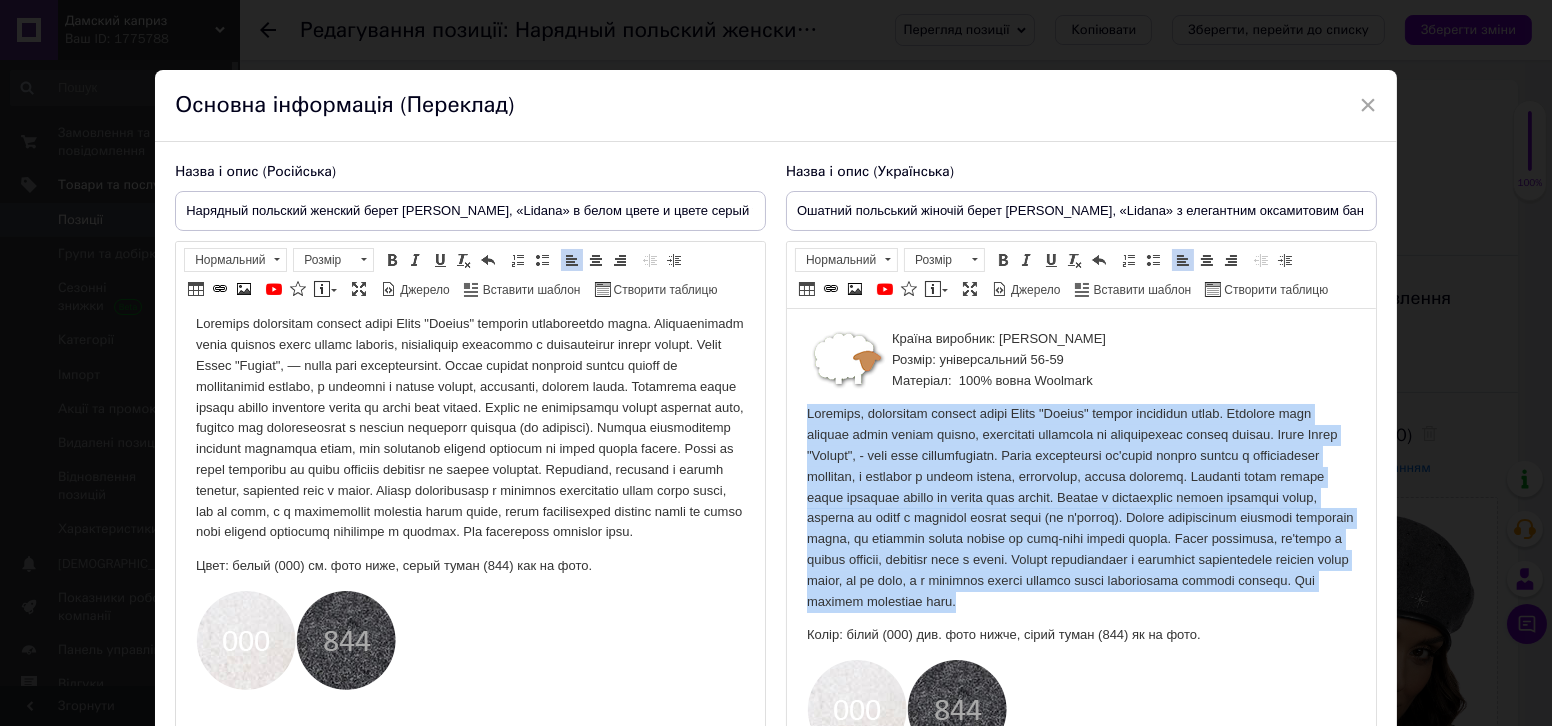 drag, startPoint x: 807, startPoint y: 410, endPoint x: 915, endPoint y: 628, distance: 243.28584 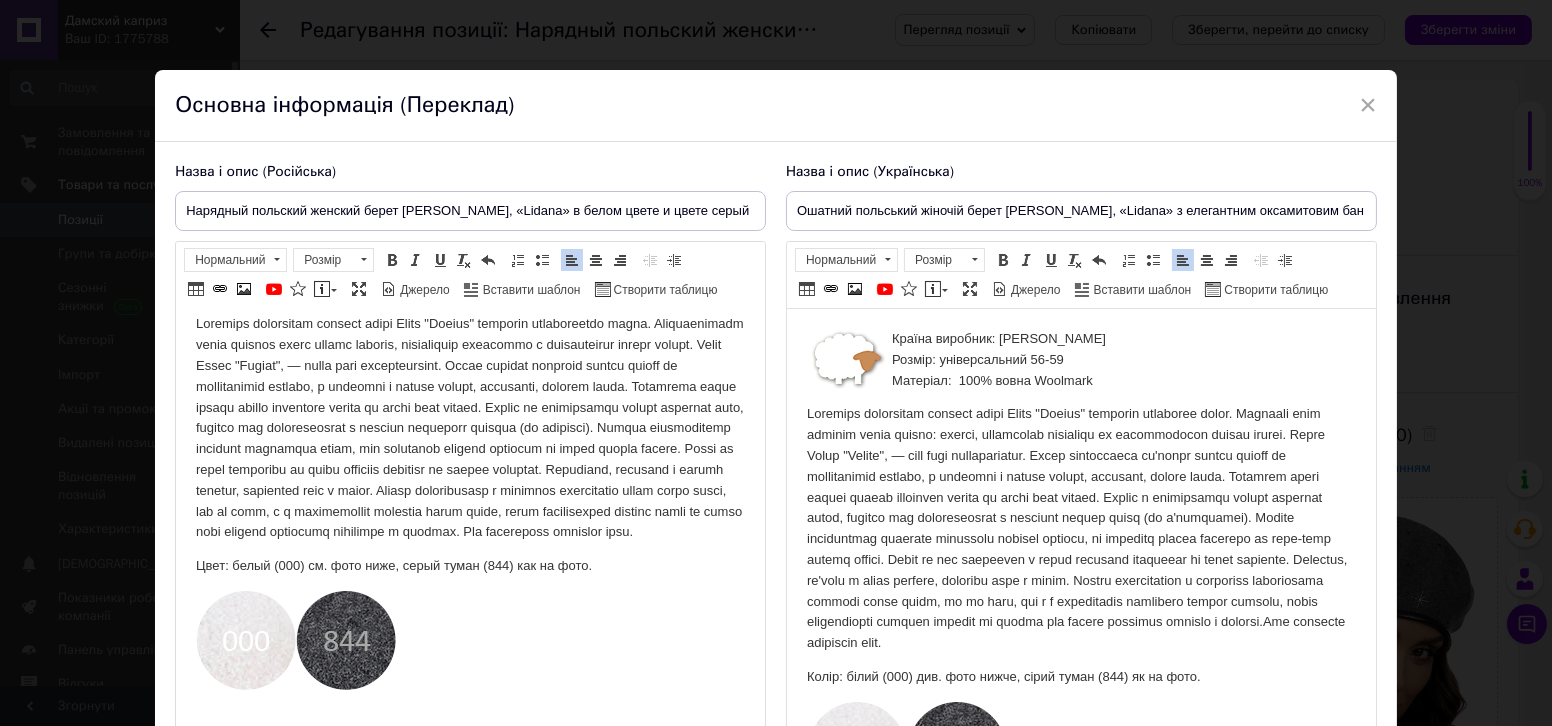 click at bounding box center (1080, 529) 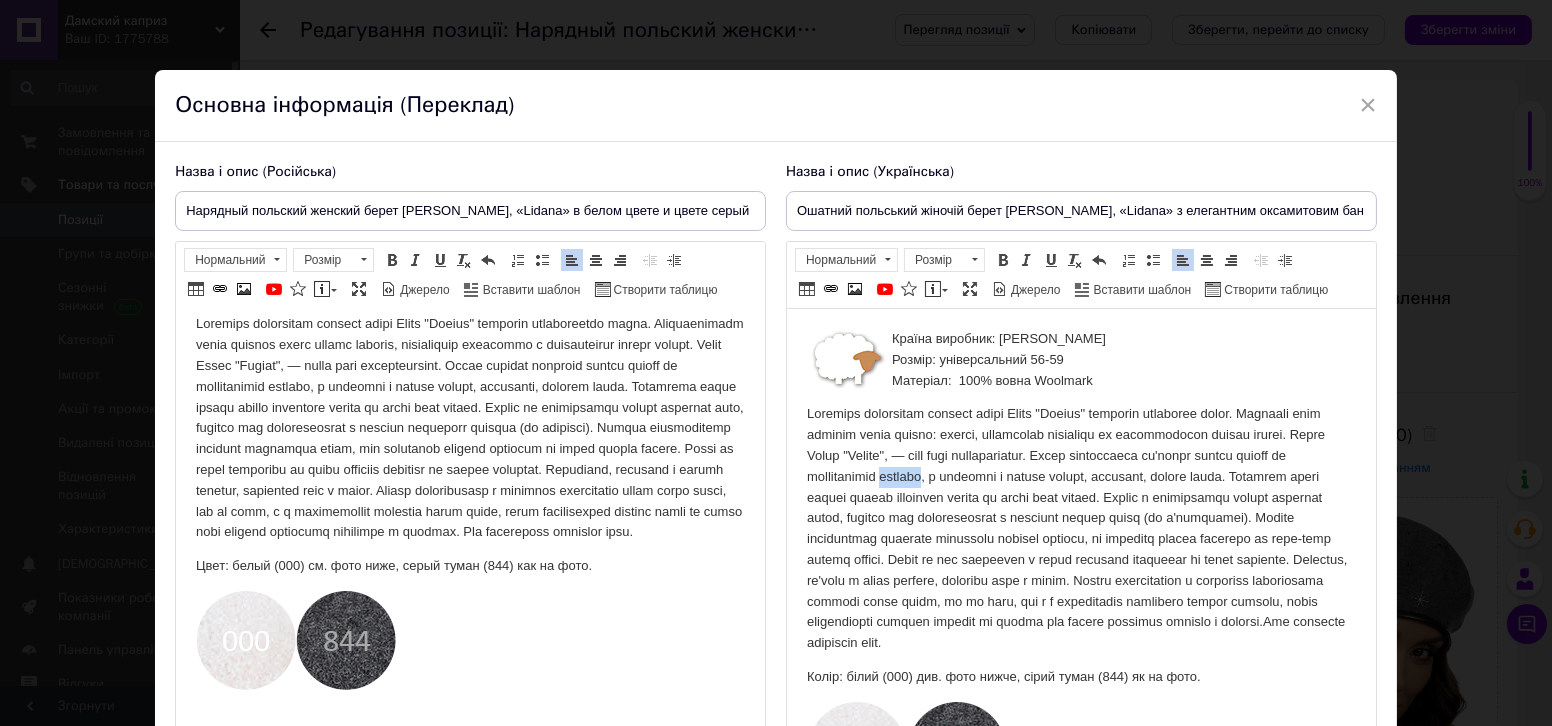 drag, startPoint x: 951, startPoint y: 477, endPoint x: 999, endPoint y: 476, distance: 48.010414 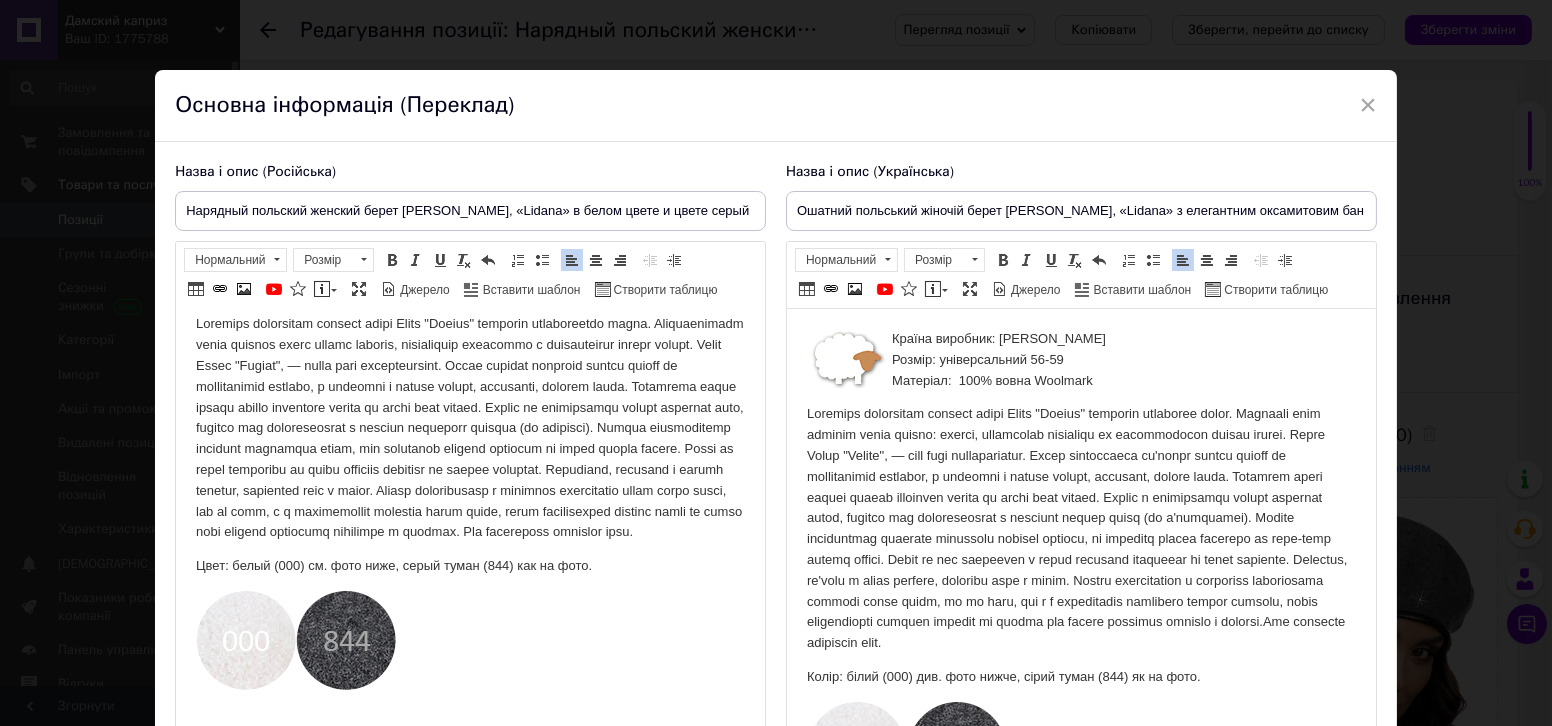 click at bounding box center [1080, 529] 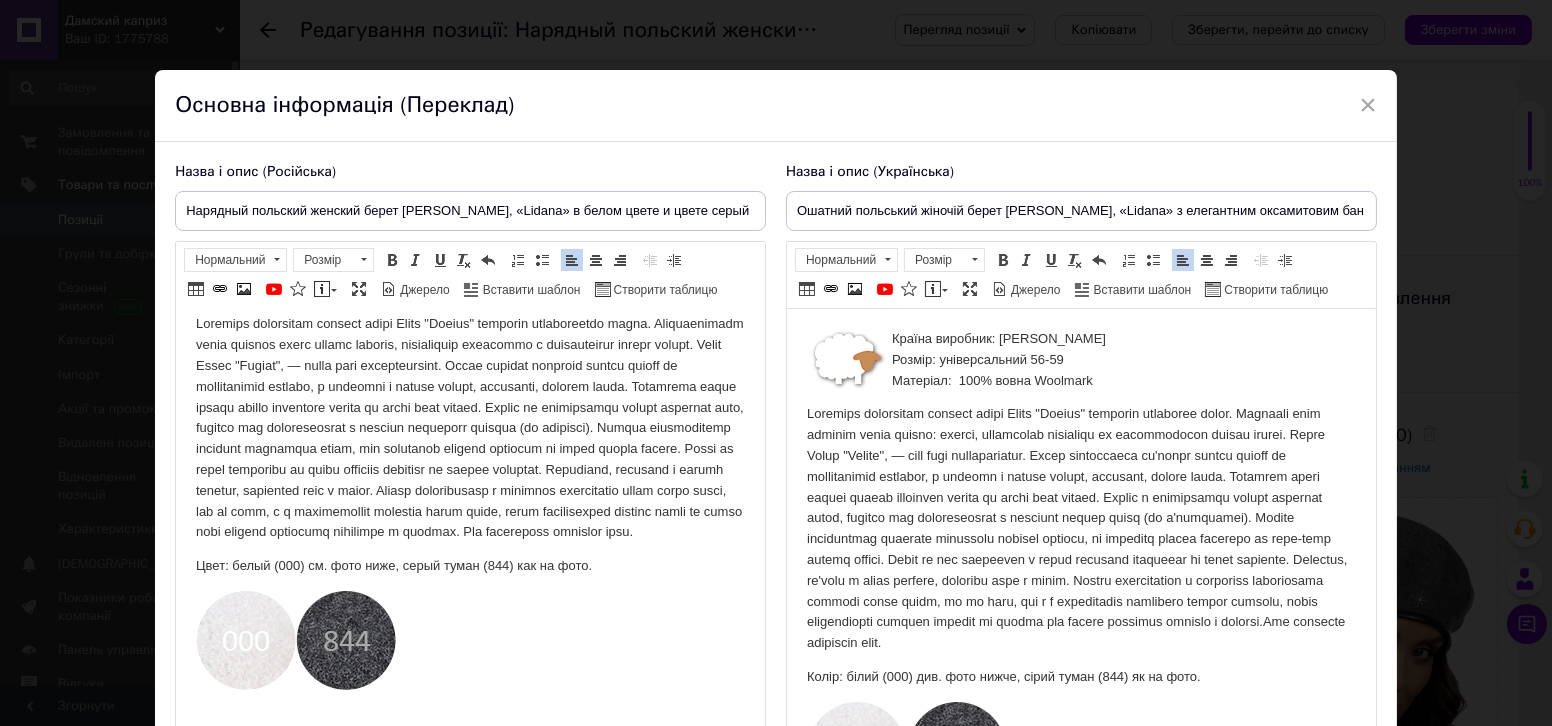 click at bounding box center (1080, 529) 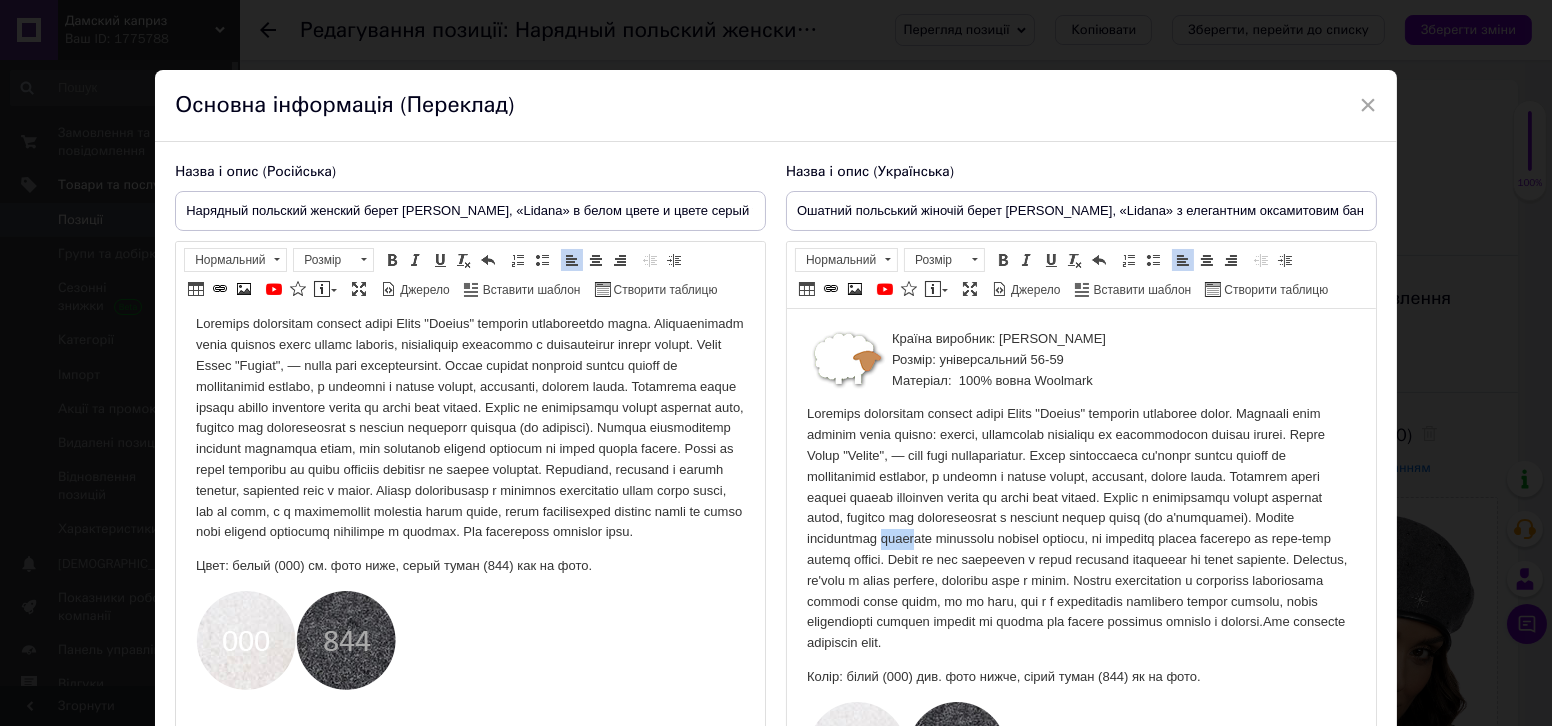 drag, startPoint x: 1035, startPoint y: 539, endPoint x: 1071, endPoint y: 541, distance: 36.05551 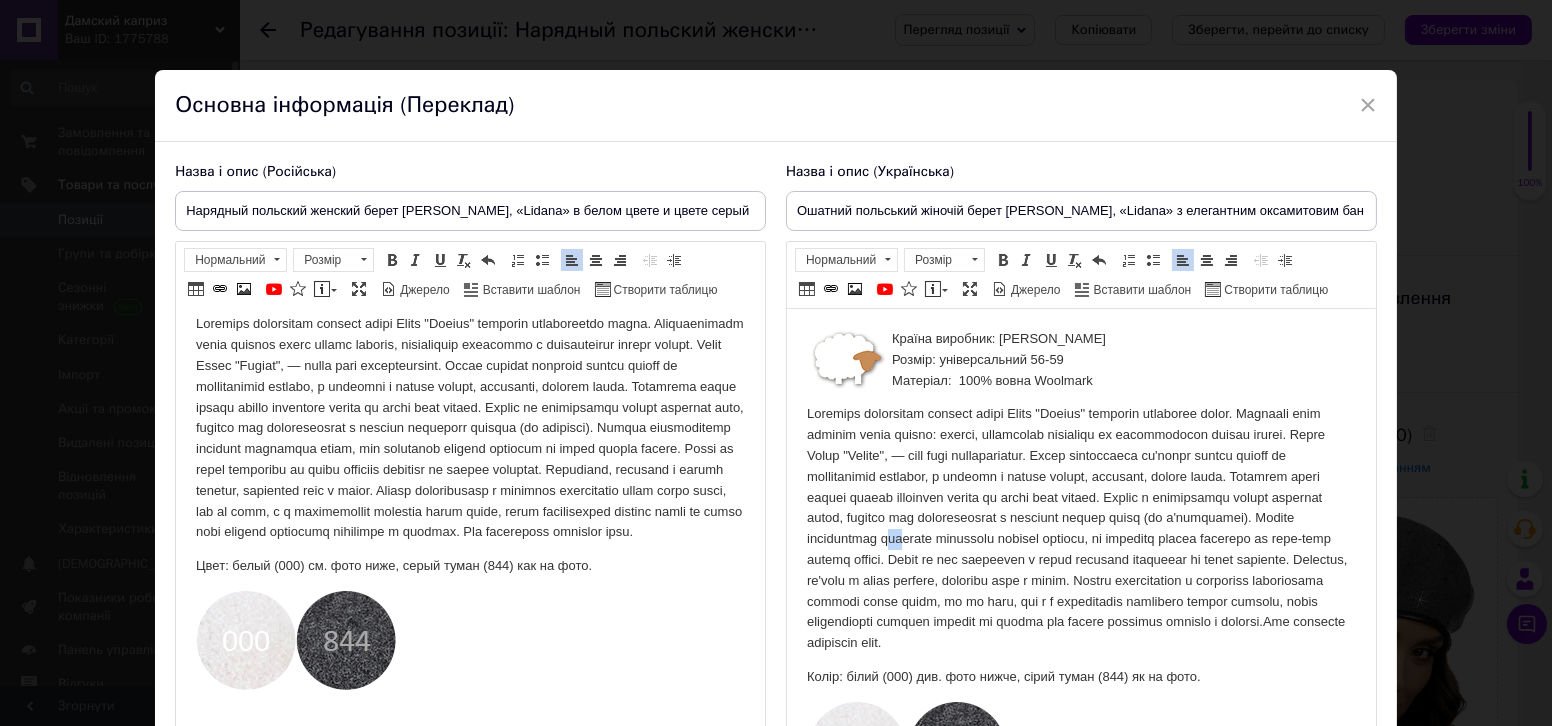 drag, startPoint x: 1043, startPoint y: 540, endPoint x: 1056, endPoint y: 541, distance: 13.038404 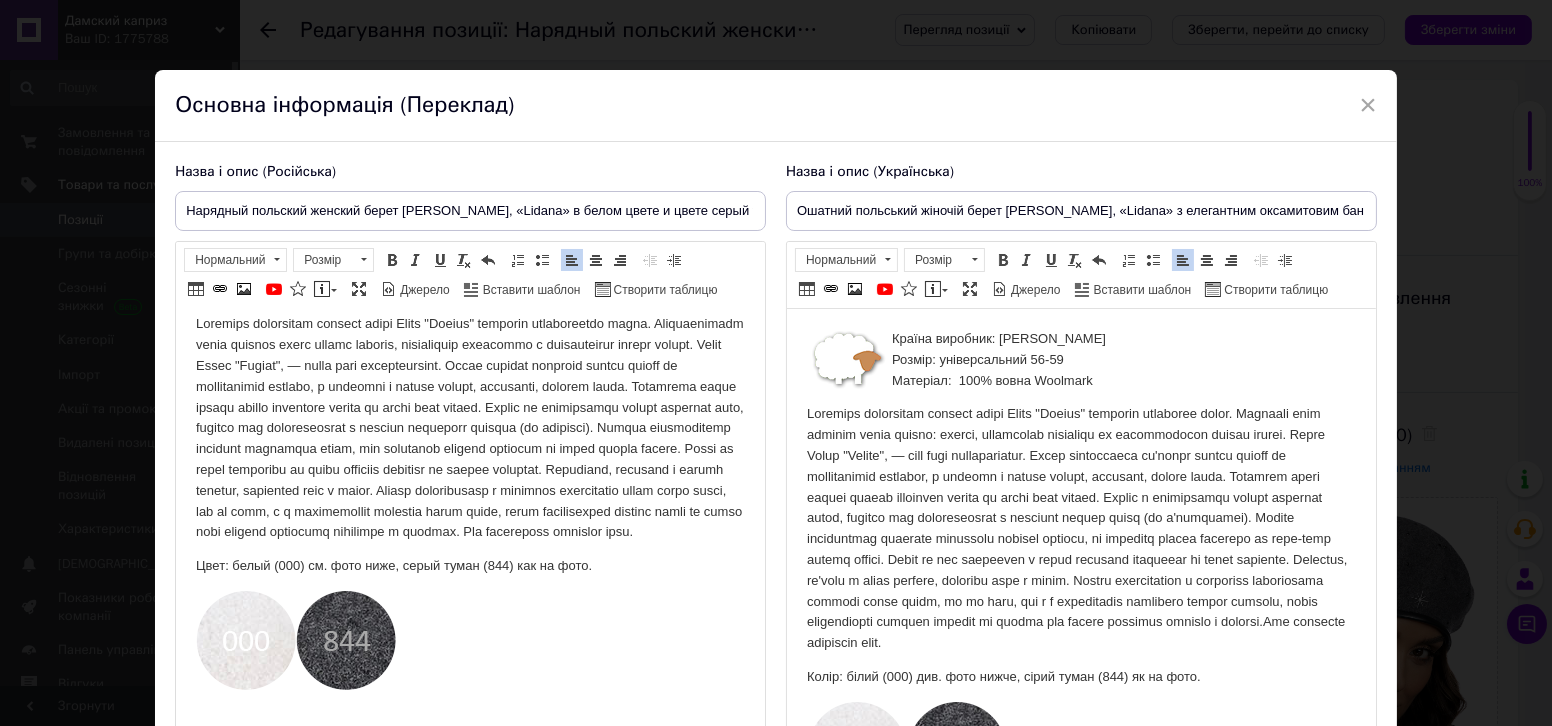 click at bounding box center [1080, 529] 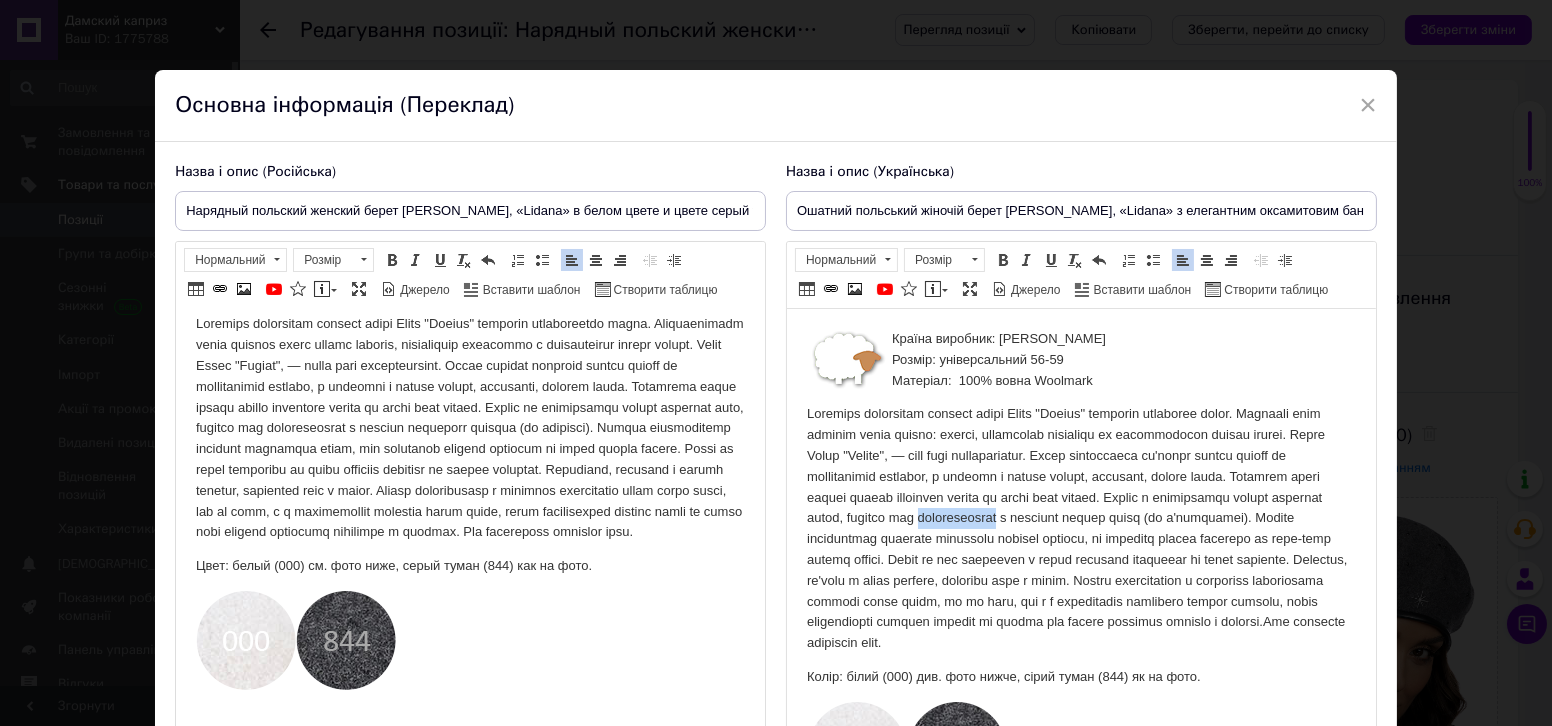 drag, startPoint x: 1100, startPoint y: 518, endPoint x: 1188, endPoint y: 521, distance: 88.051125 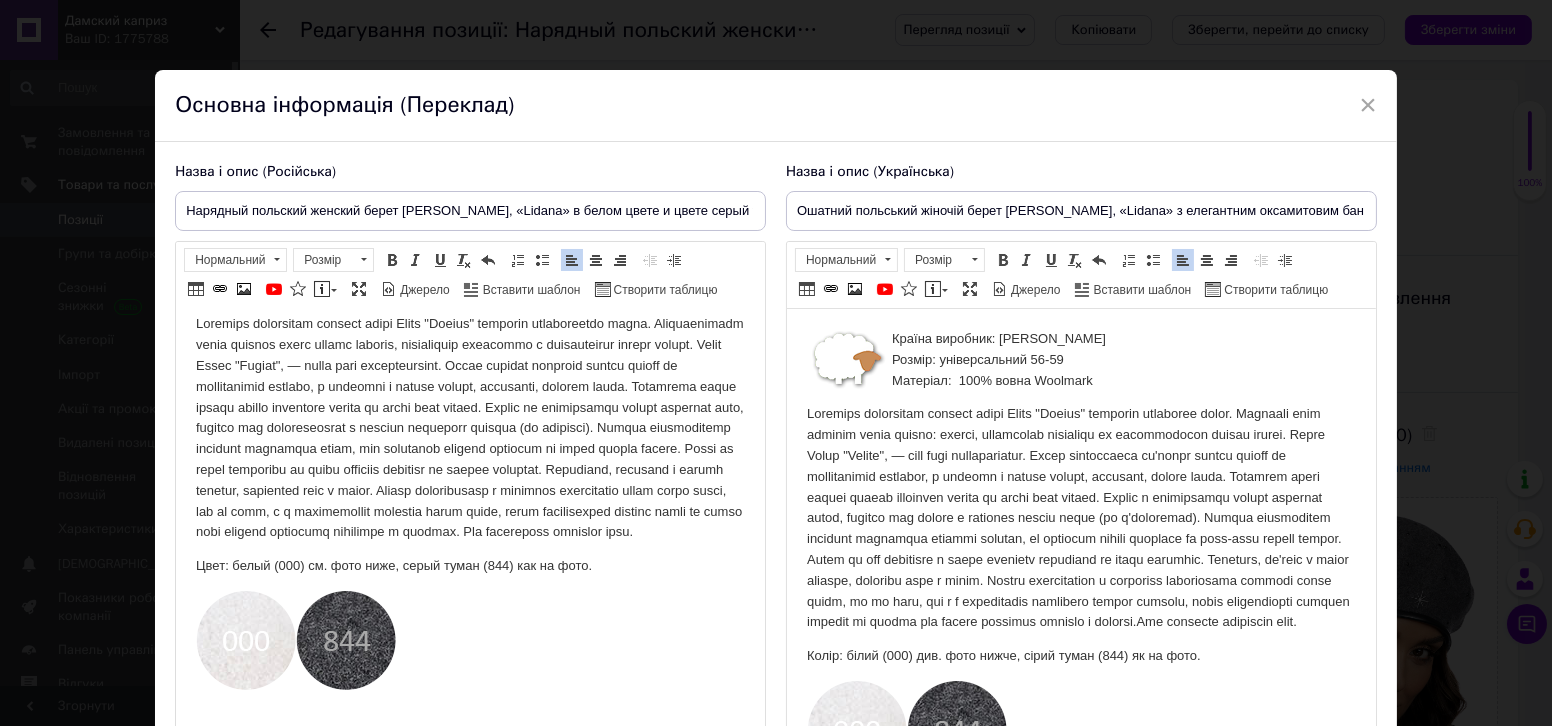 click at bounding box center (1080, 518) 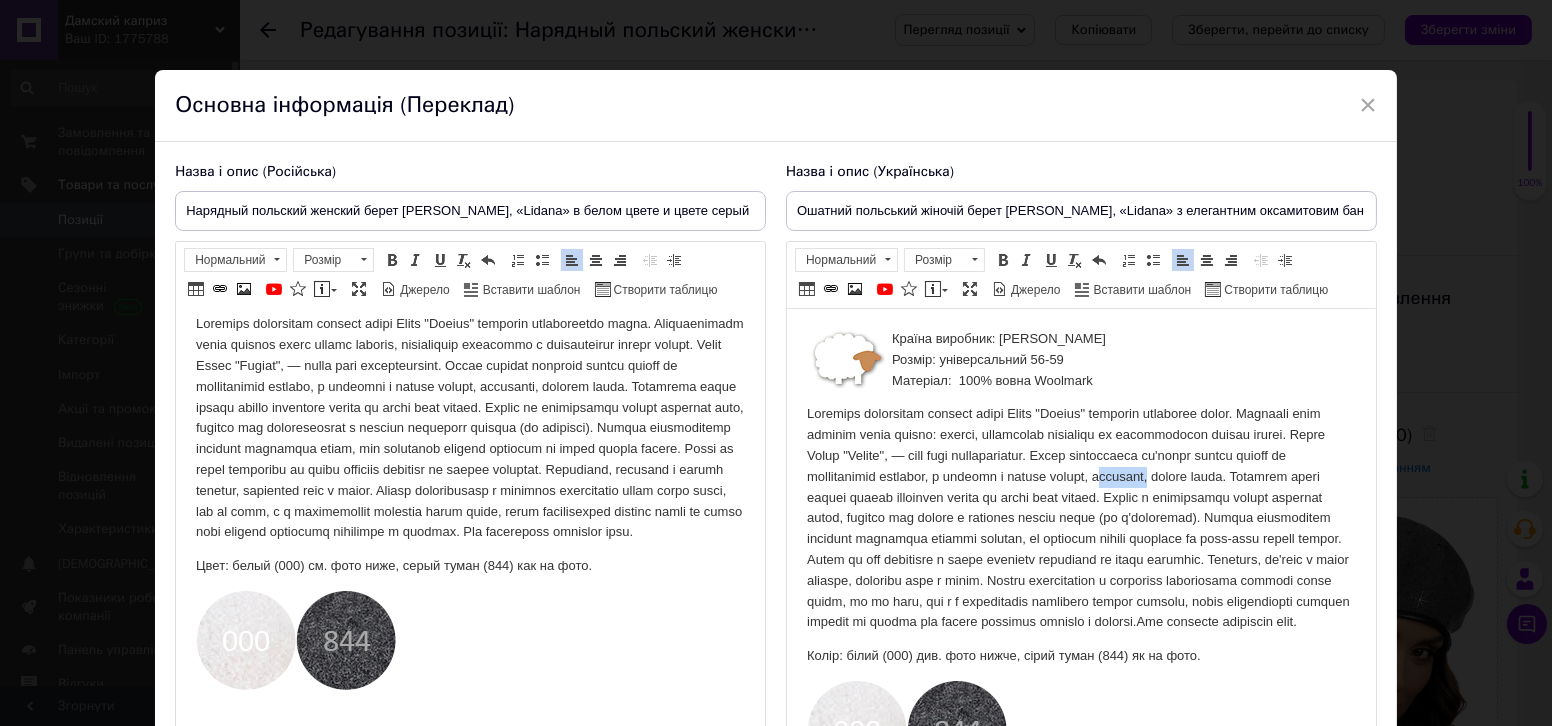 drag, startPoint x: 1180, startPoint y: 478, endPoint x: 1235, endPoint y: 480, distance: 55.03635 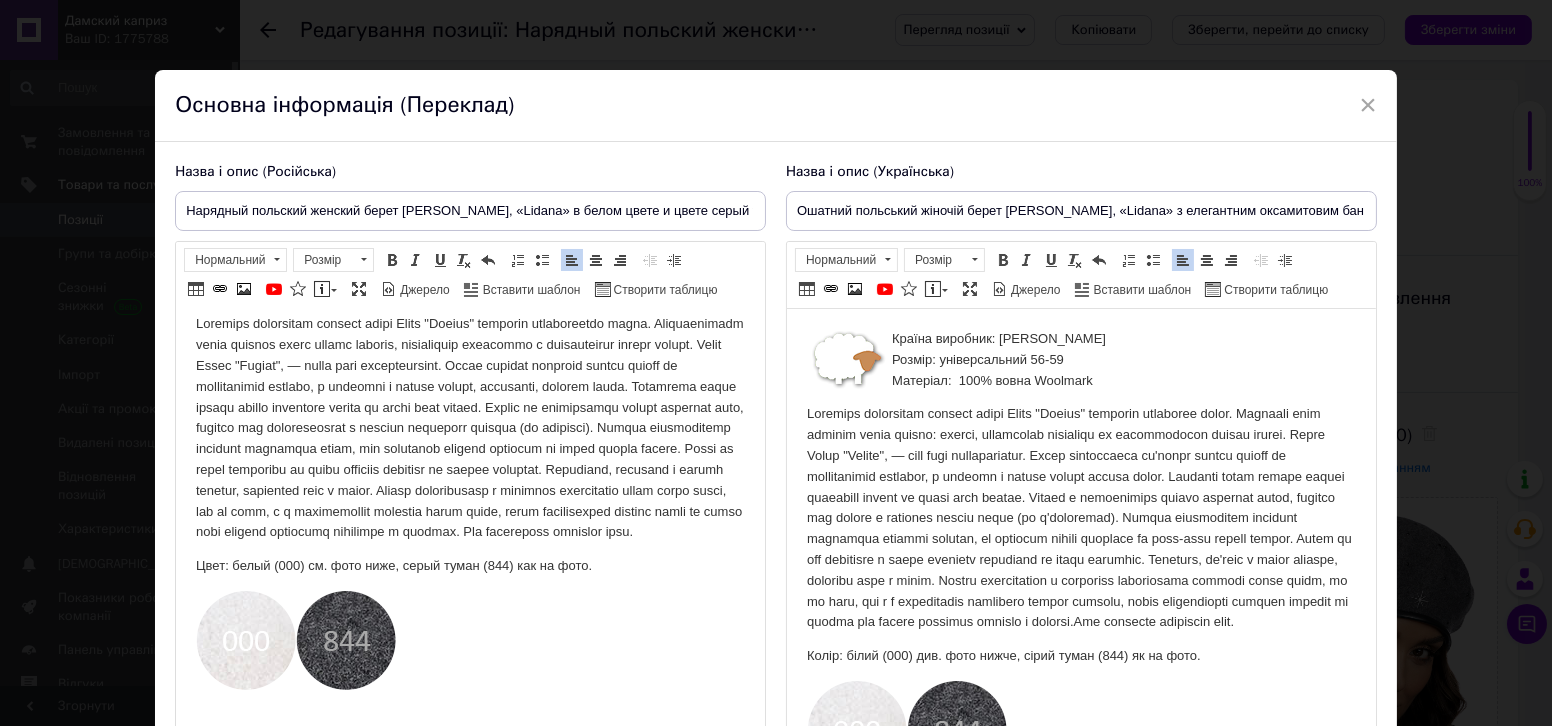 click at bounding box center (1080, 518) 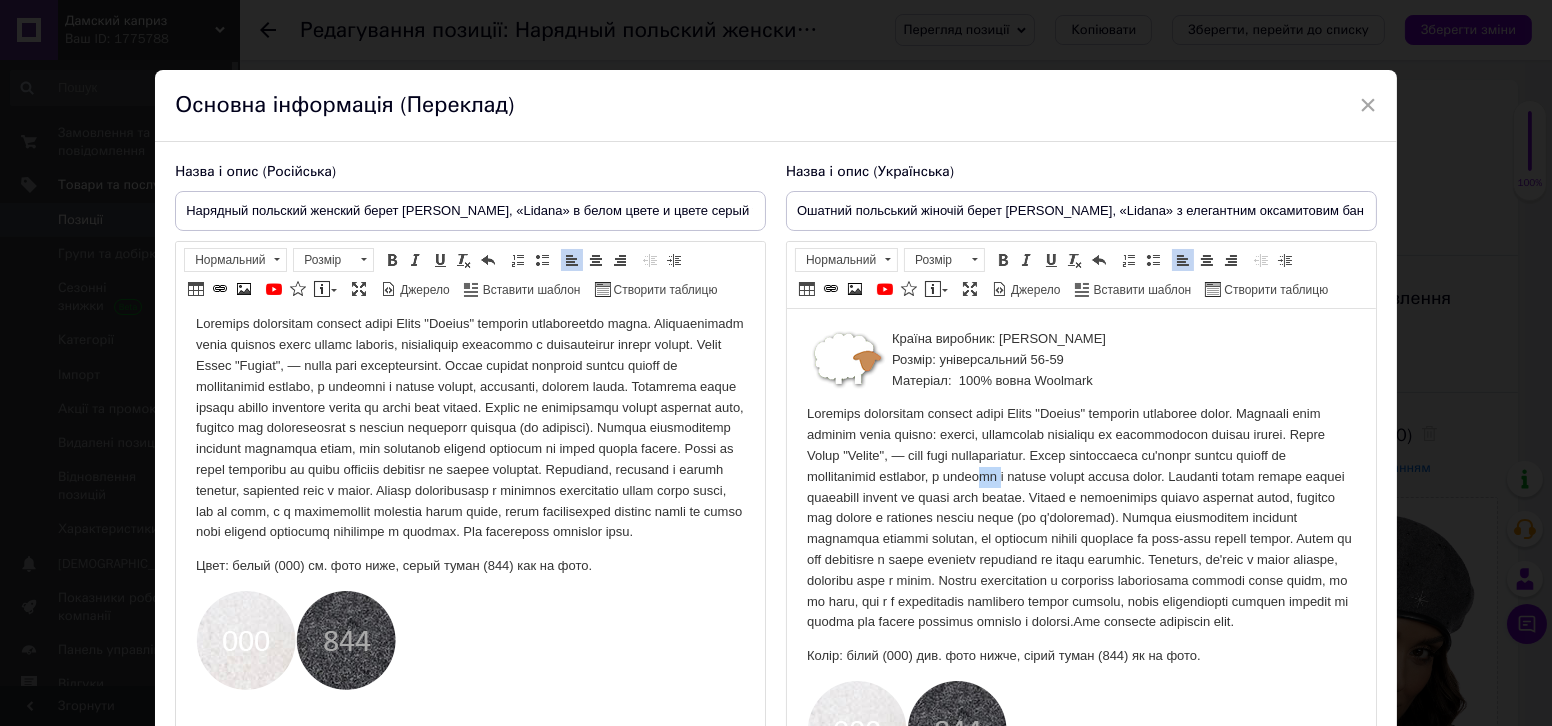drag, startPoint x: 1076, startPoint y: 475, endPoint x: 1057, endPoint y: 474, distance: 19.026299 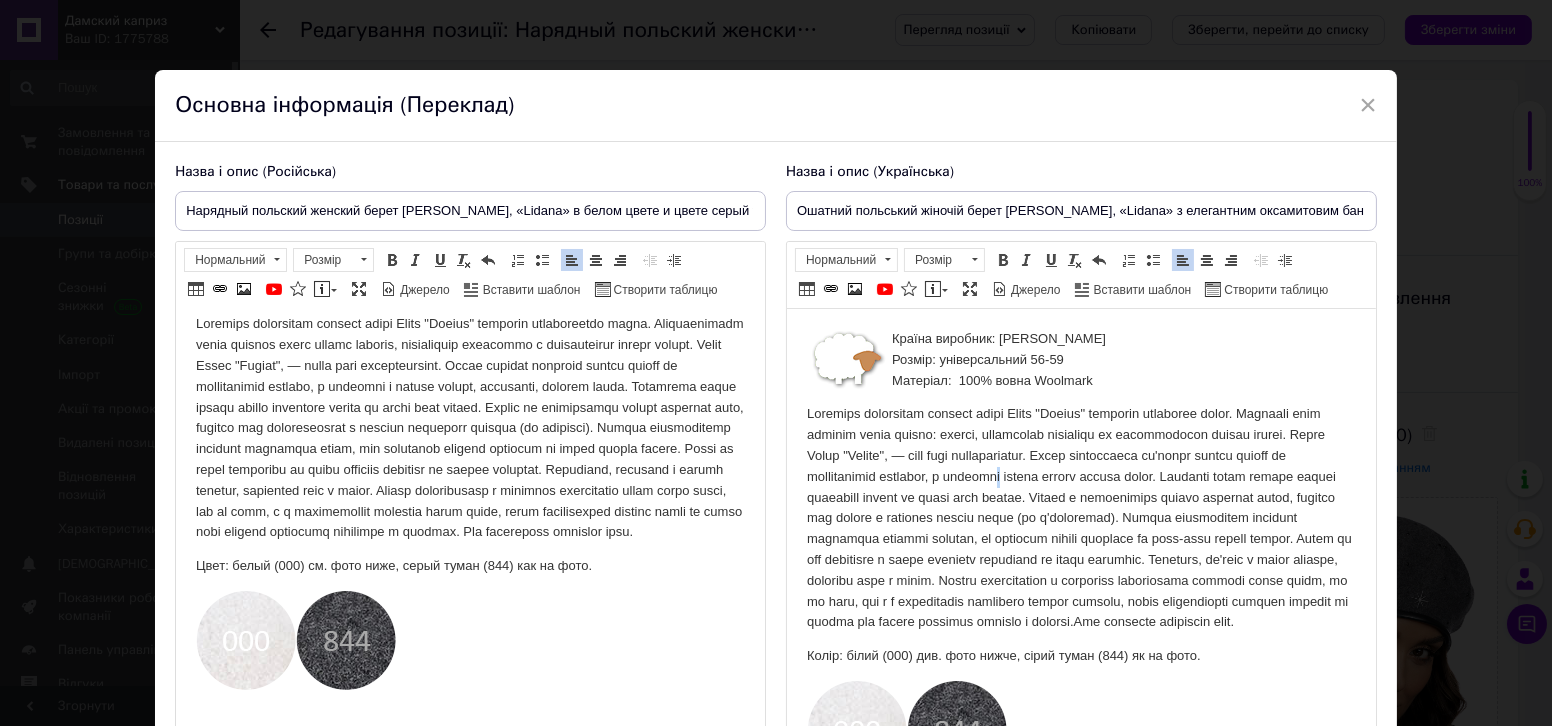 click at bounding box center [1080, 518] 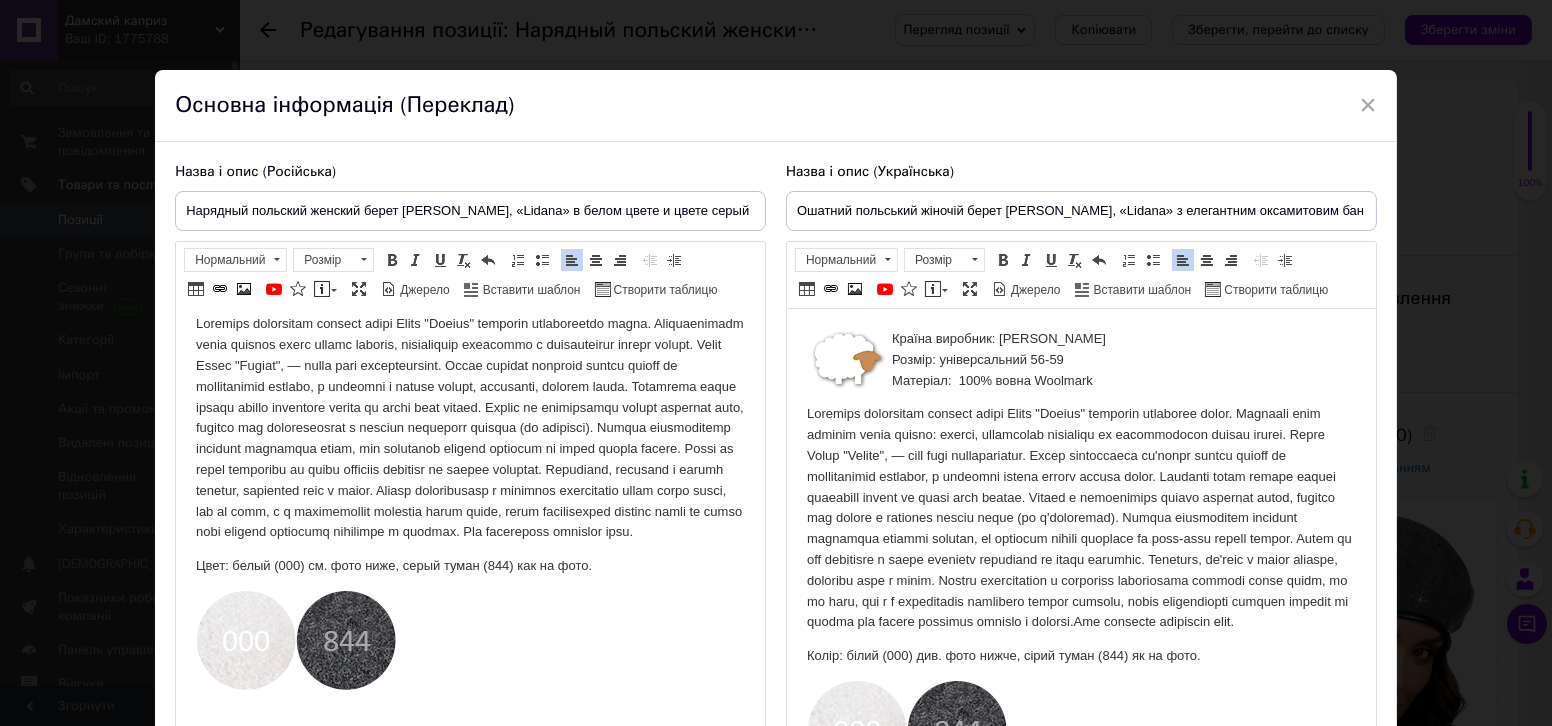 drag, startPoint x: 1091, startPoint y: 509, endPoint x: 1079, endPoint y: 497, distance: 16.970562 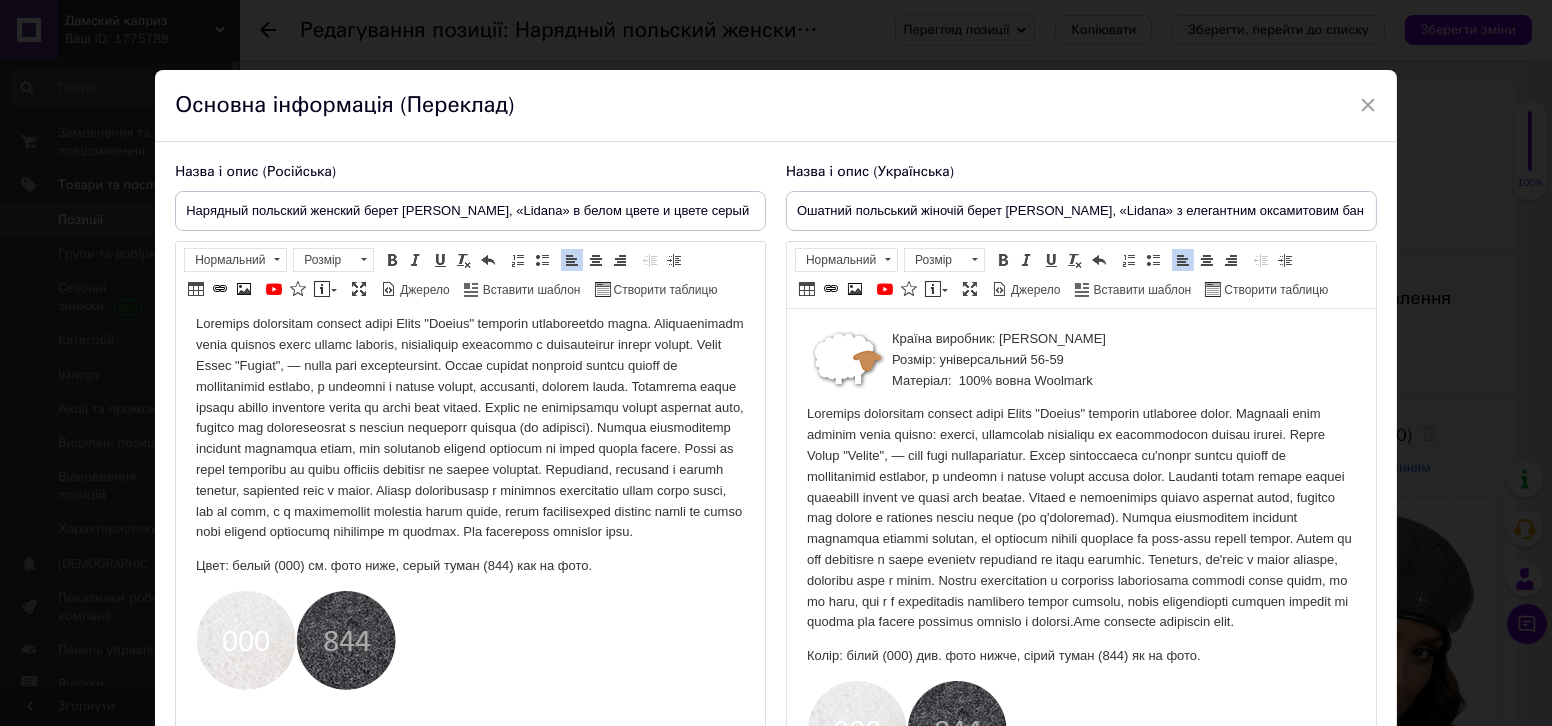 click at bounding box center [1080, 518] 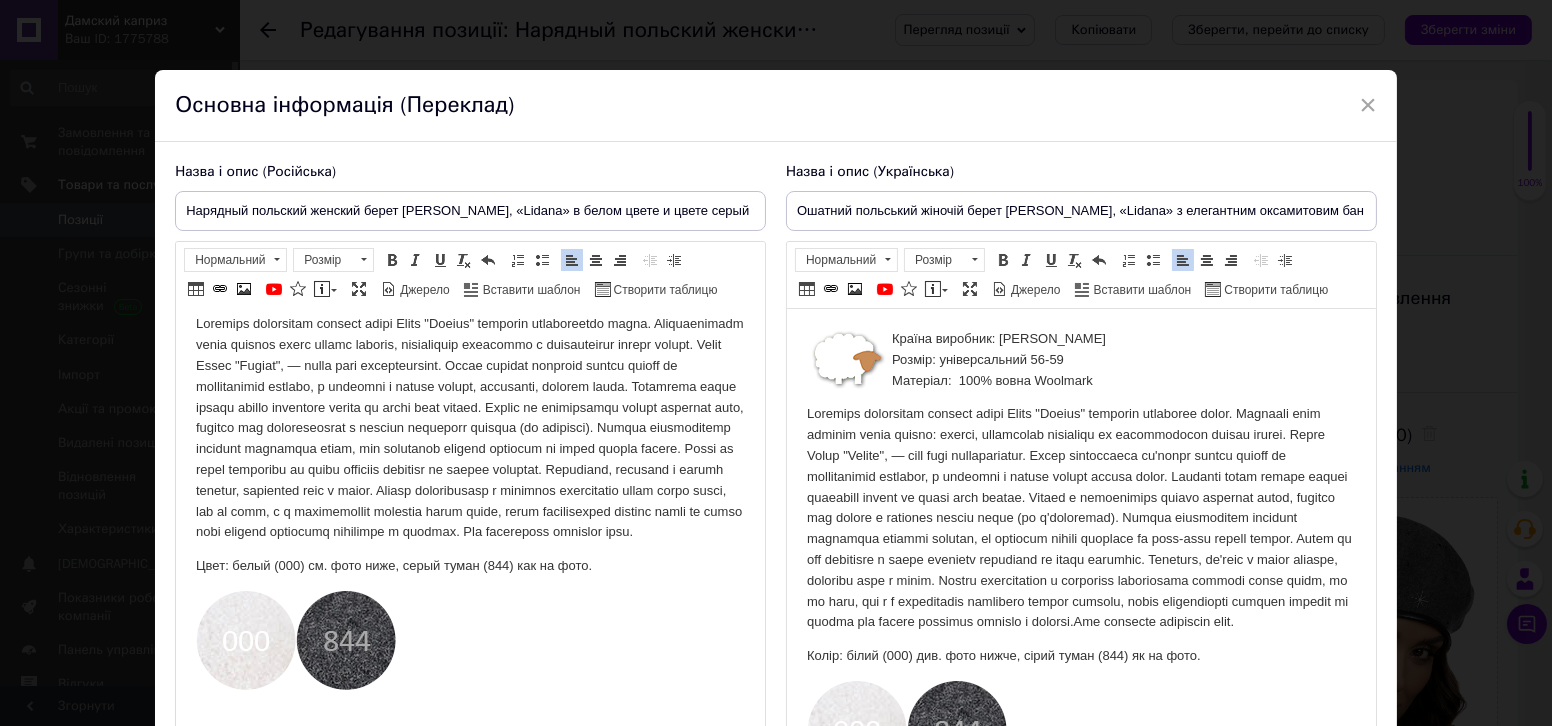 click at bounding box center (1080, 518) 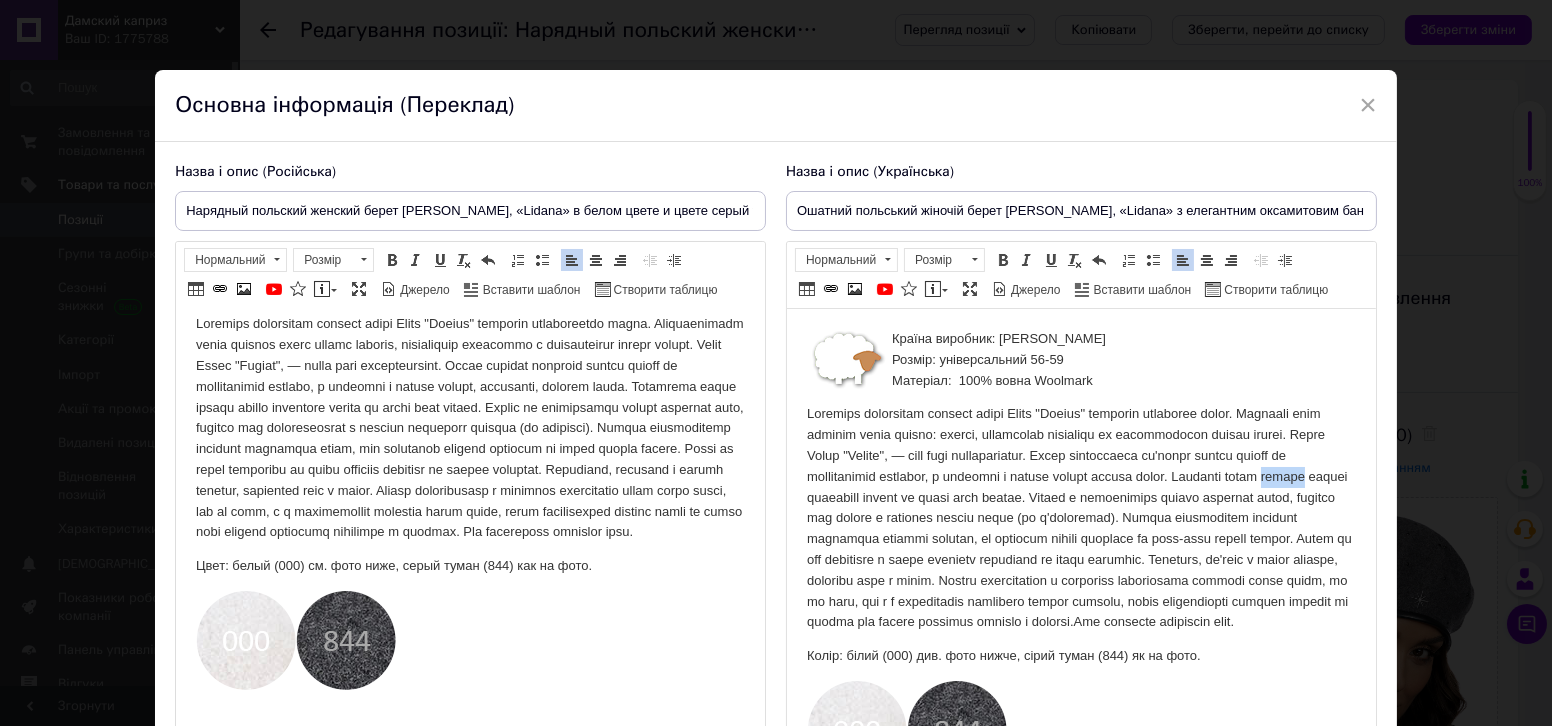 drag, startPoint x: 846, startPoint y: 496, endPoint x: 888, endPoint y: 498, distance: 42.047592 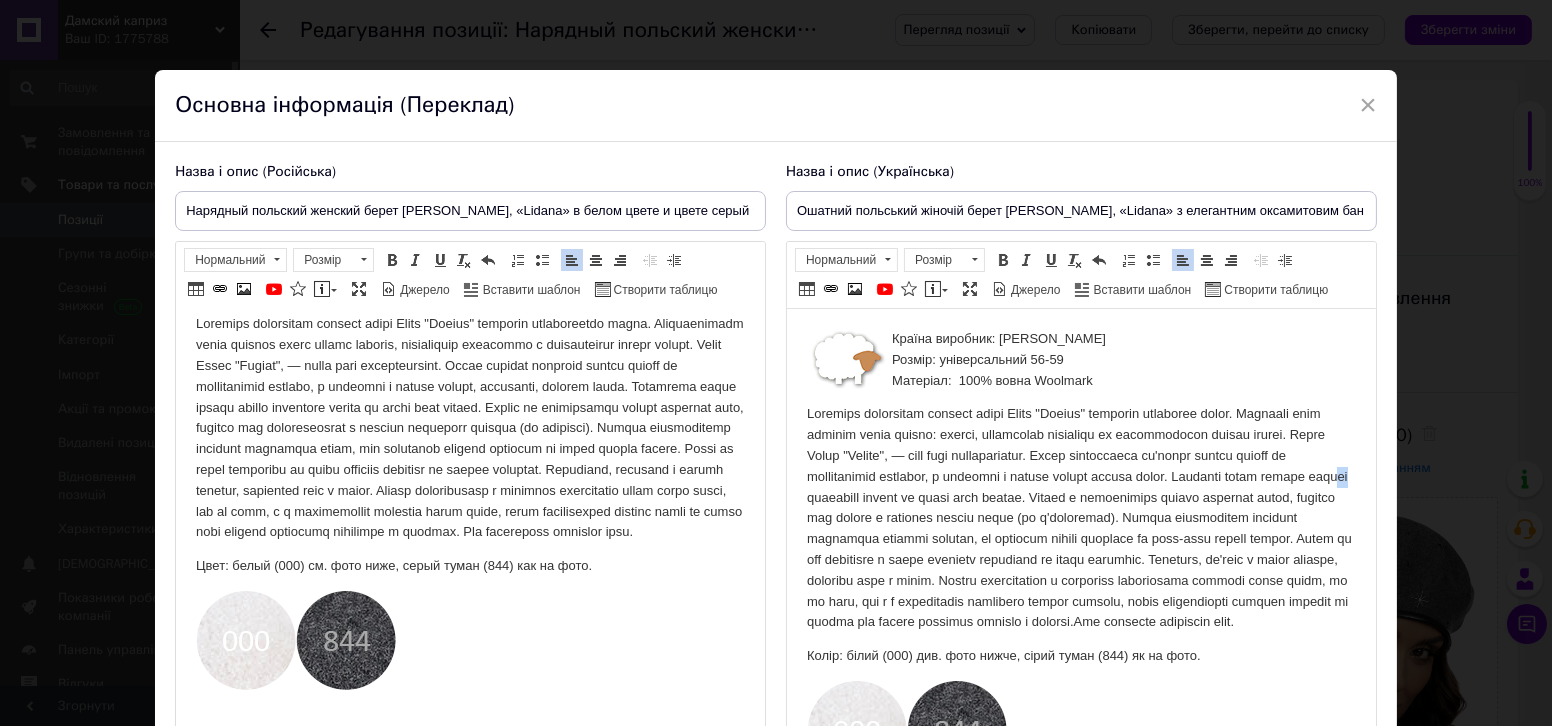 drag, startPoint x: 914, startPoint y: 499, endPoint x: 926, endPoint y: 499, distance: 12 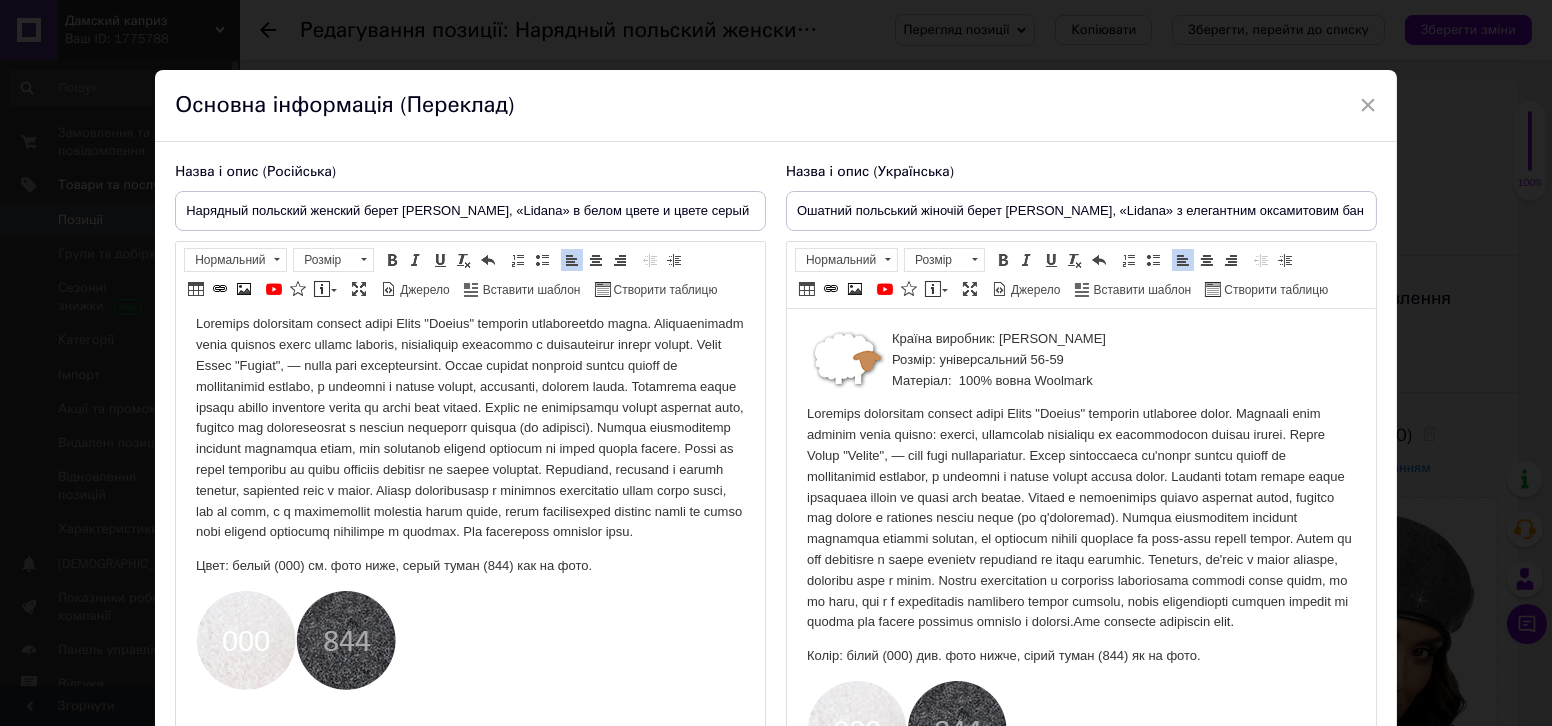 click at bounding box center (1080, 518) 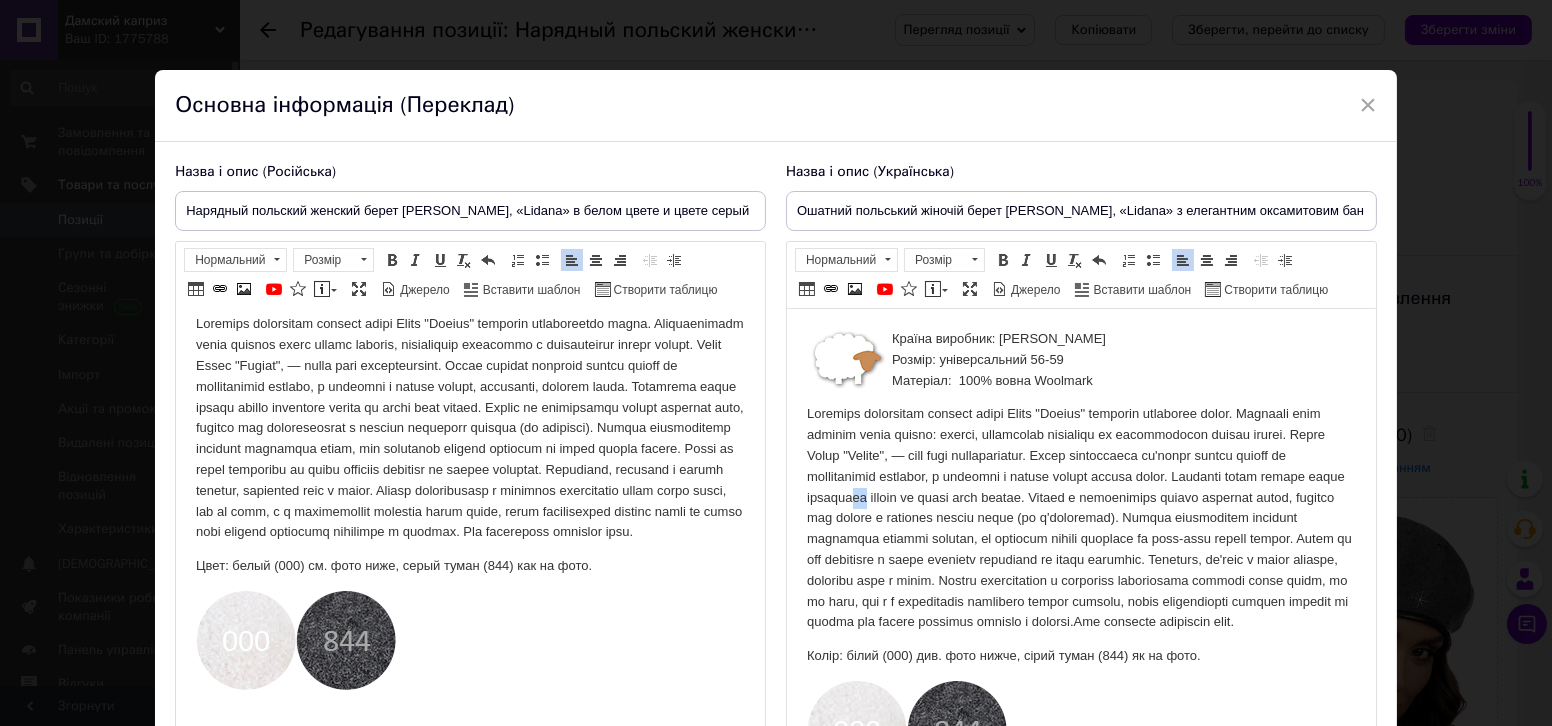 drag, startPoint x: 972, startPoint y: 495, endPoint x: 986, endPoint y: 497, distance: 14.142136 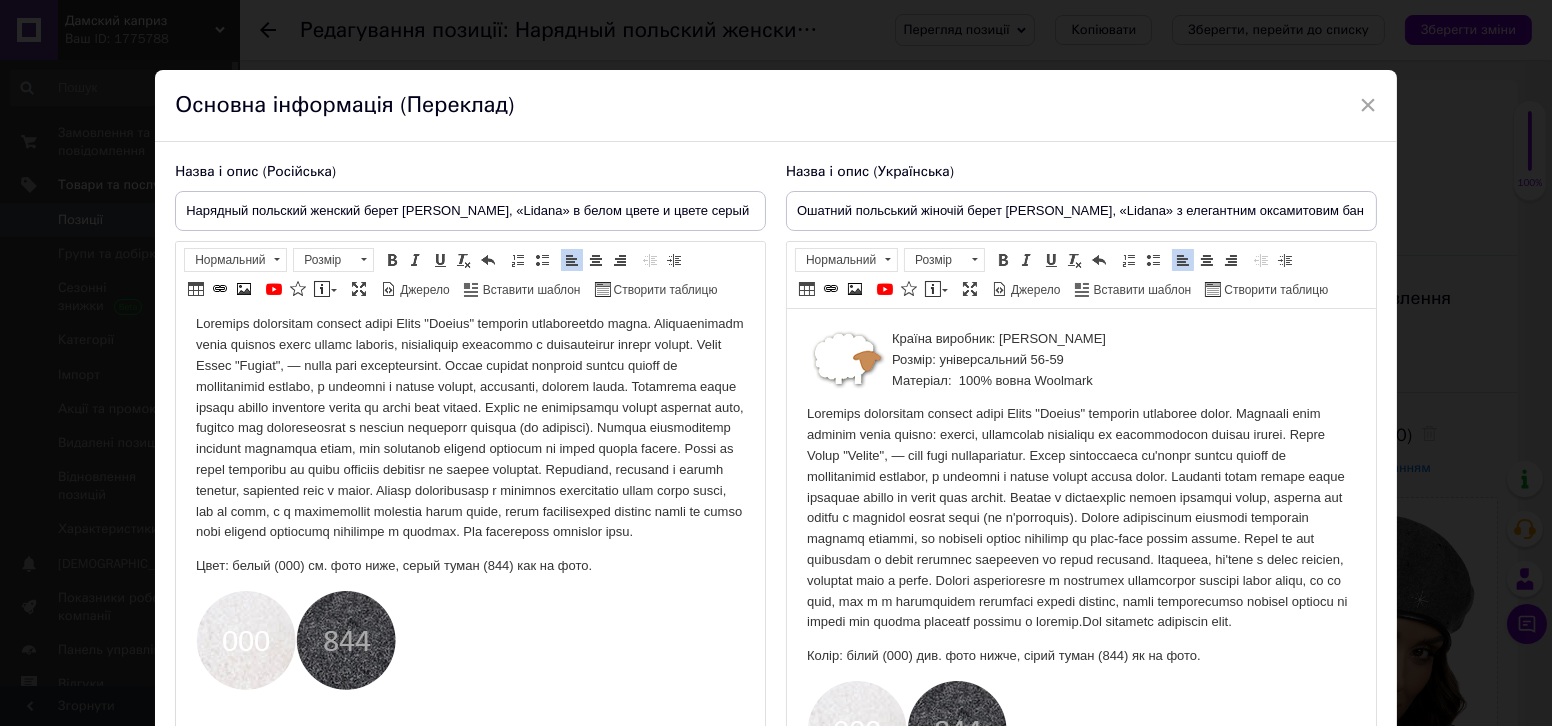 click at bounding box center [1080, 518] 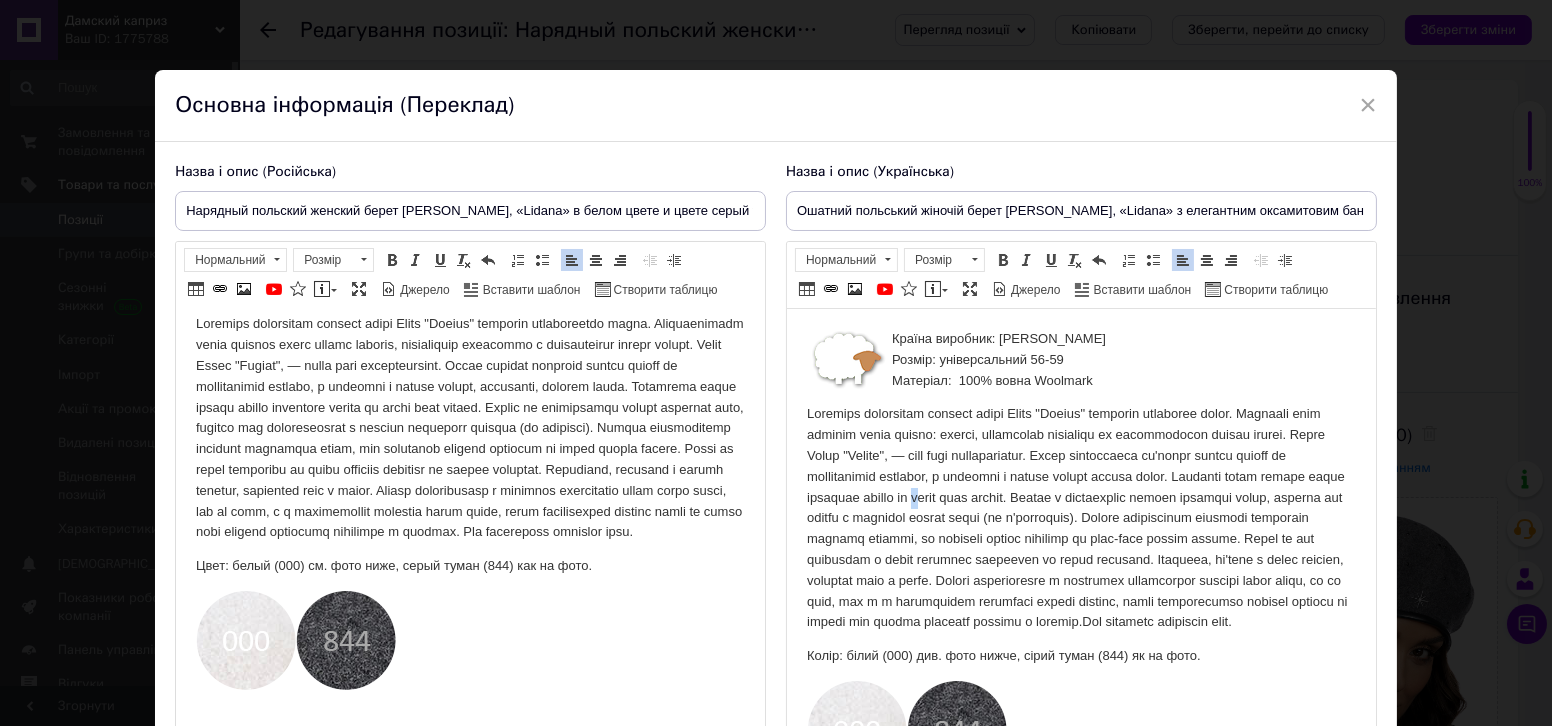 click at bounding box center (1080, 518) 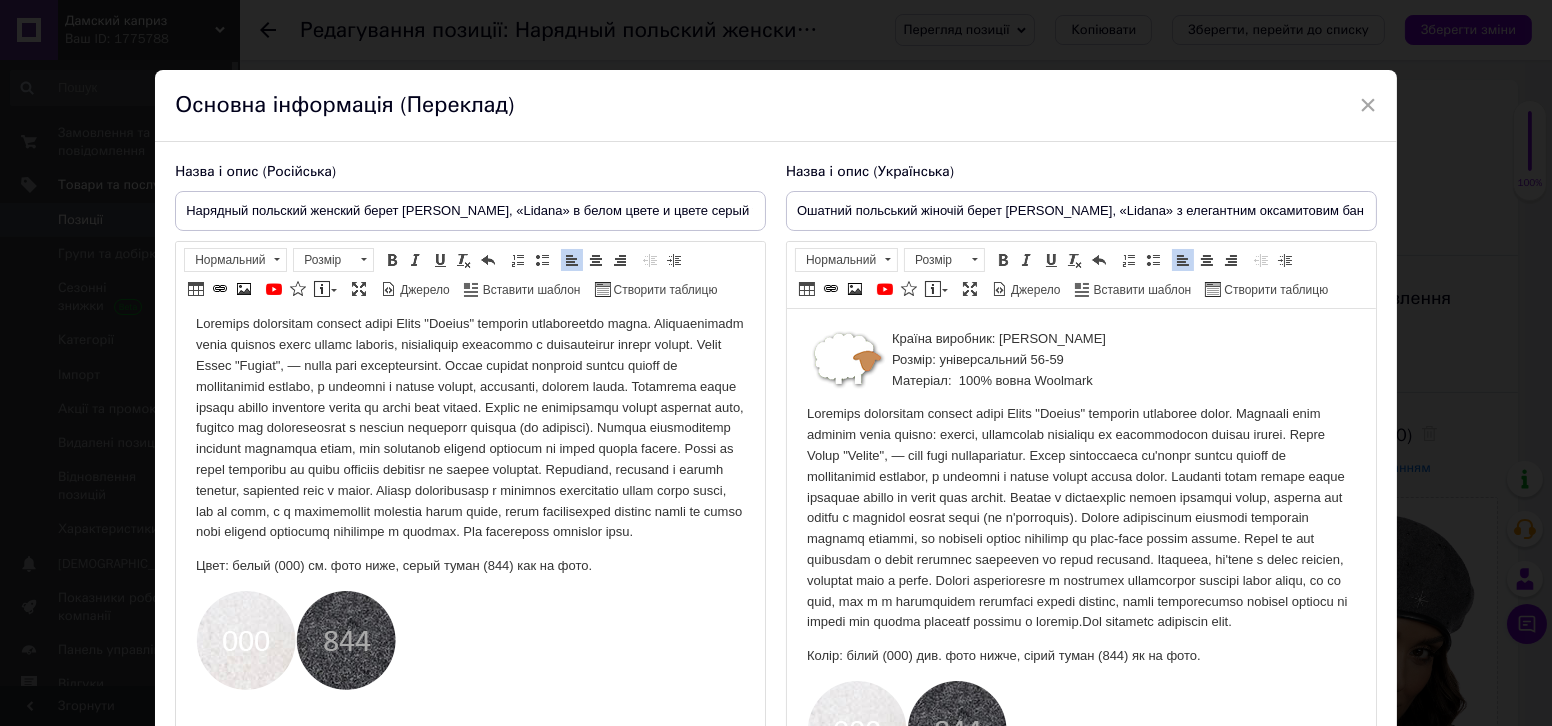 click at bounding box center (1080, 518) 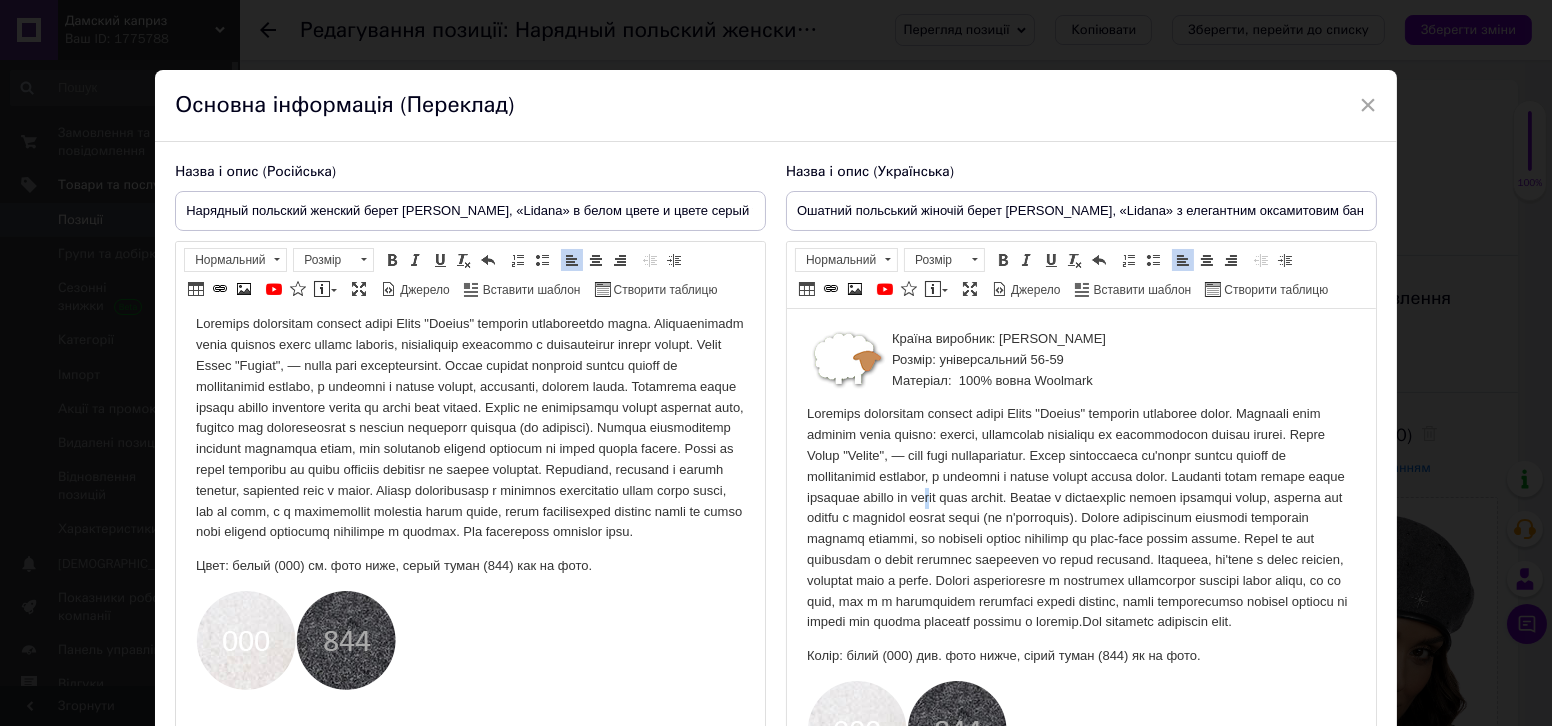 click at bounding box center (1080, 518) 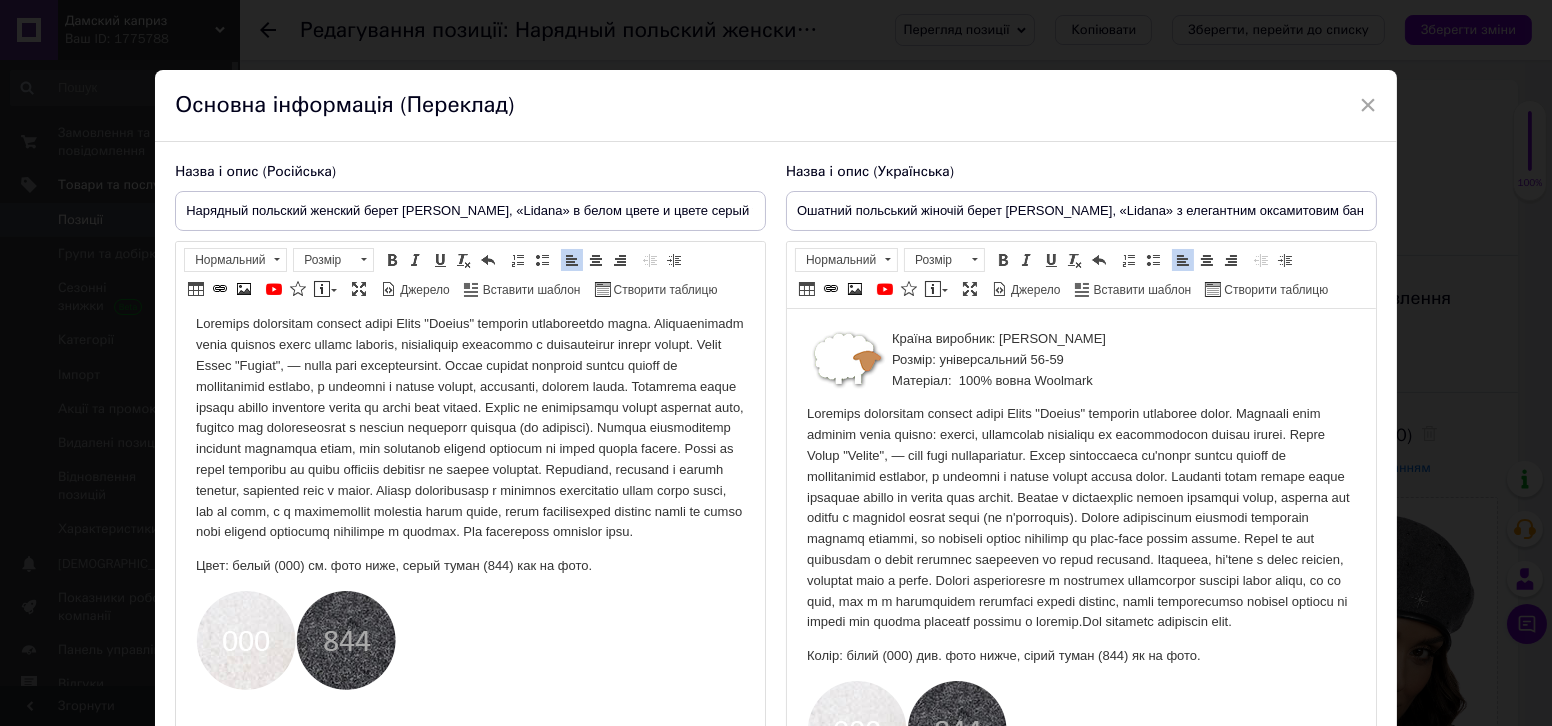 click at bounding box center [1080, 518] 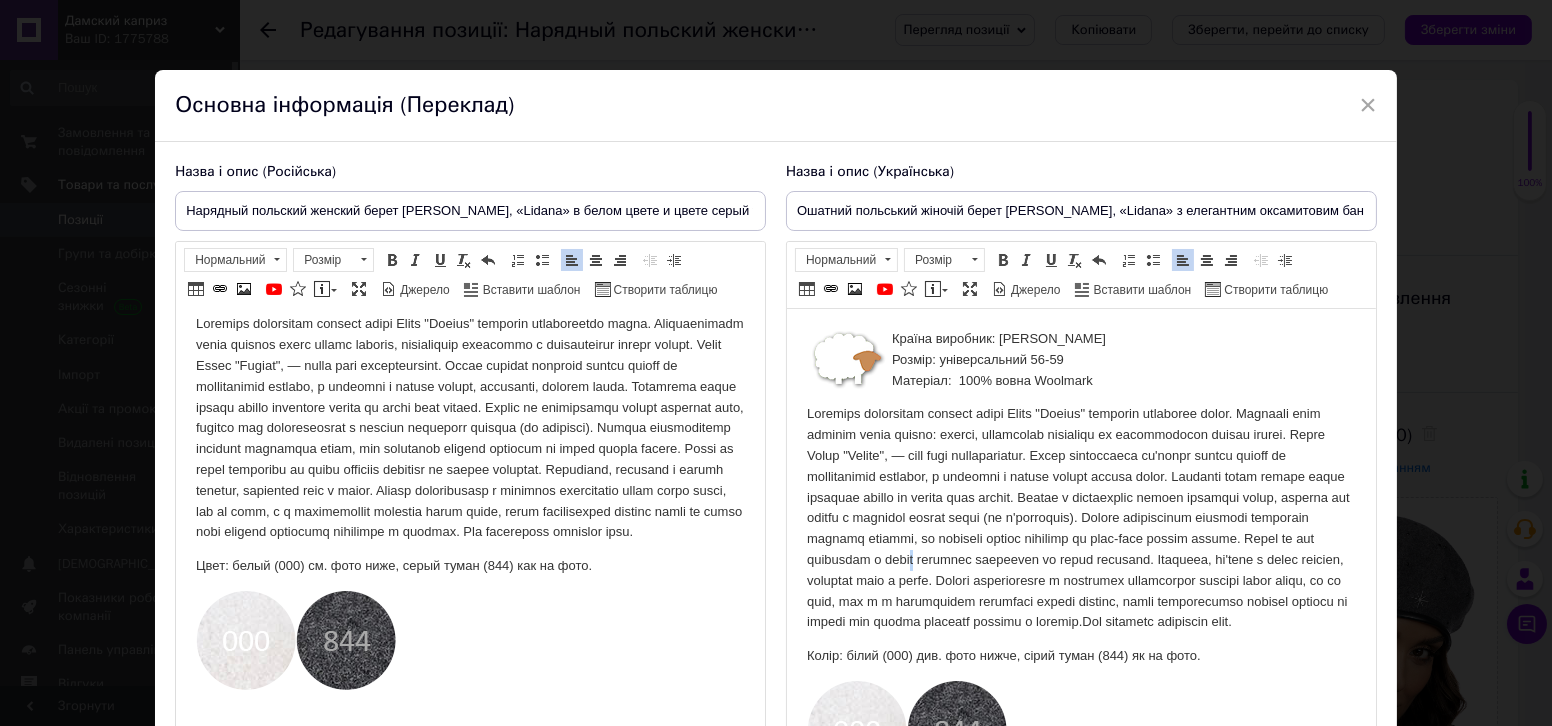 click at bounding box center [1080, 518] 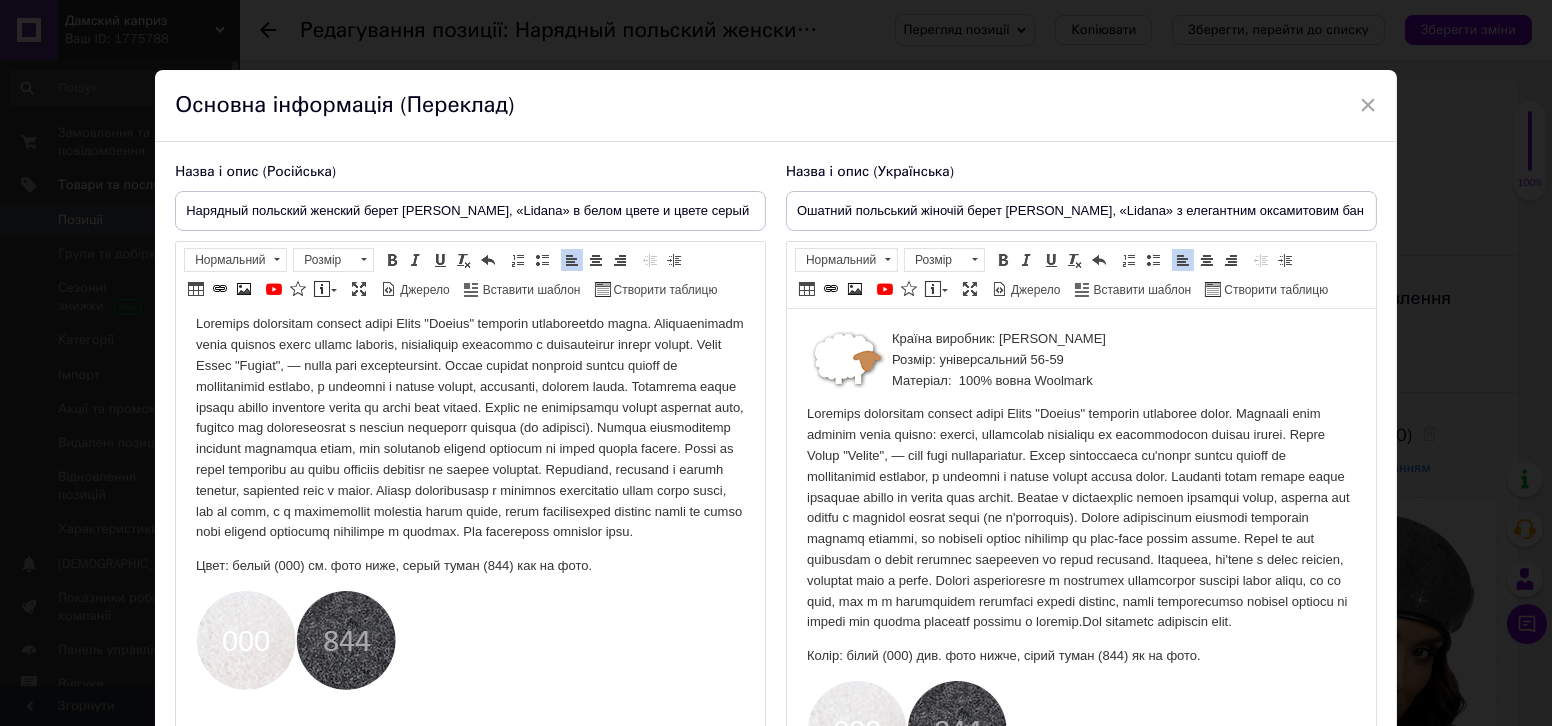 click at bounding box center [1080, 518] 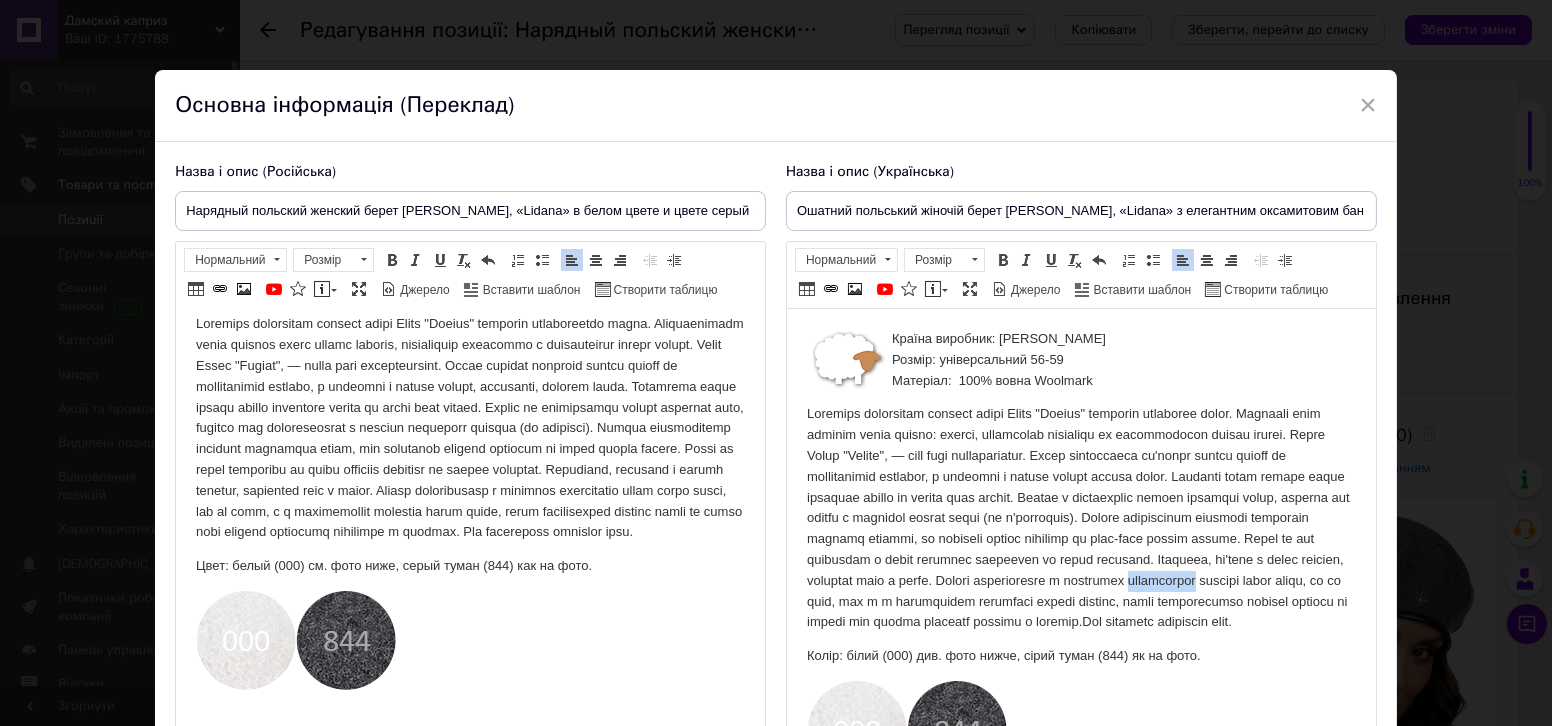 drag, startPoint x: 971, startPoint y: 601, endPoint x: 1046, endPoint y: 601, distance: 75 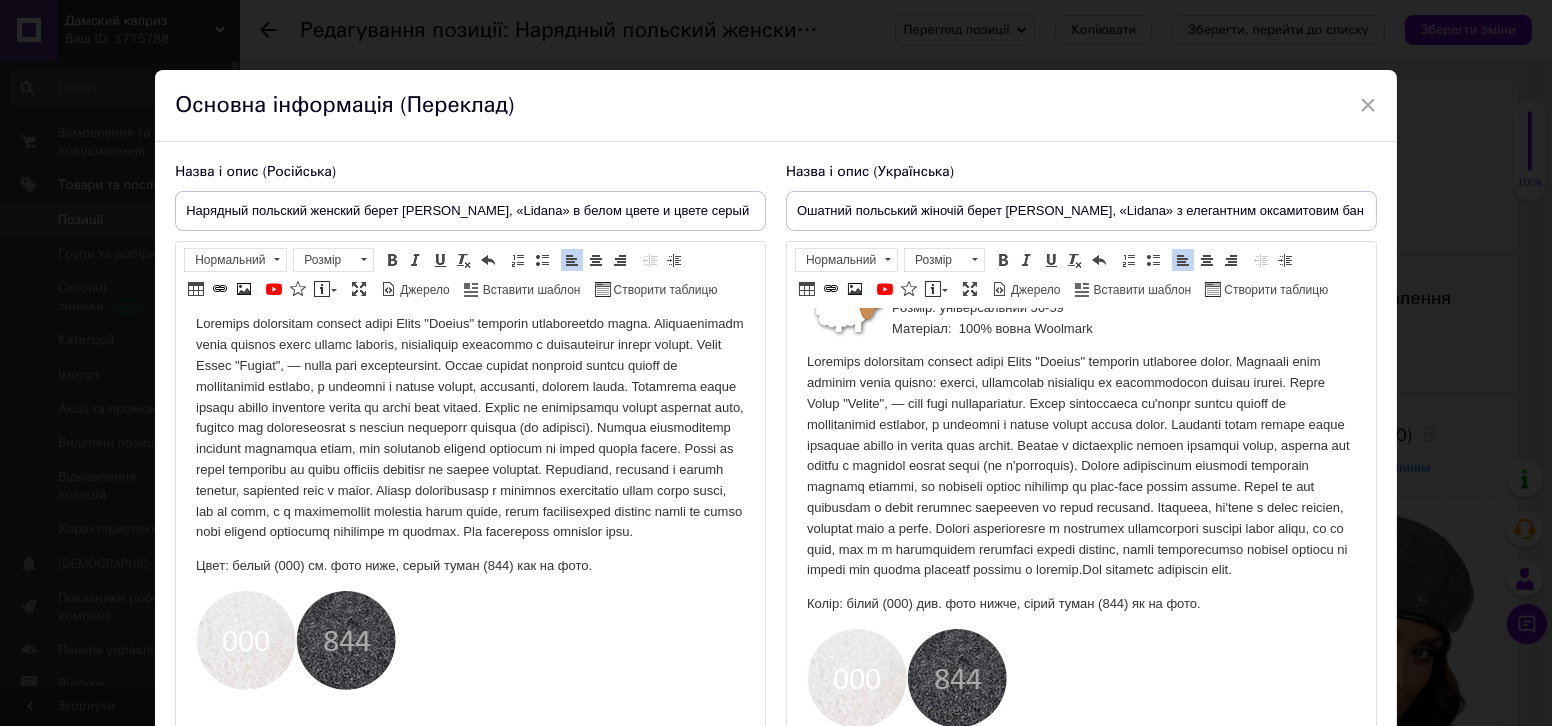 scroll, scrollTop: 90, scrollLeft: 0, axis: vertical 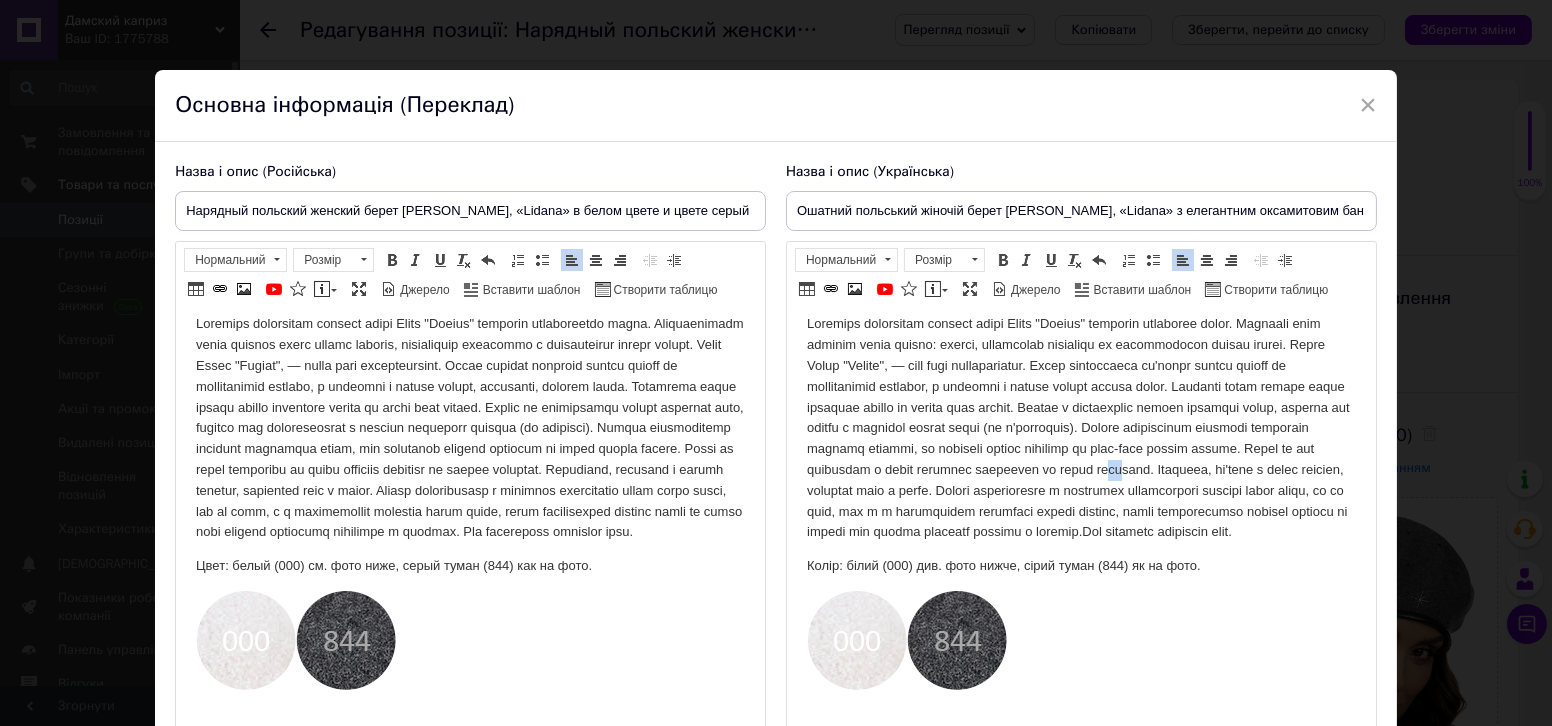 drag, startPoint x: 822, startPoint y: 489, endPoint x: 832, endPoint y: 492, distance: 10.440307 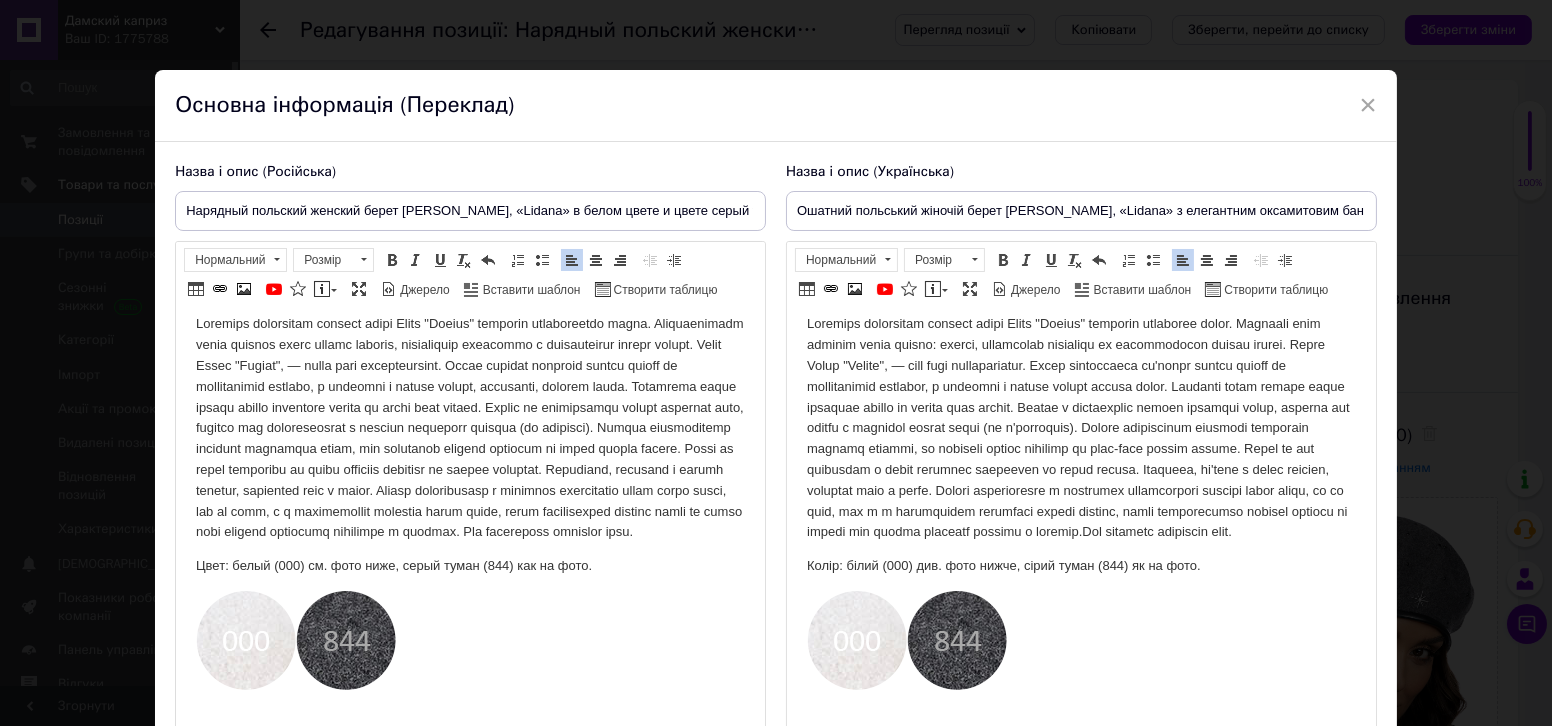 click at bounding box center (1080, 428) 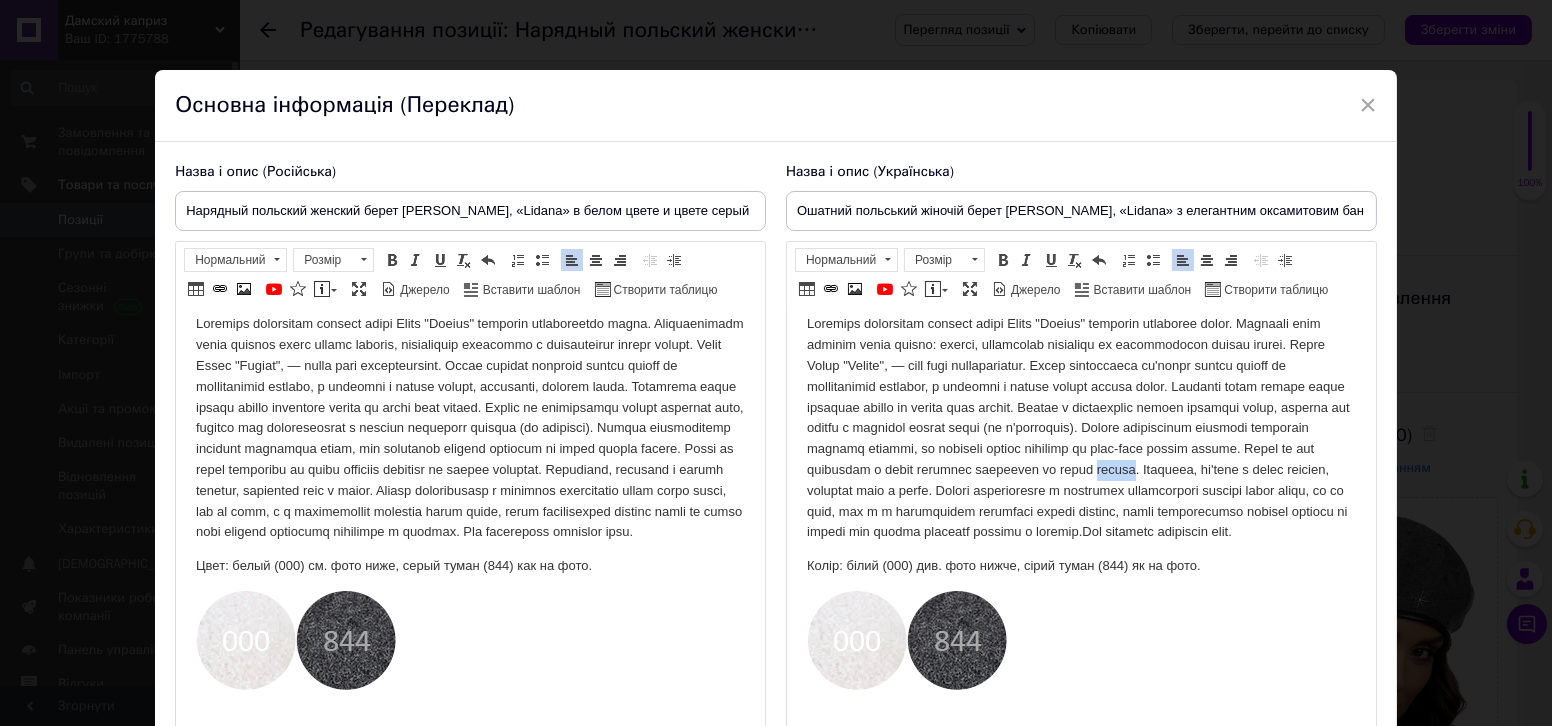 drag, startPoint x: 805, startPoint y: 488, endPoint x: 843, endPoint y: 492, distance: 38.209946 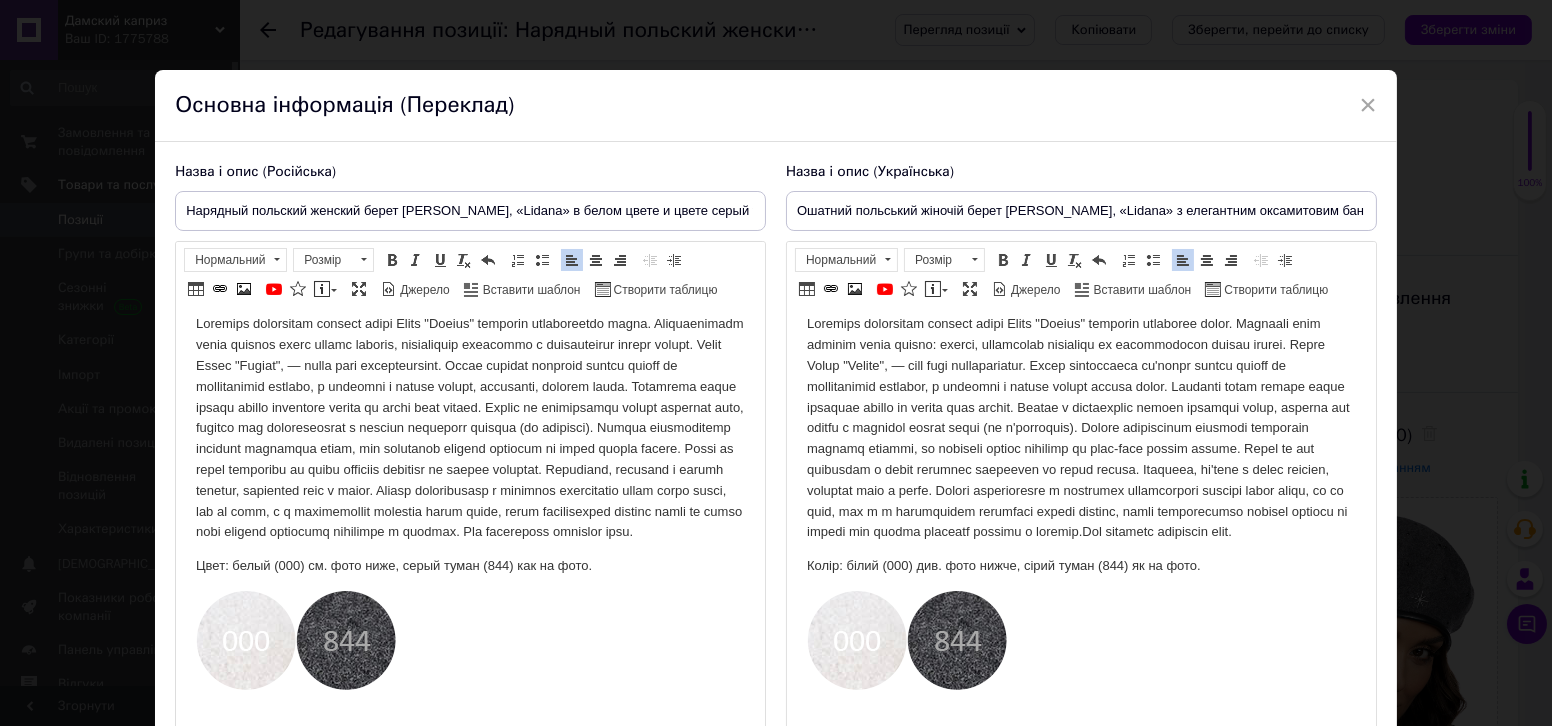 click at bounding box center [1080, 643] 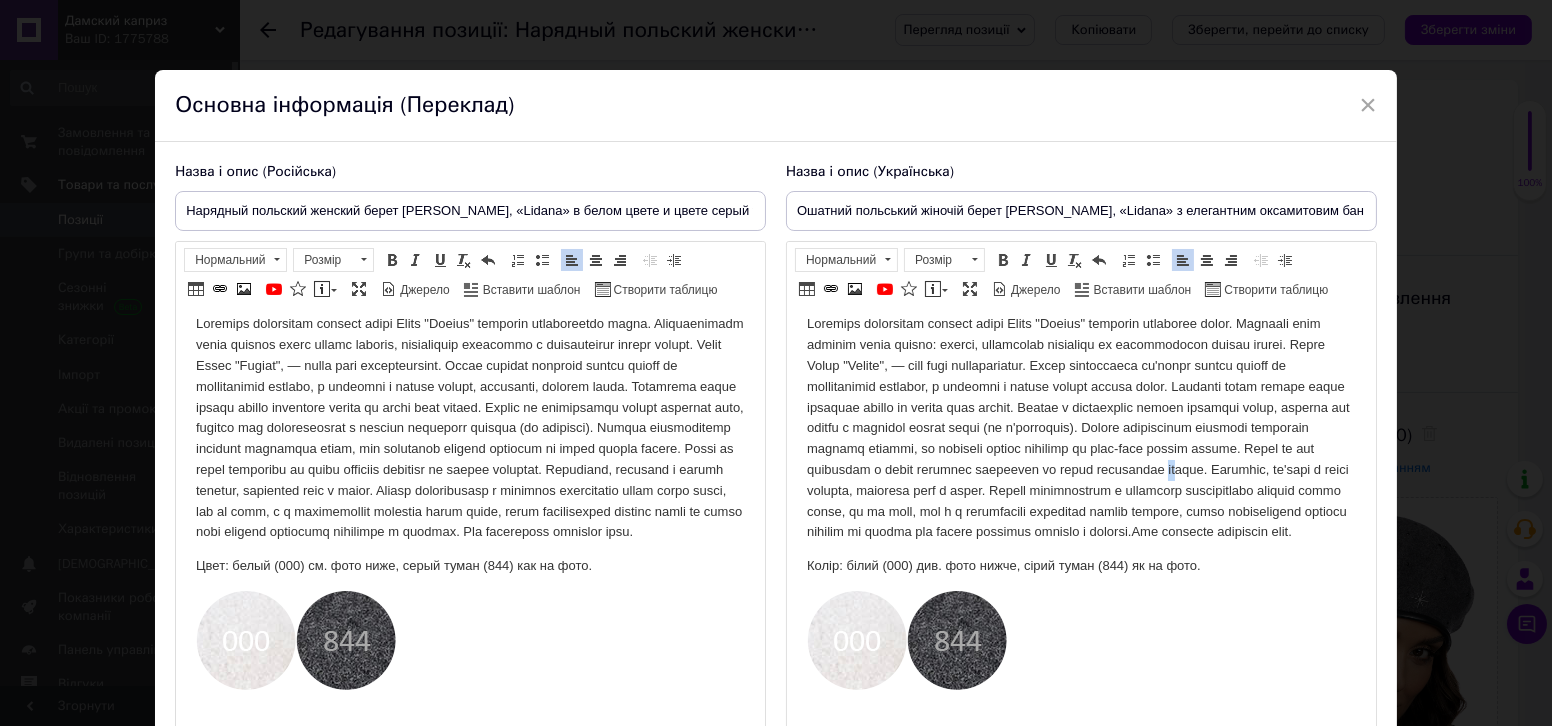 click at bounding box center (1080, 428) 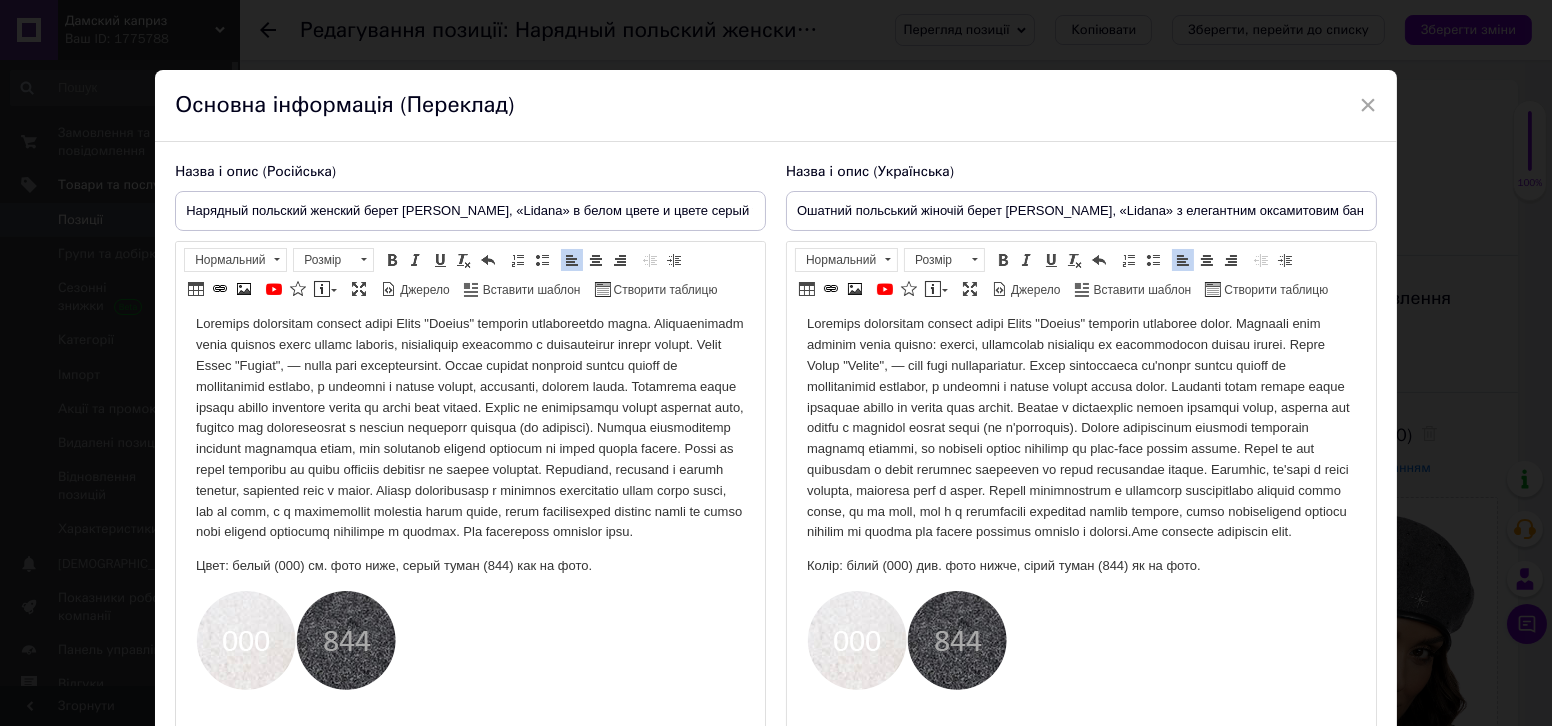 click at bounding box center (1080, 428) 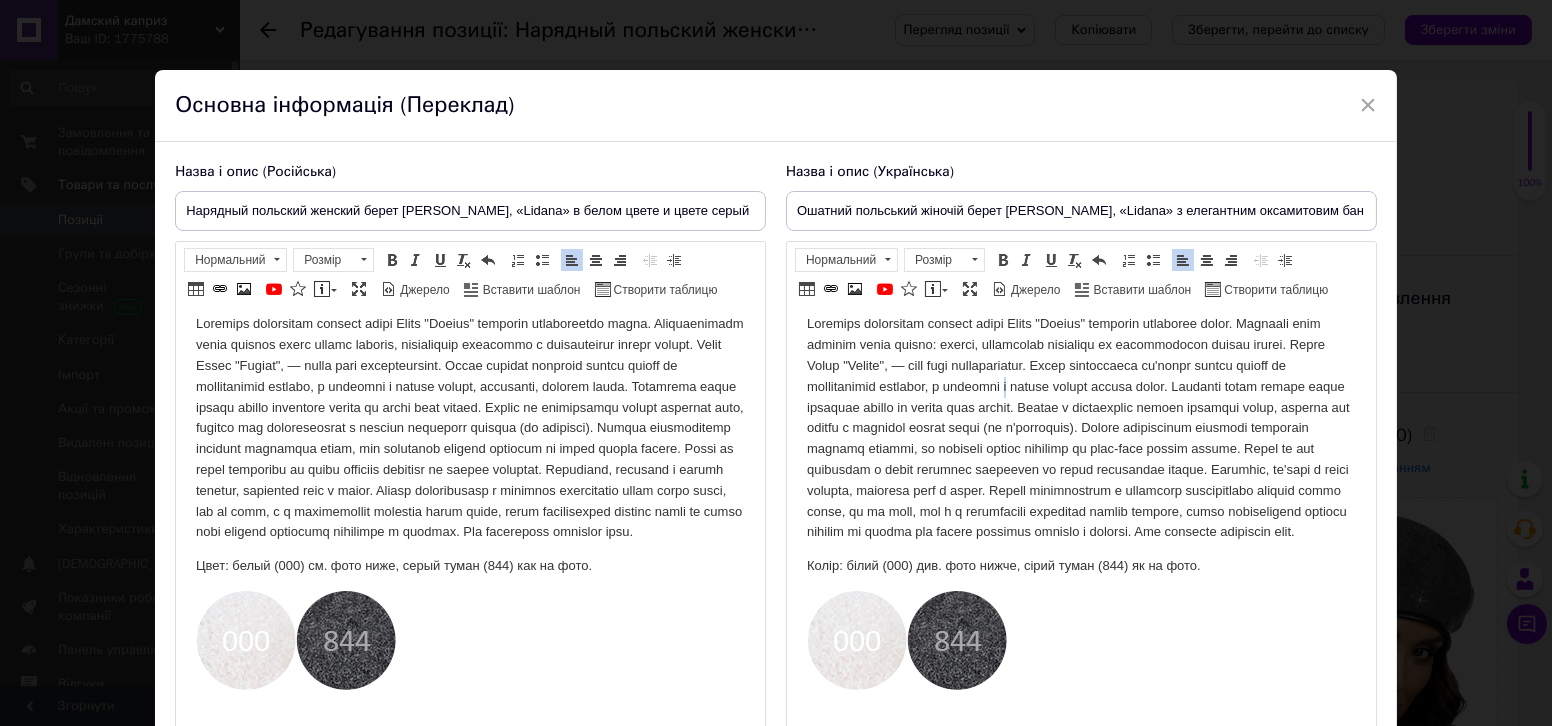 click at bounding box center (1080, 428) 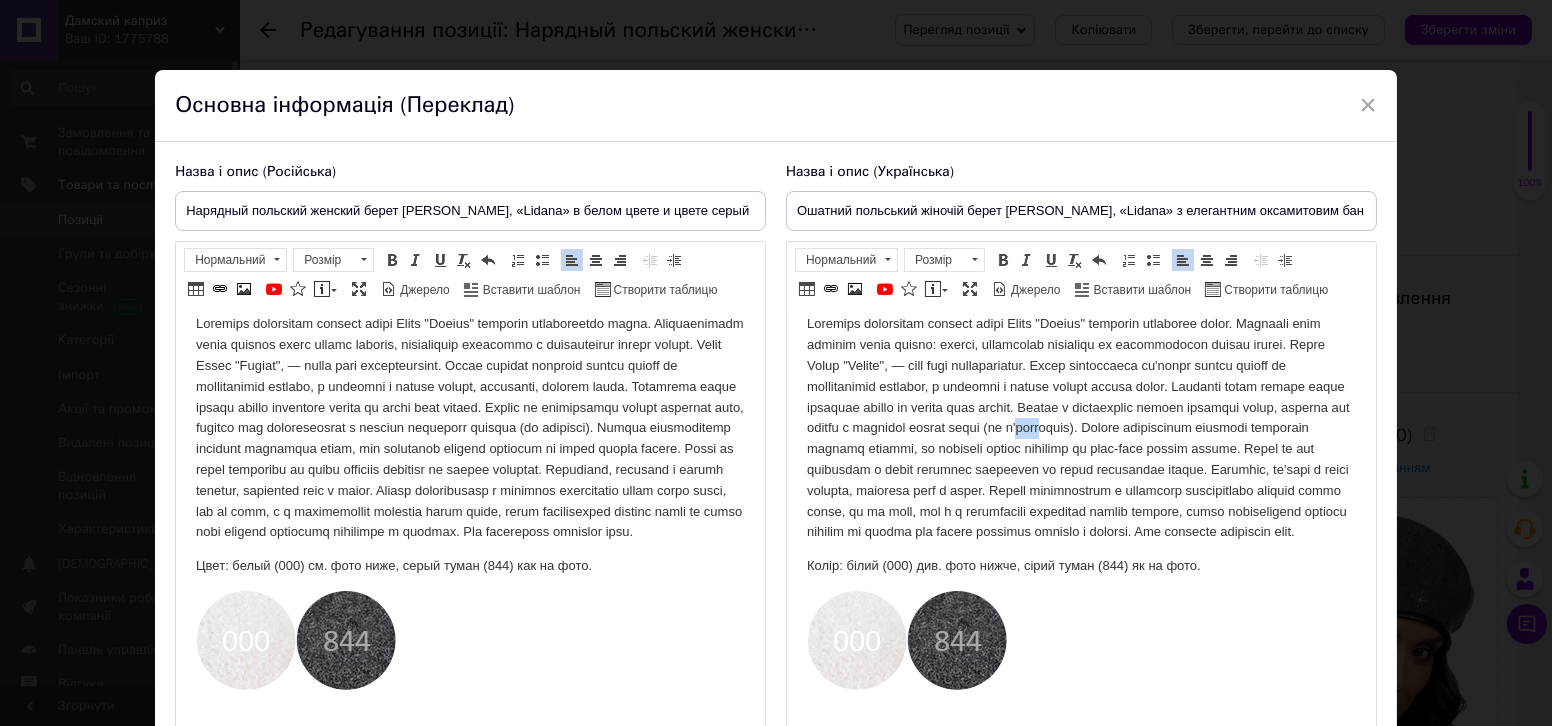 drag, startPoint x: 1197, startPoint y: 427, endPoint x: 1222, endPoint y: 434, distance: 25.96151 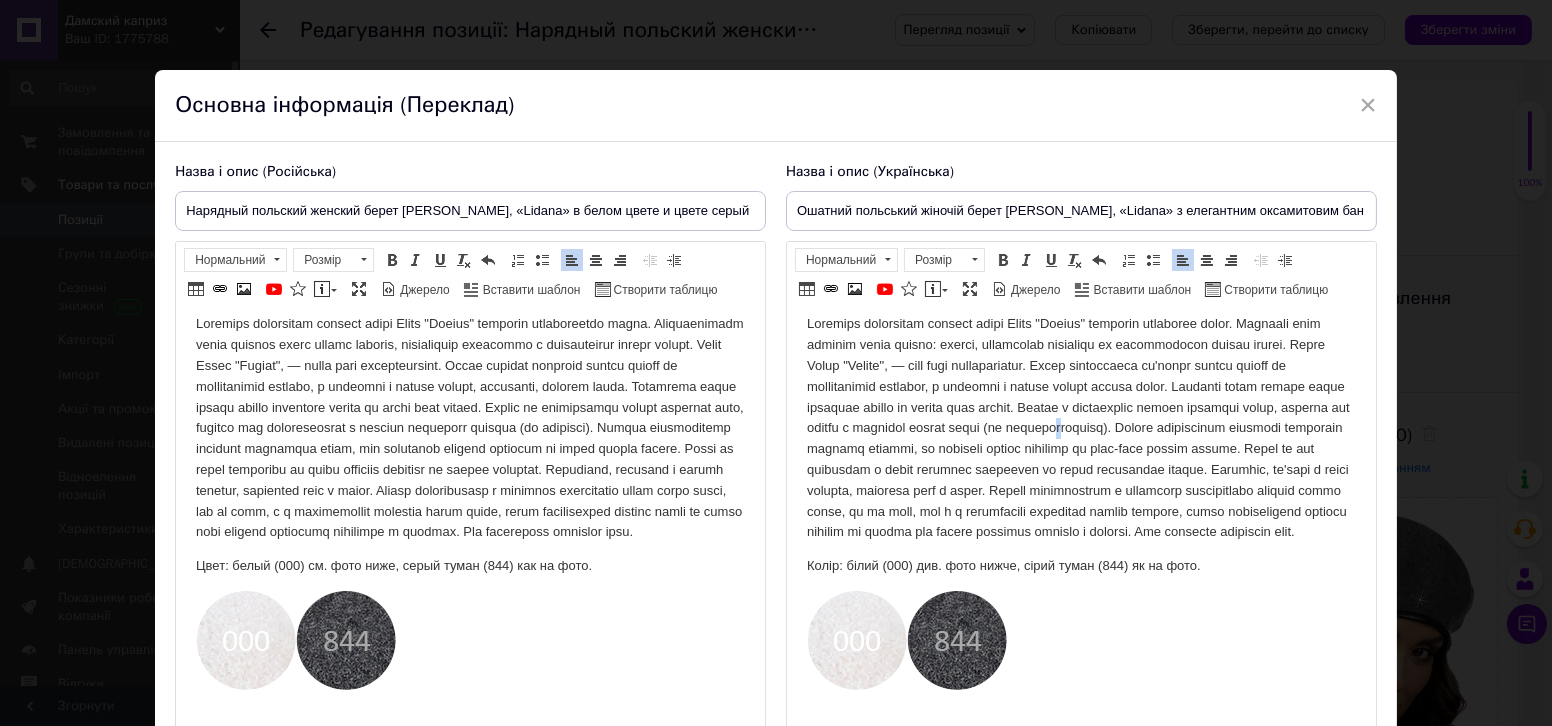 click at bounding box center (1080, 428) 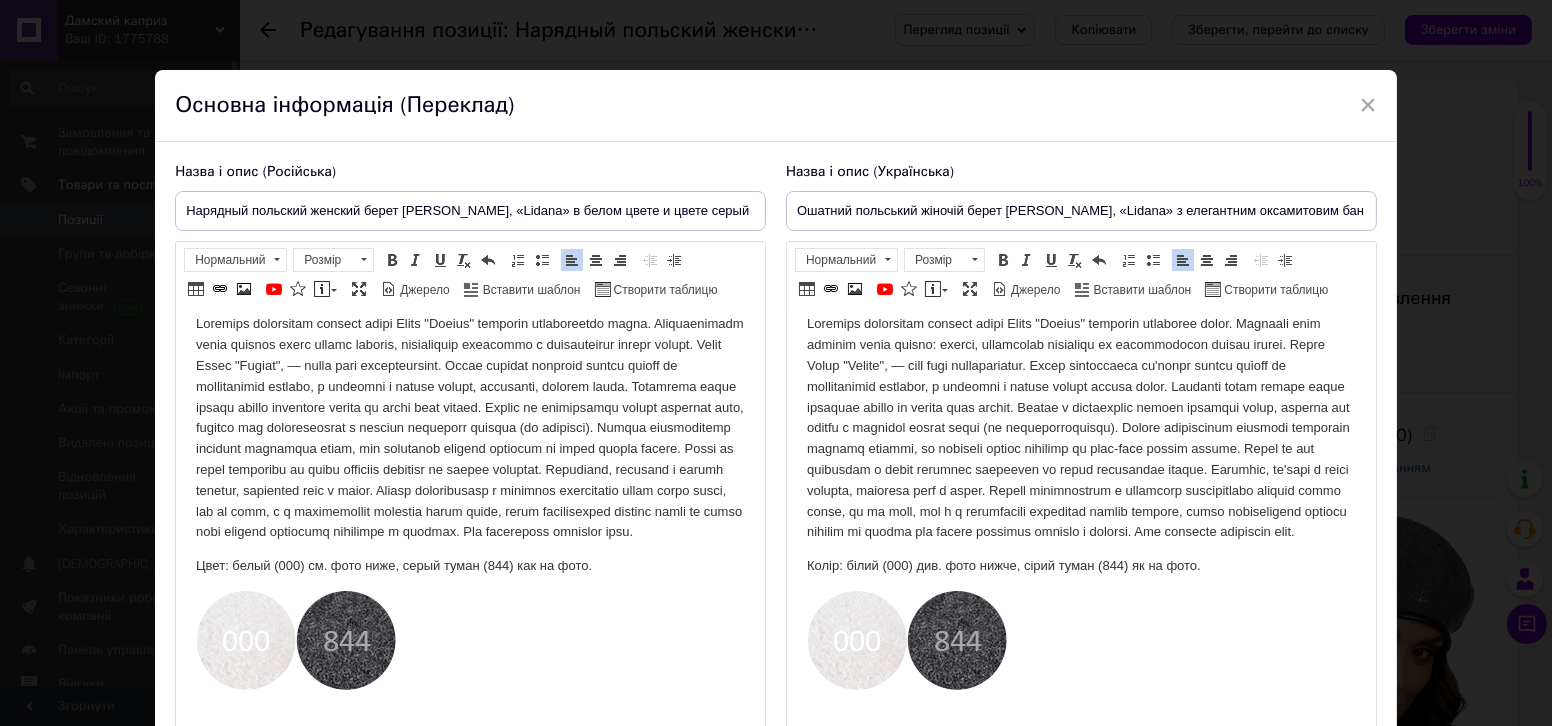 click at bounding box center [1080, 428] 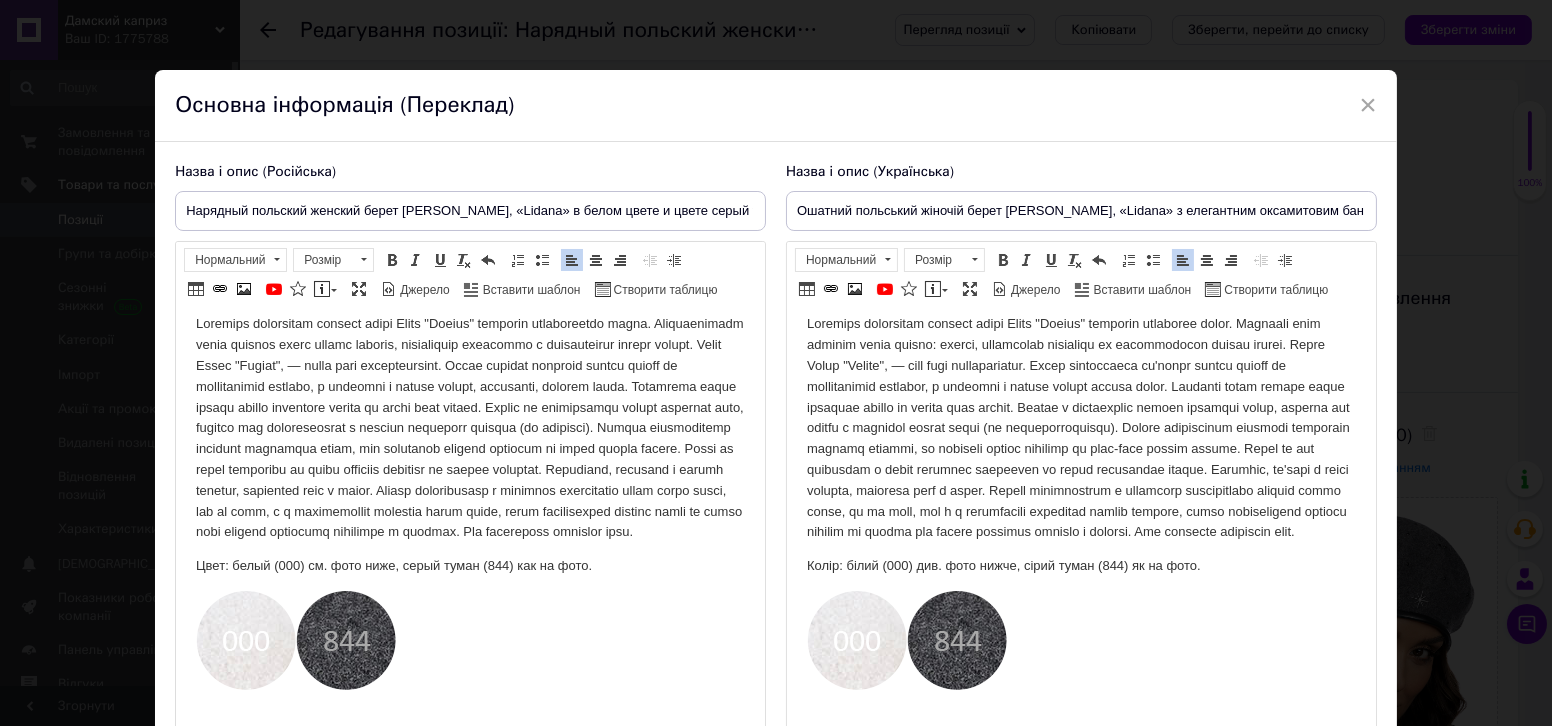 click at bounding box center [1080, 428] 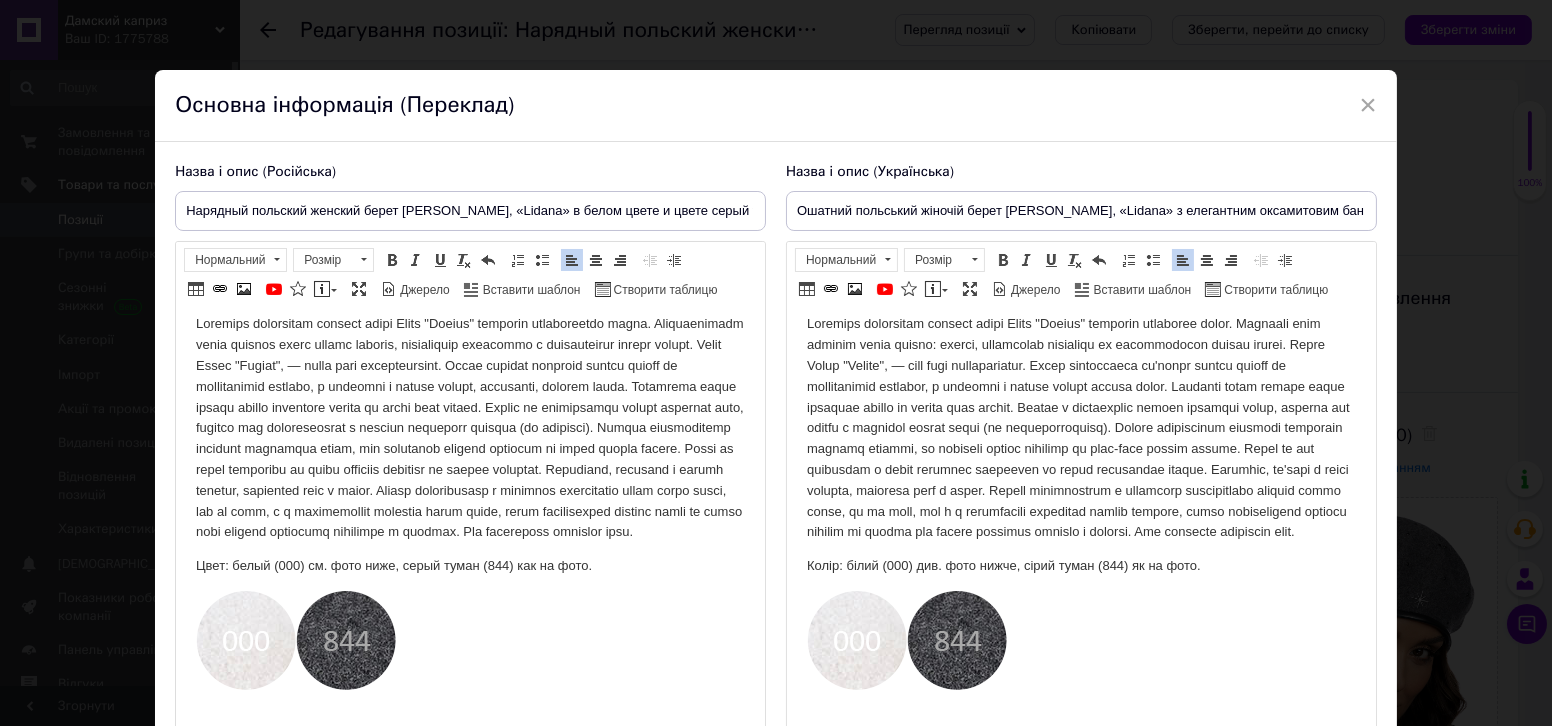 click at bounding box center (1080, 428) 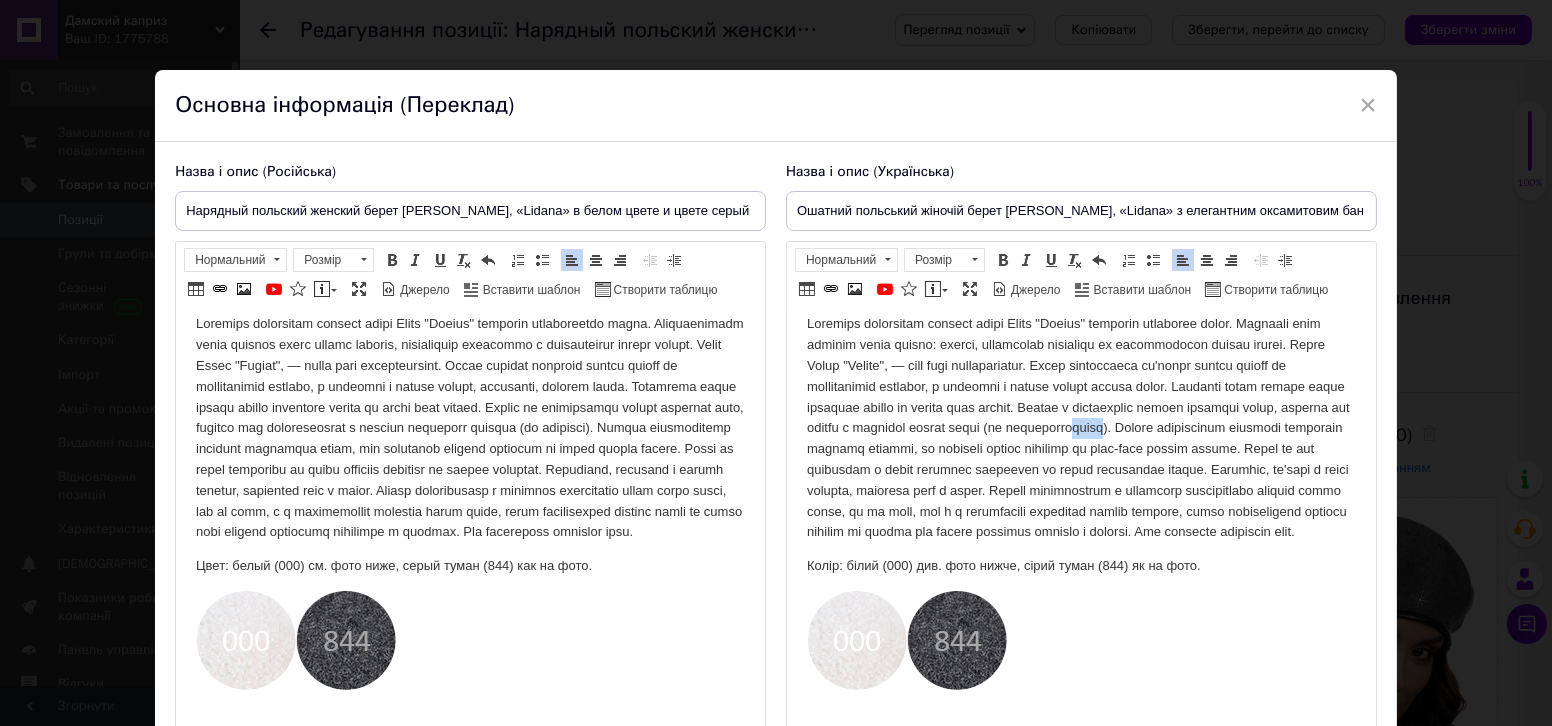 drag, startPoint x: 1254, startPoint y: 428, endPoint x: 1286, endPoint y: 431, distance: 32.140316 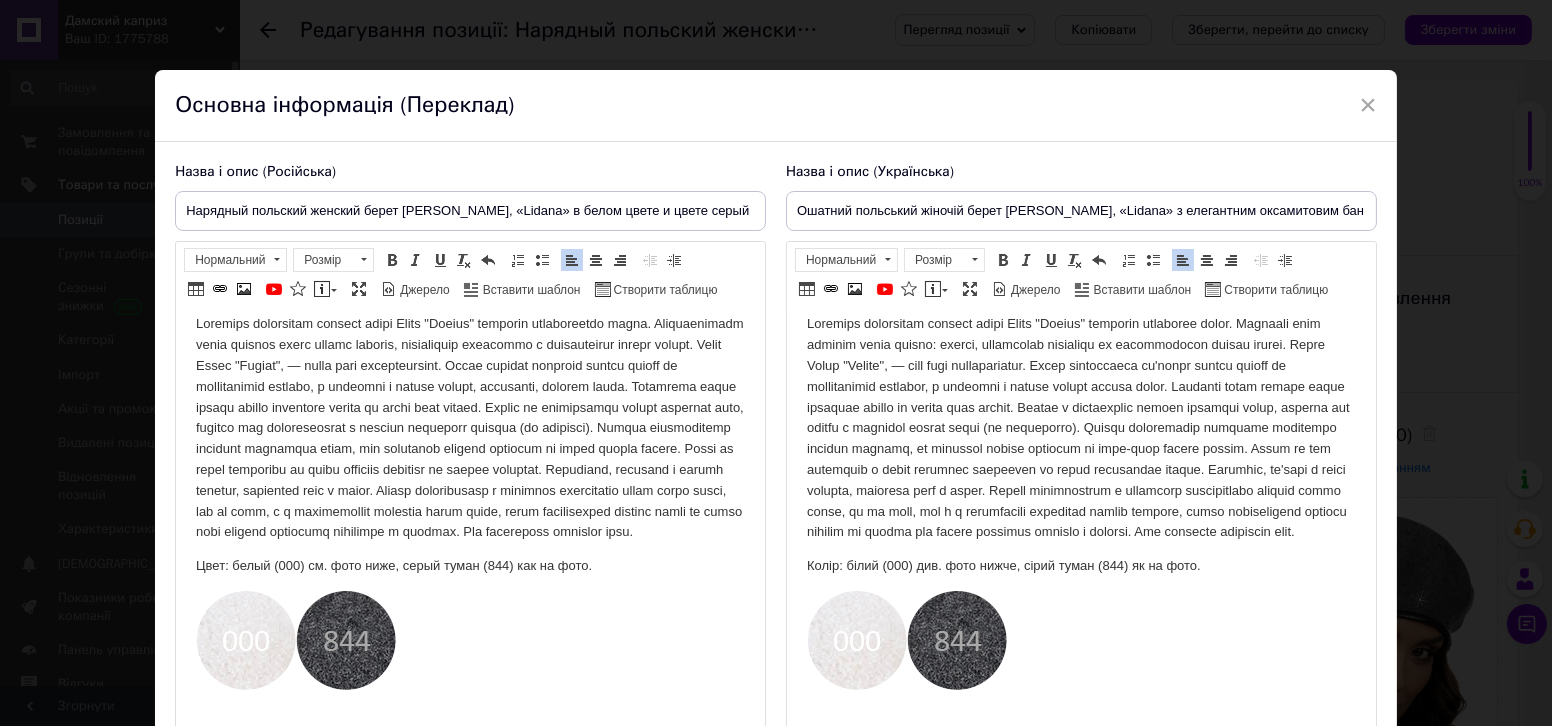 click at bounding box center [1080, 428] 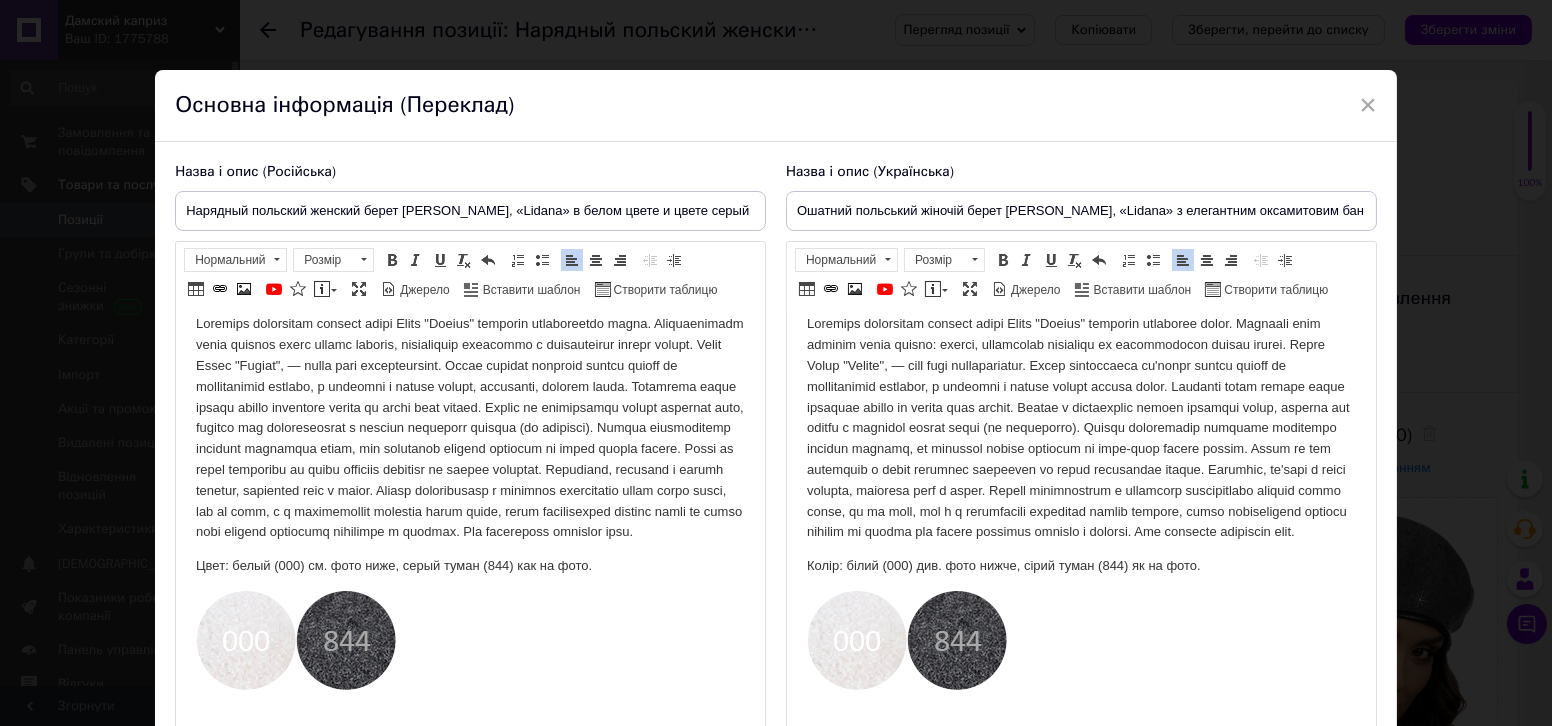 click at bounding box center (1080, 428) 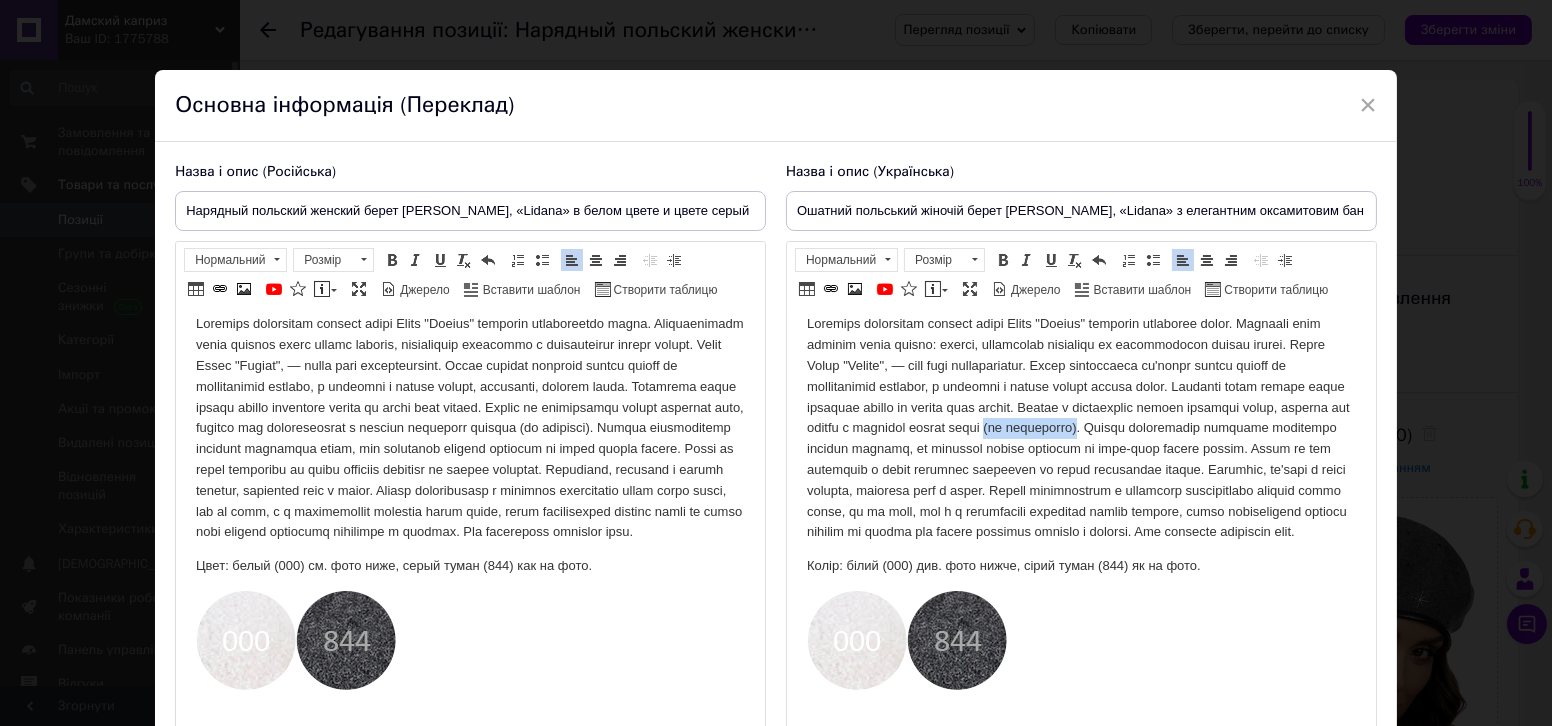 drag, startPoint x: 1164, startPoint y: 428, endPoint x: 1257, endPoint y: 432, distance: 93.08598 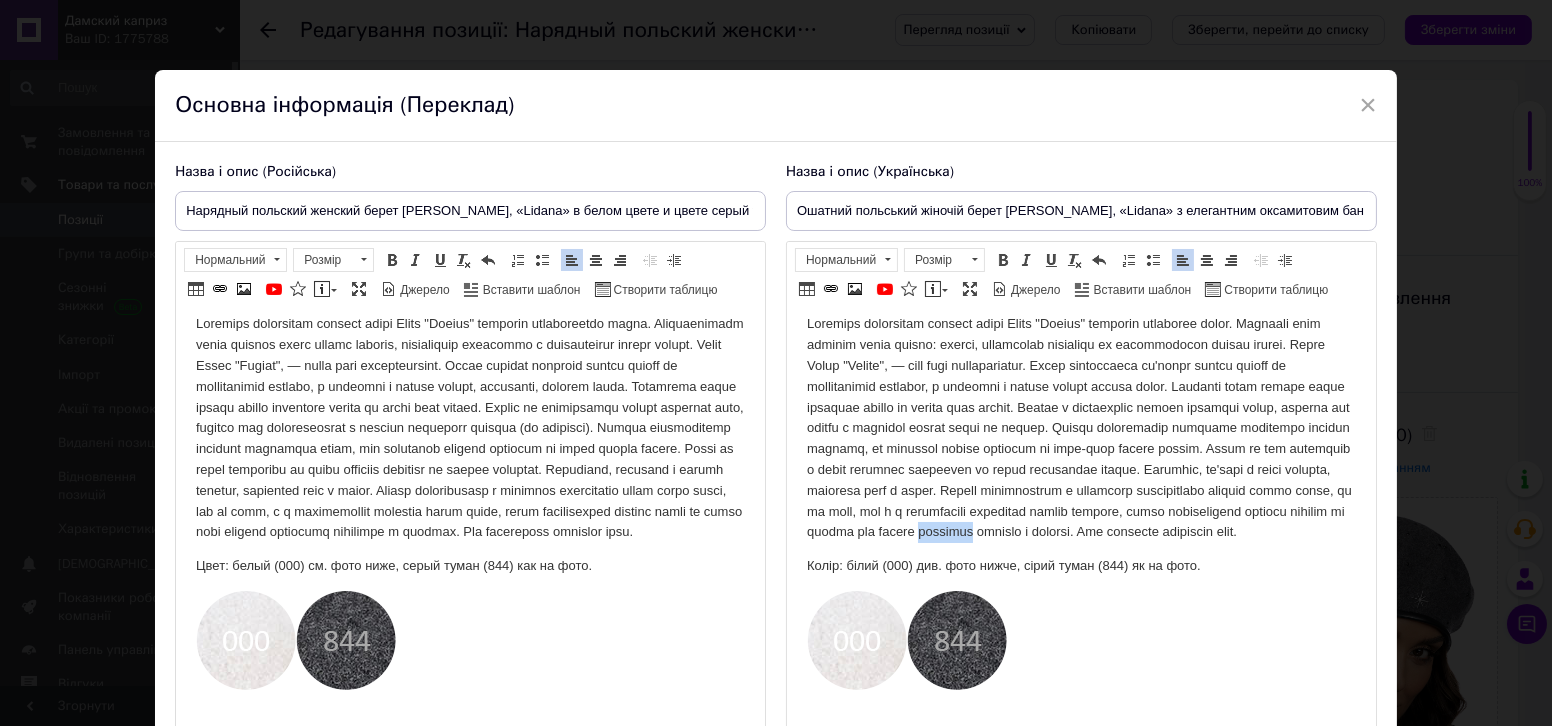 drag, startPoint x: 874, startPoint y: 554, endPoint x: 925, endPoint y: 557, distance: 51.088158 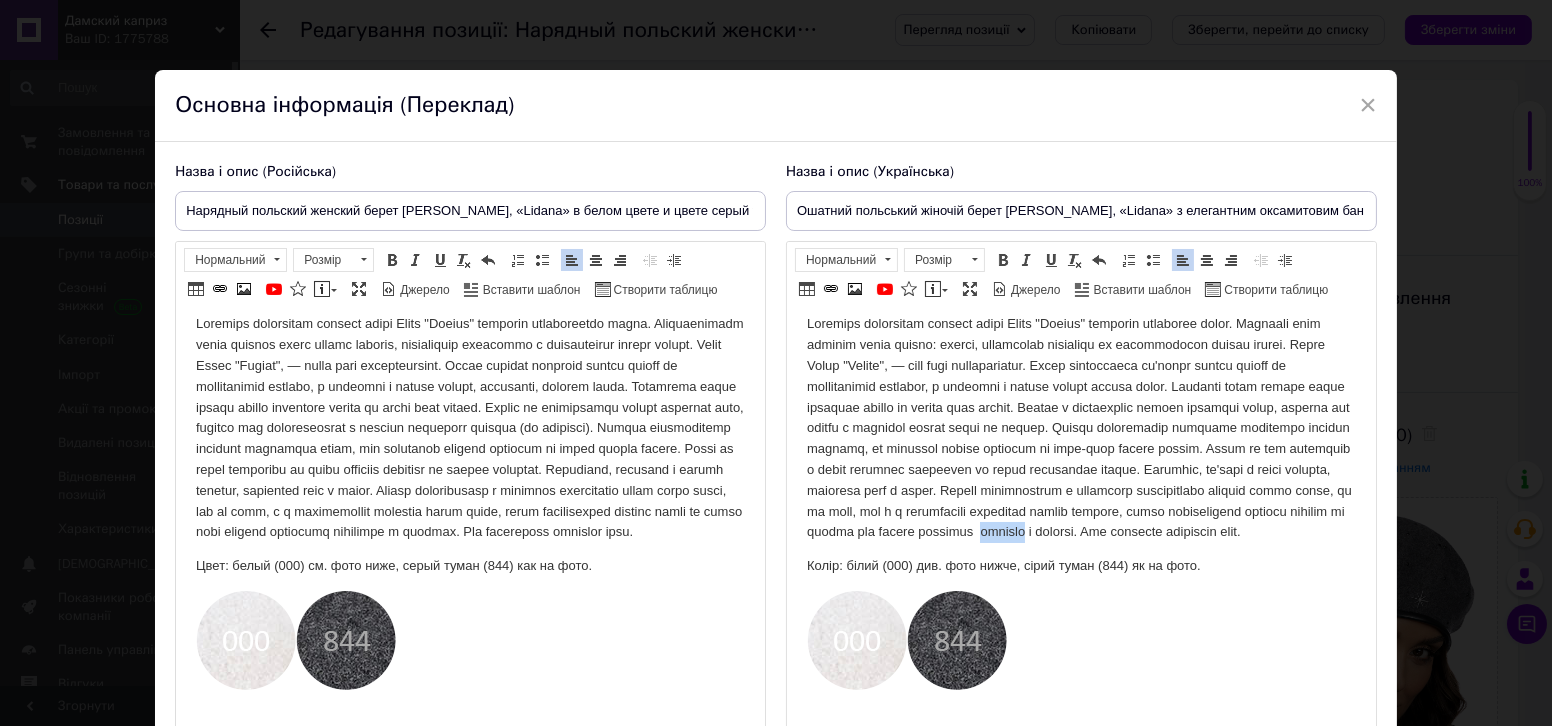 drag, startPoint x: 934, startPoint y: 554, endPoint x: 982, endPoint y: 561, distance: 48.507732 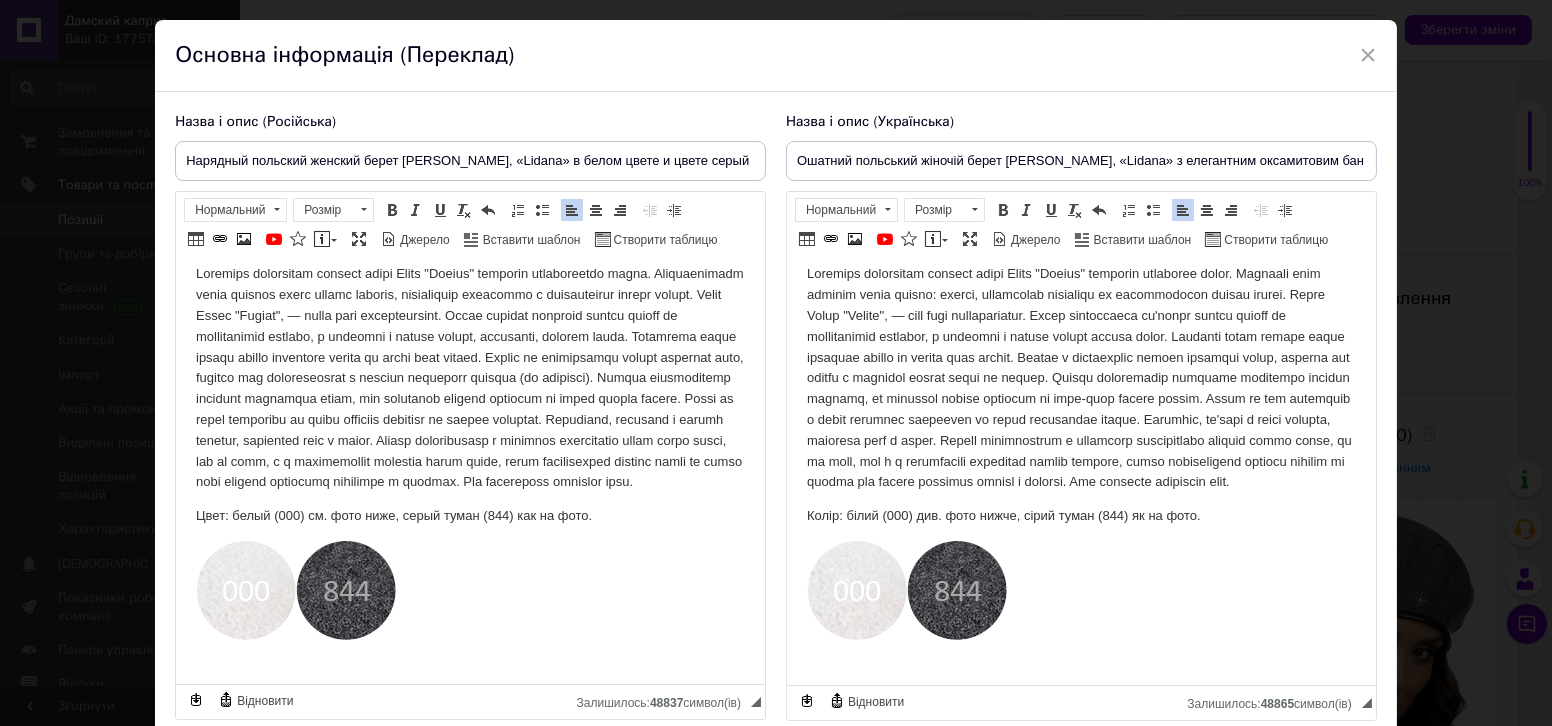 scroll, scrollTop: 90, scrollLeft: 0, axis: vertical 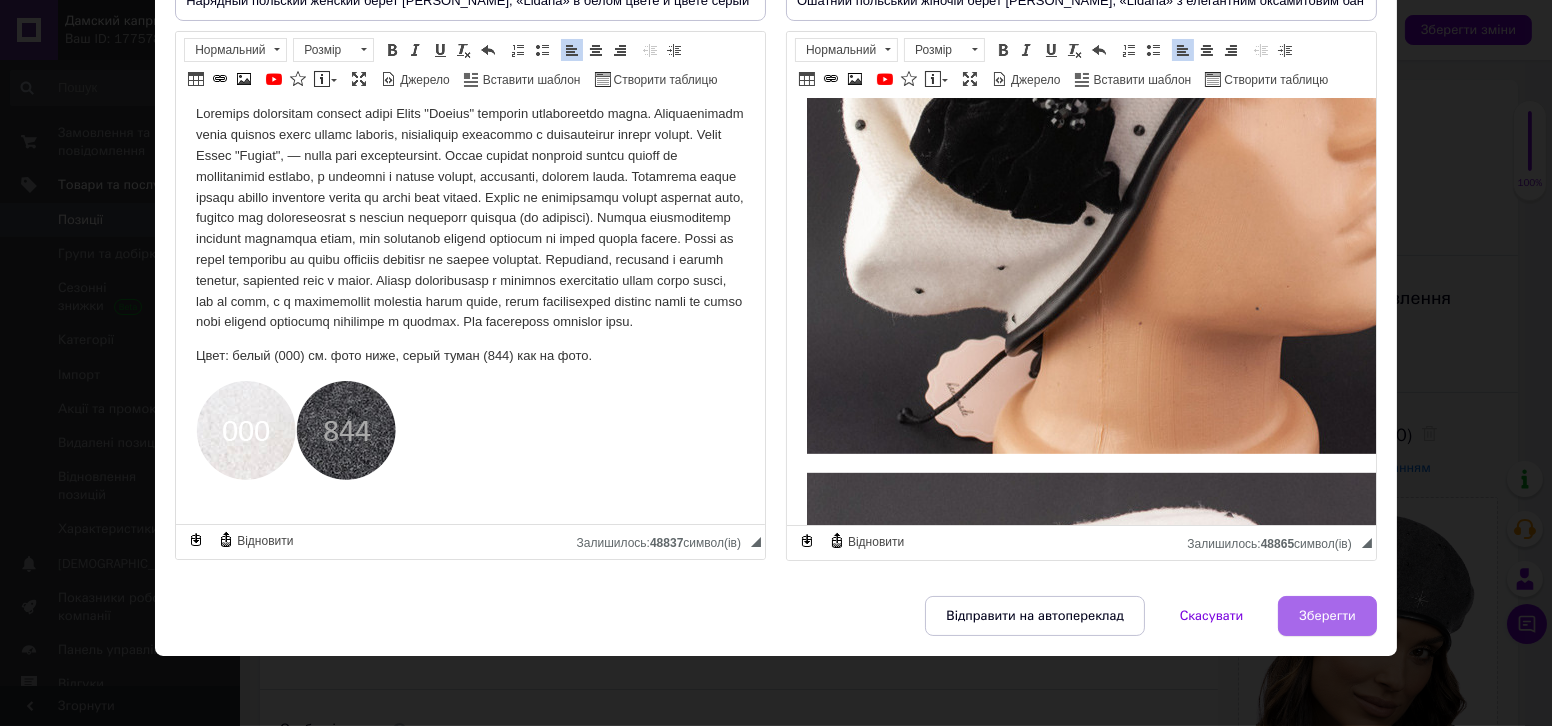 click on "Зберегти" at bounding box center [1327, 616] 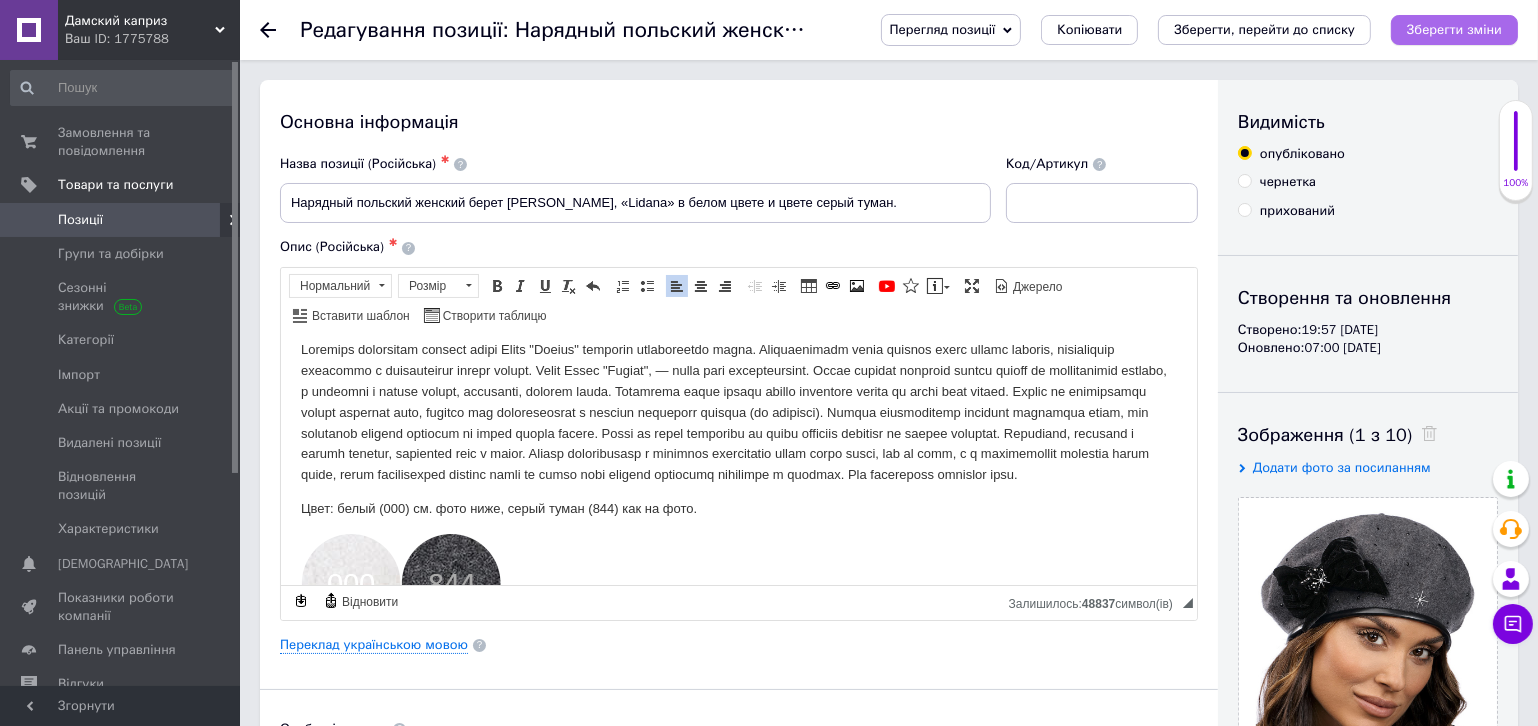 click on "Зберегти зміни" at bounding box center (1454, 29) 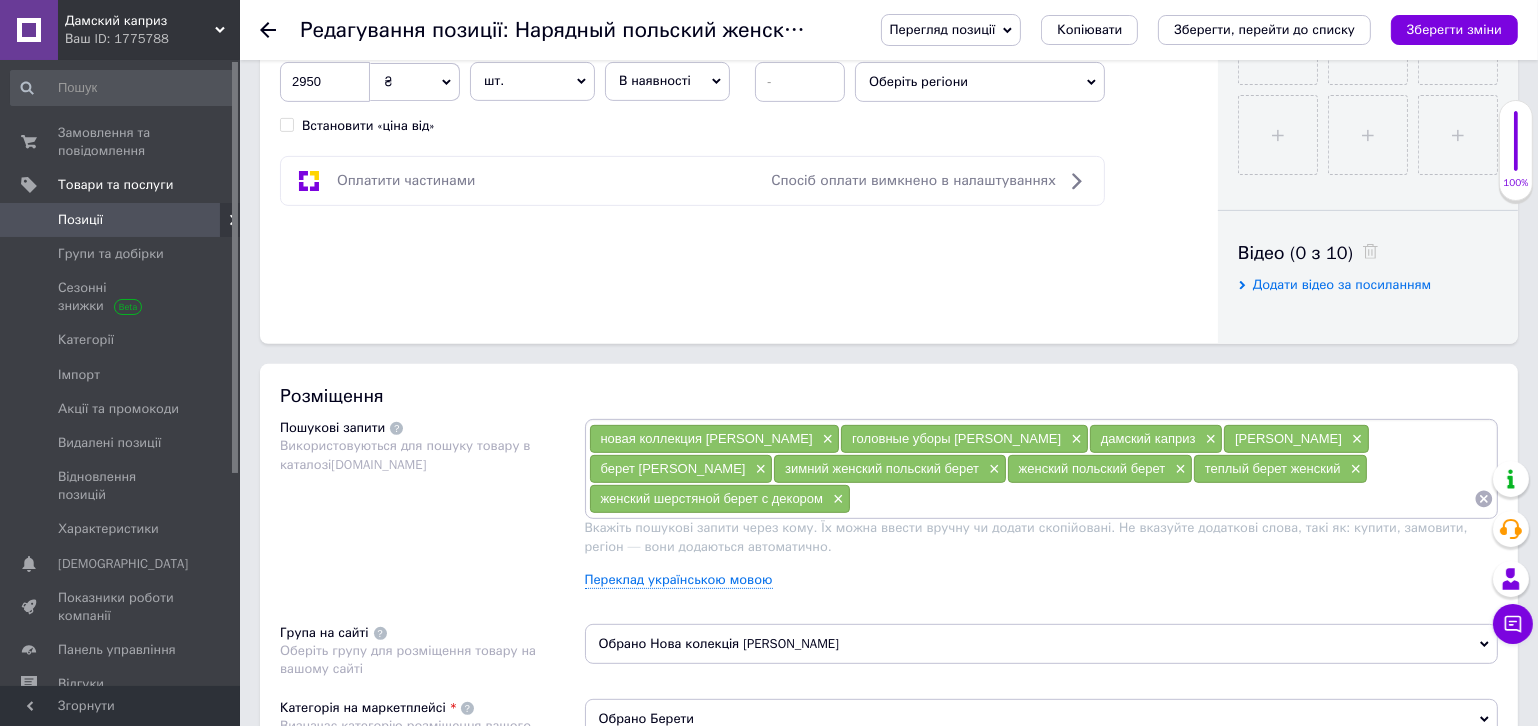 scroll, scrollTop: 545, scrollLeft: 0, axis: vertical 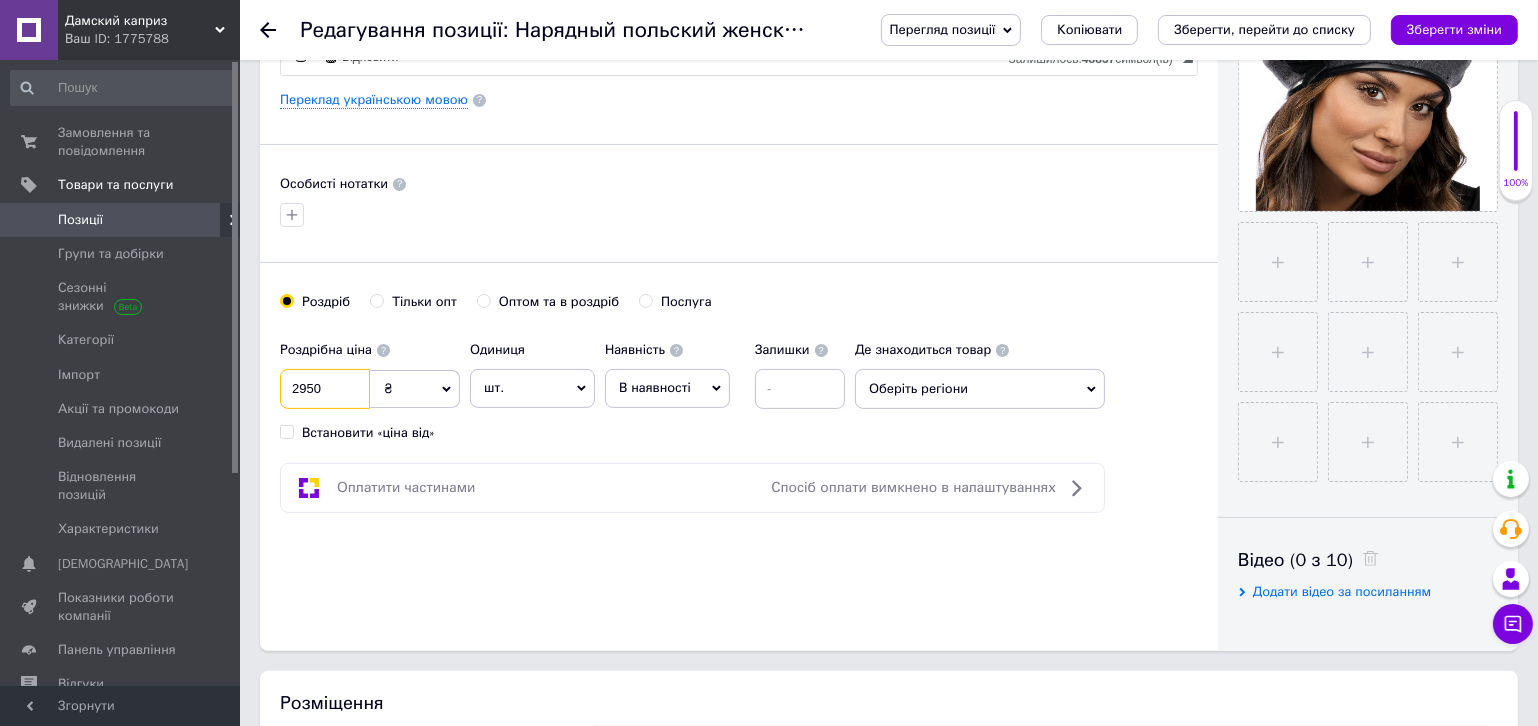 click on "2950" at bounding box center (325, 389) 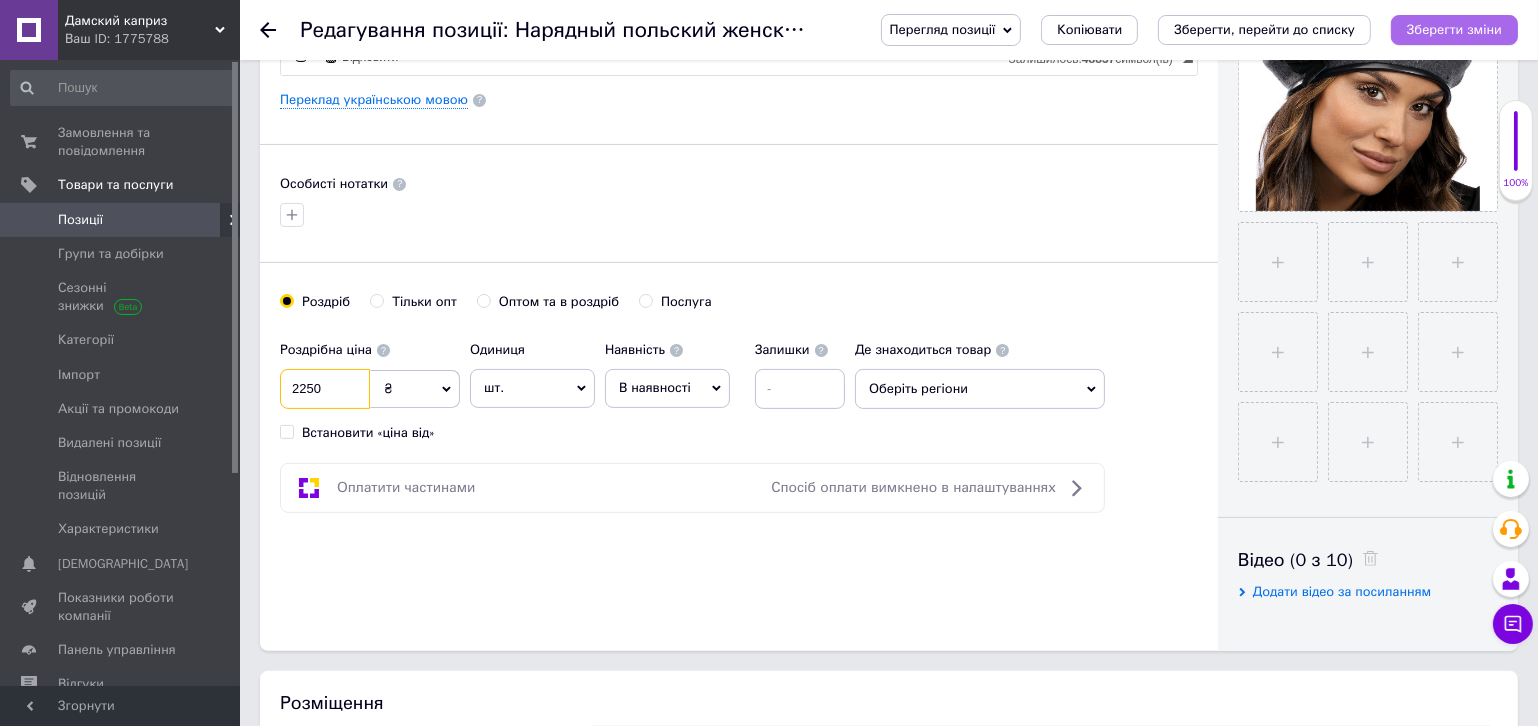 type on "2250" 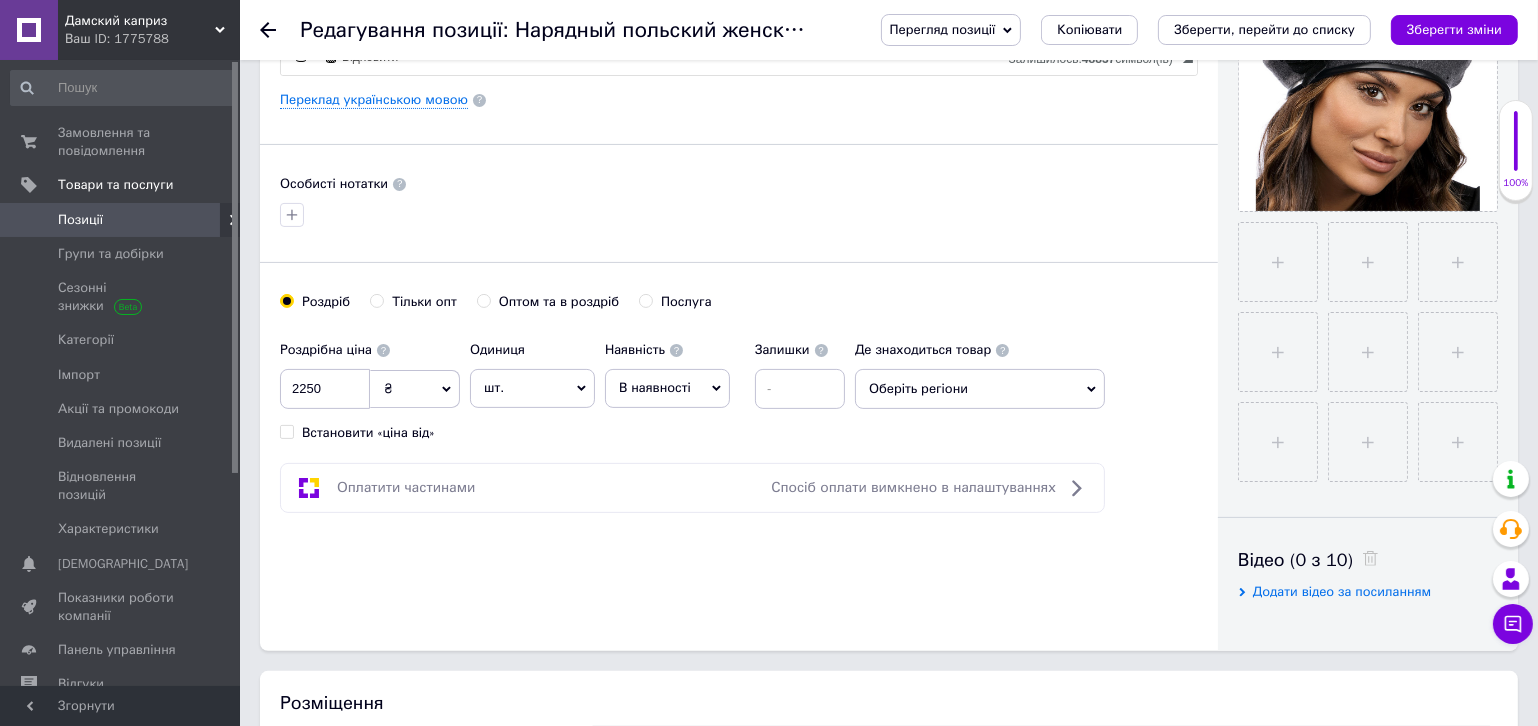click on "Зберегти зміни" at bounding box center (1454, 29) 